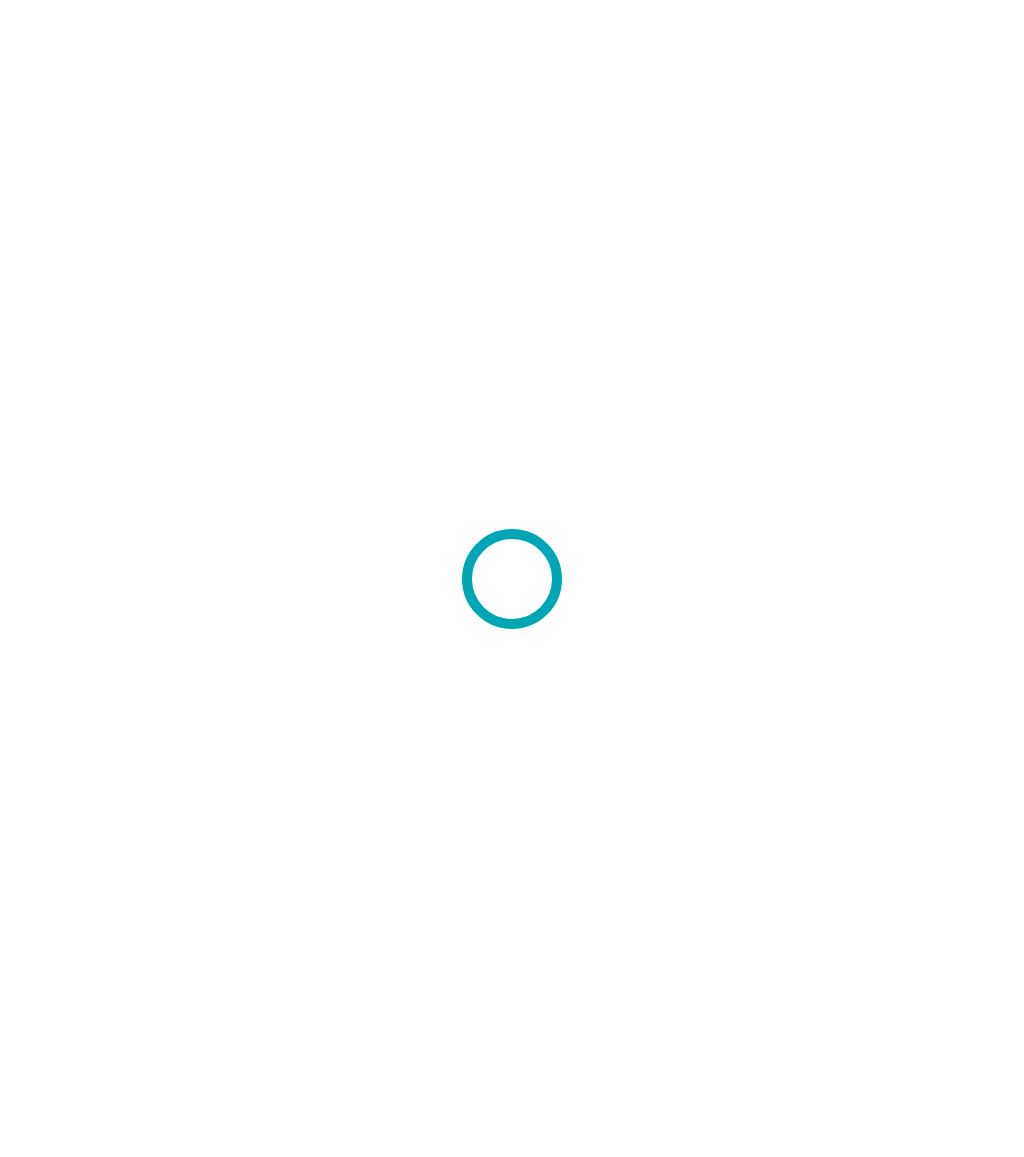 scroll, scrollTop: 0, scrollLeft: 0, axis: both 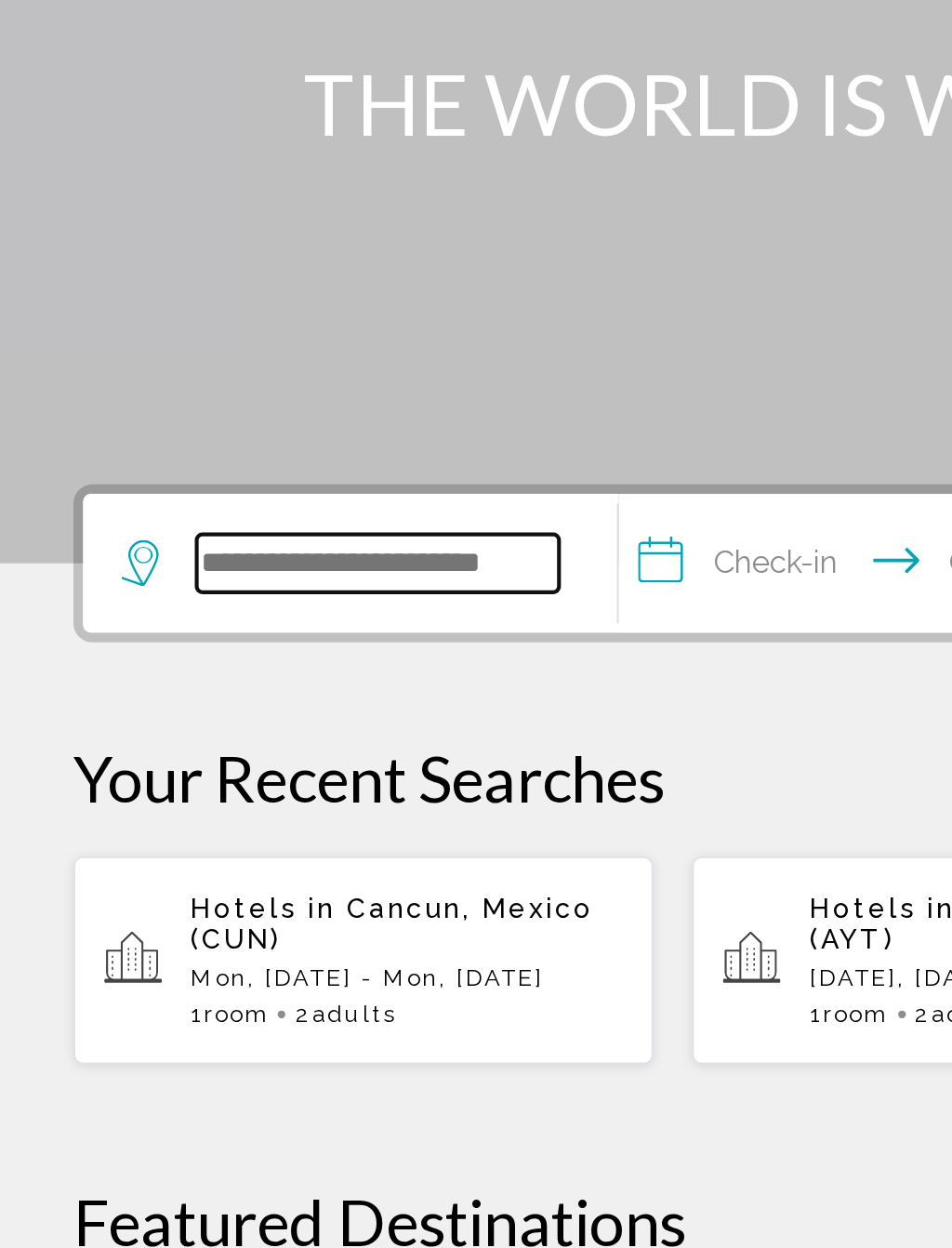 click at bounding box center [184, 558] 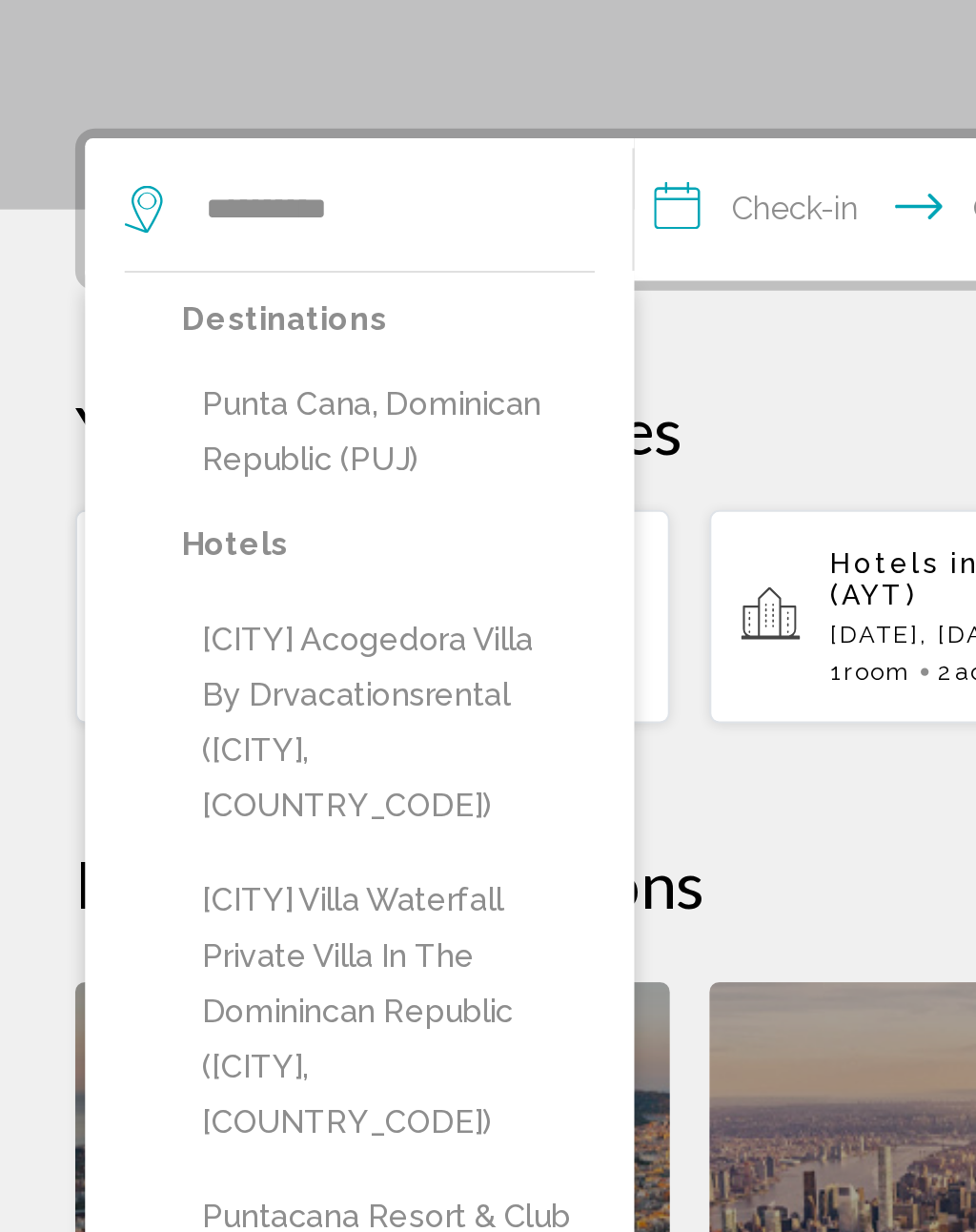 click on "Punta Cana, Dominican Republic (PUJ)" at bounding box center [189, 680] 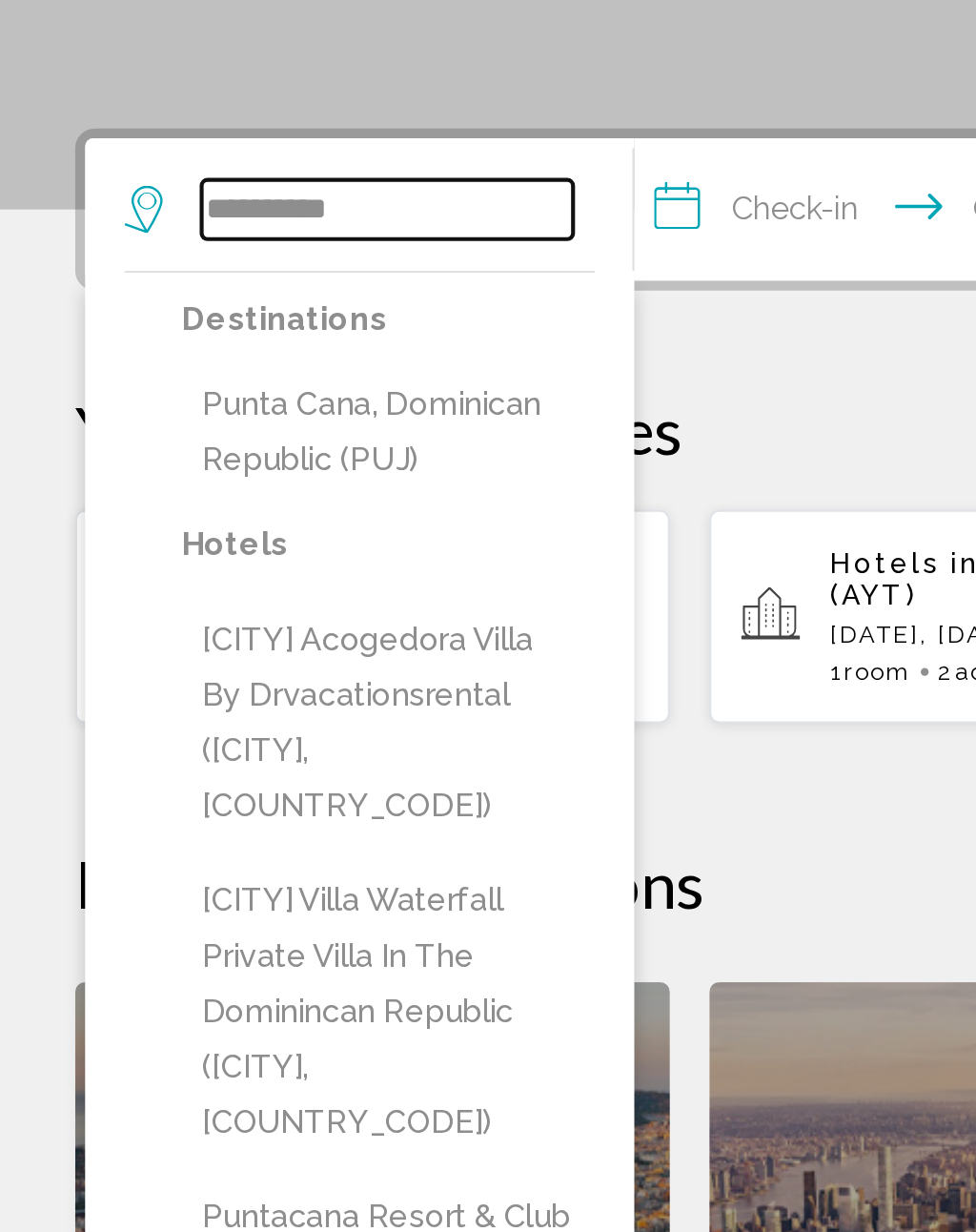 type on "**********" 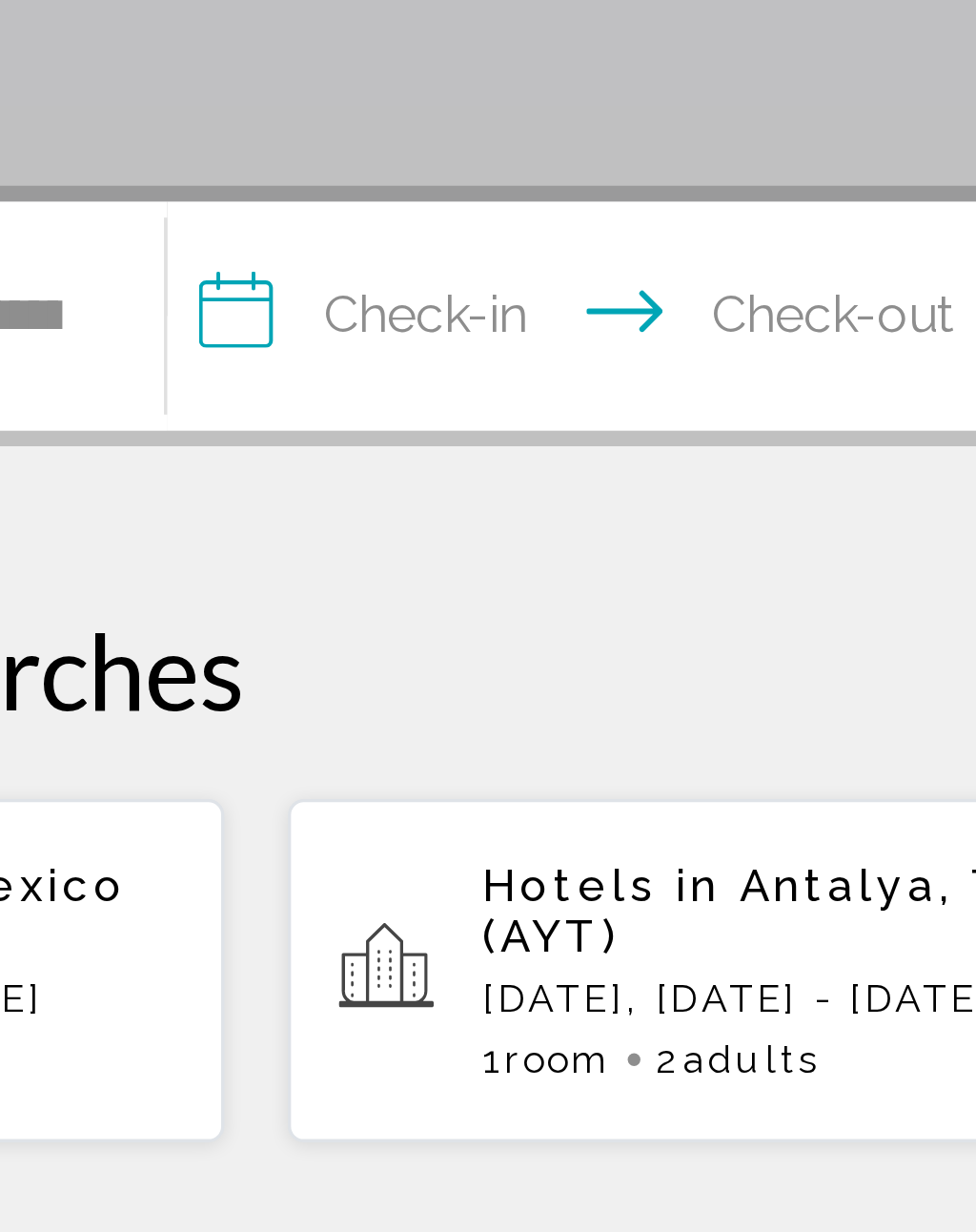 click on "**********" at bounding box center [439, 575] 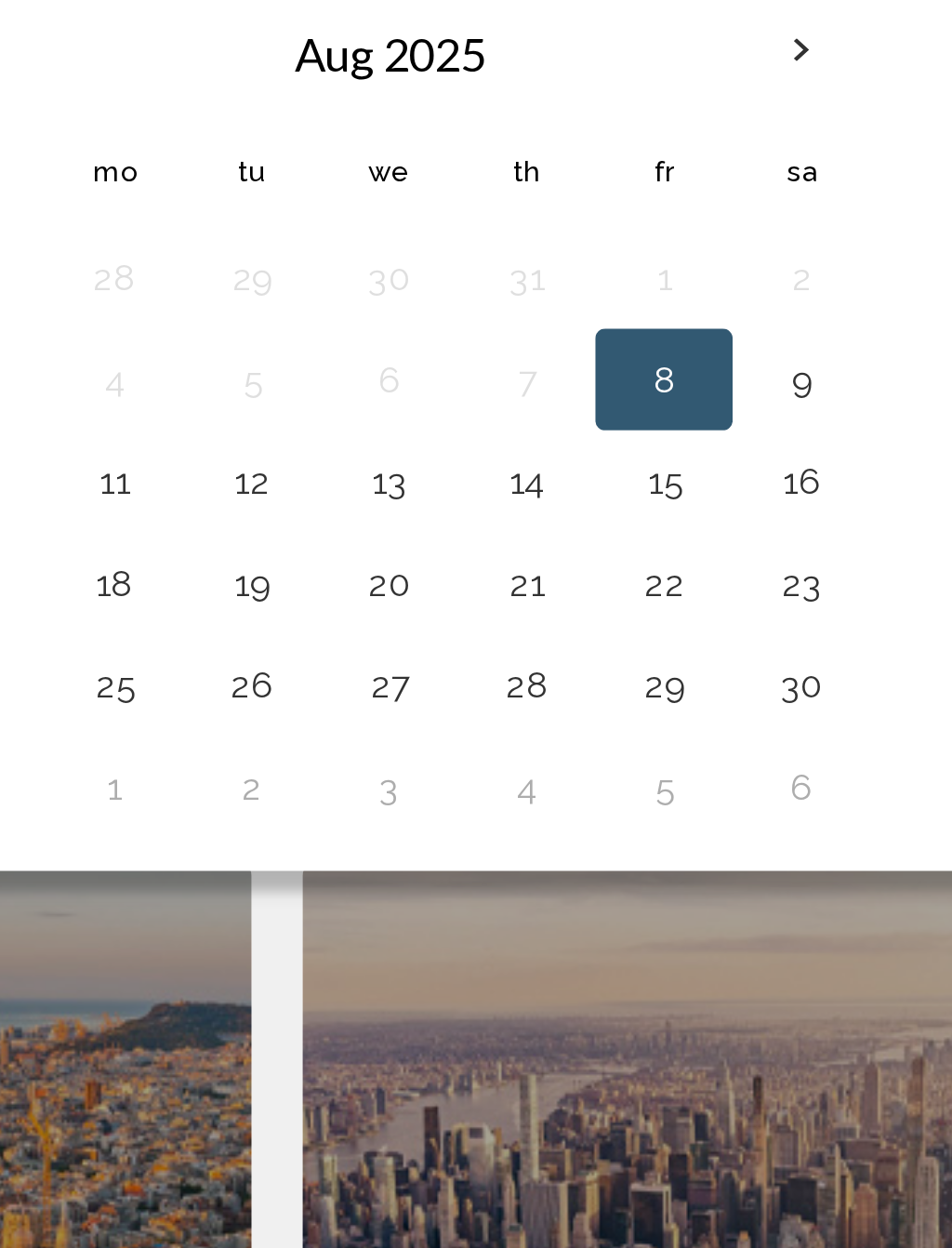 click on "12" at bounding box center (317, 782) 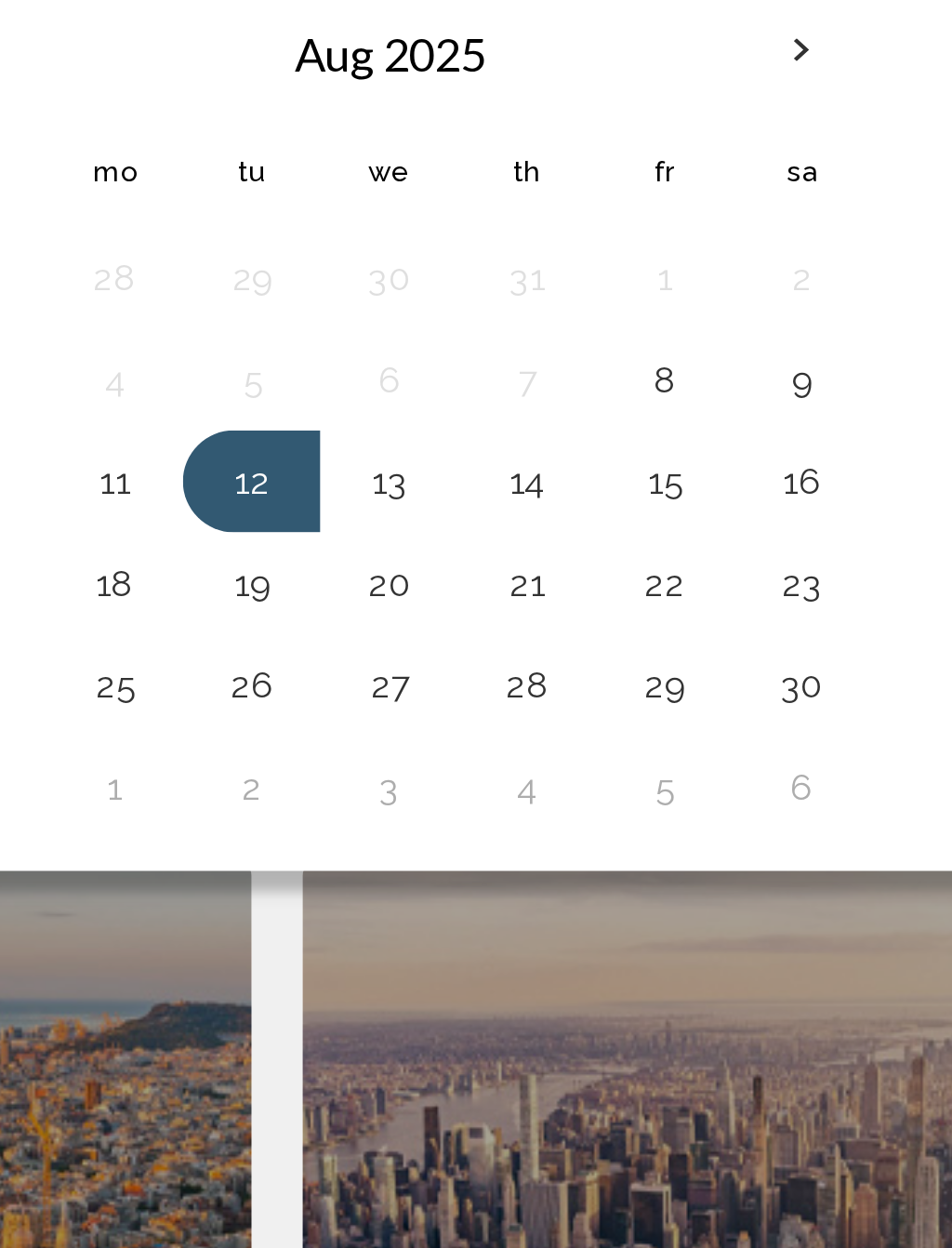 click on "18" at bounding box center [267, 819] 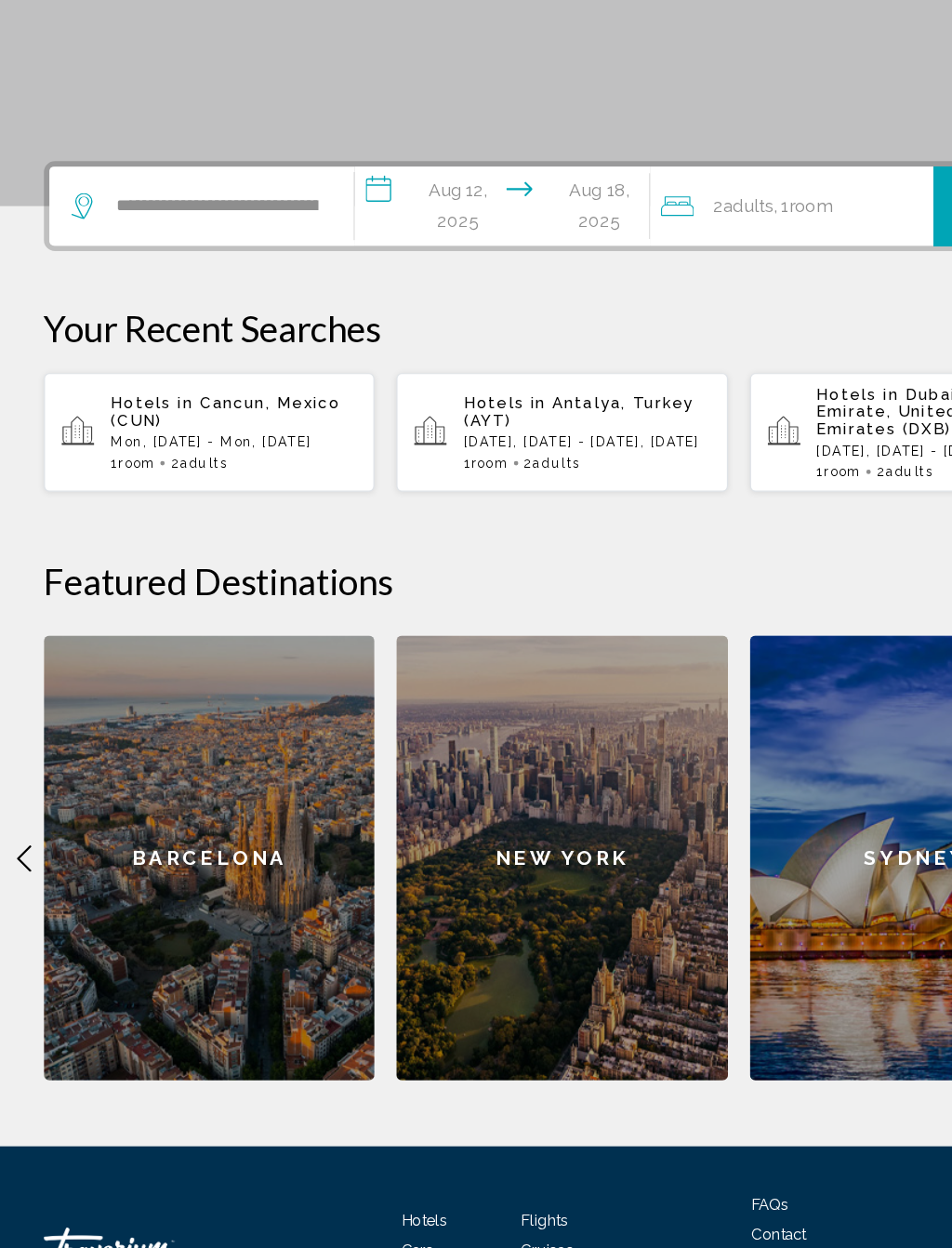 click on ", 1  Room rooms" 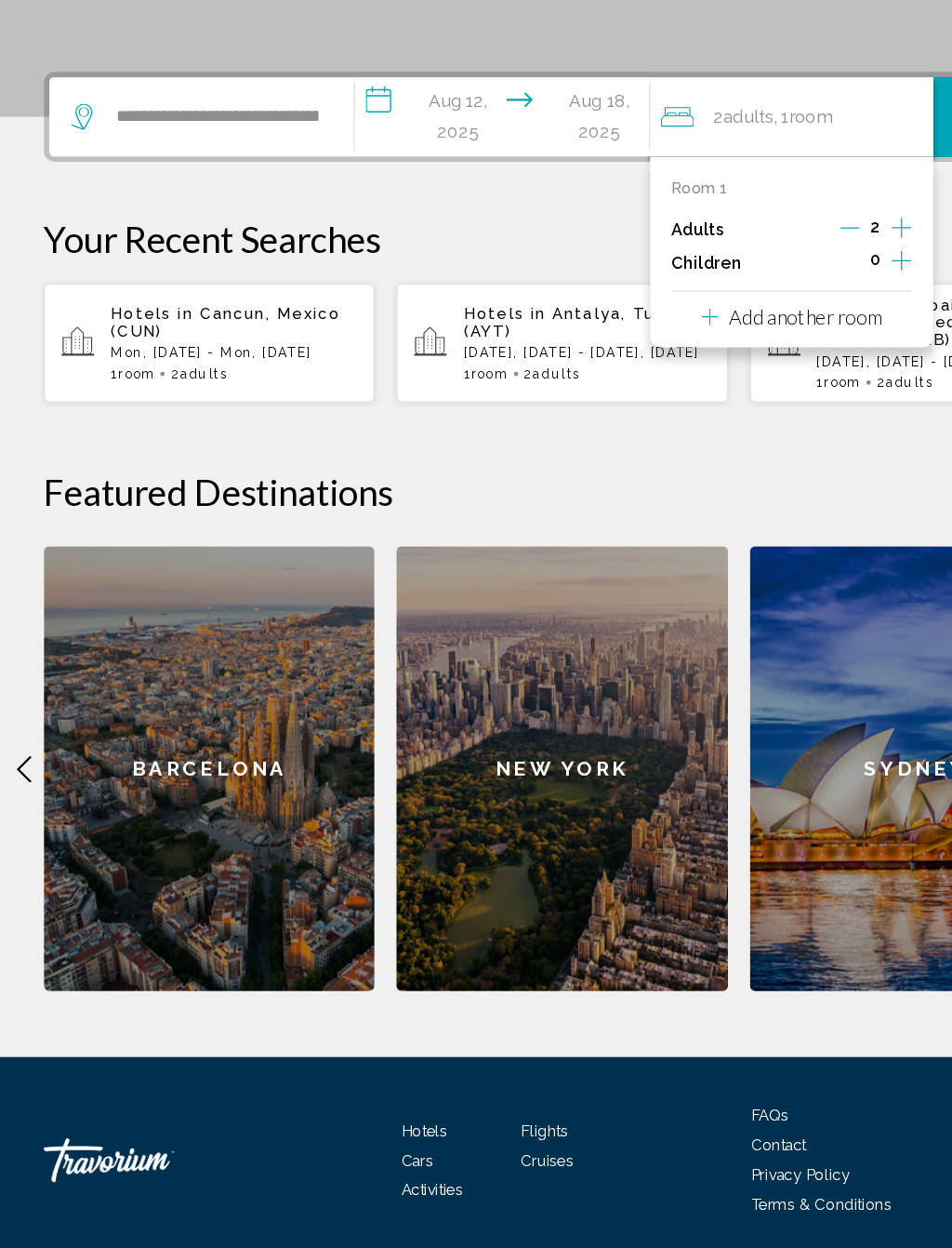 click 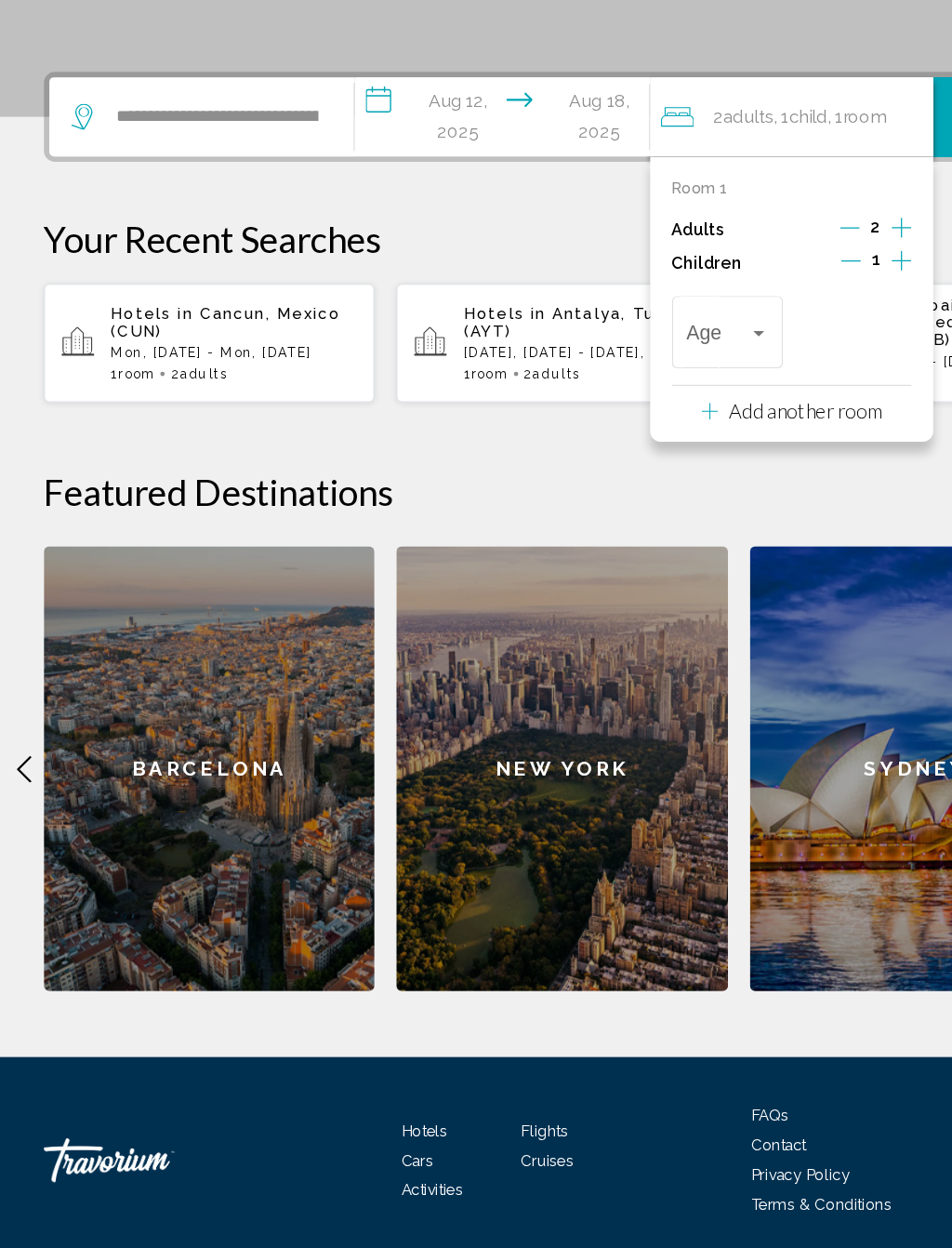 click at bounding box center (642, 472) 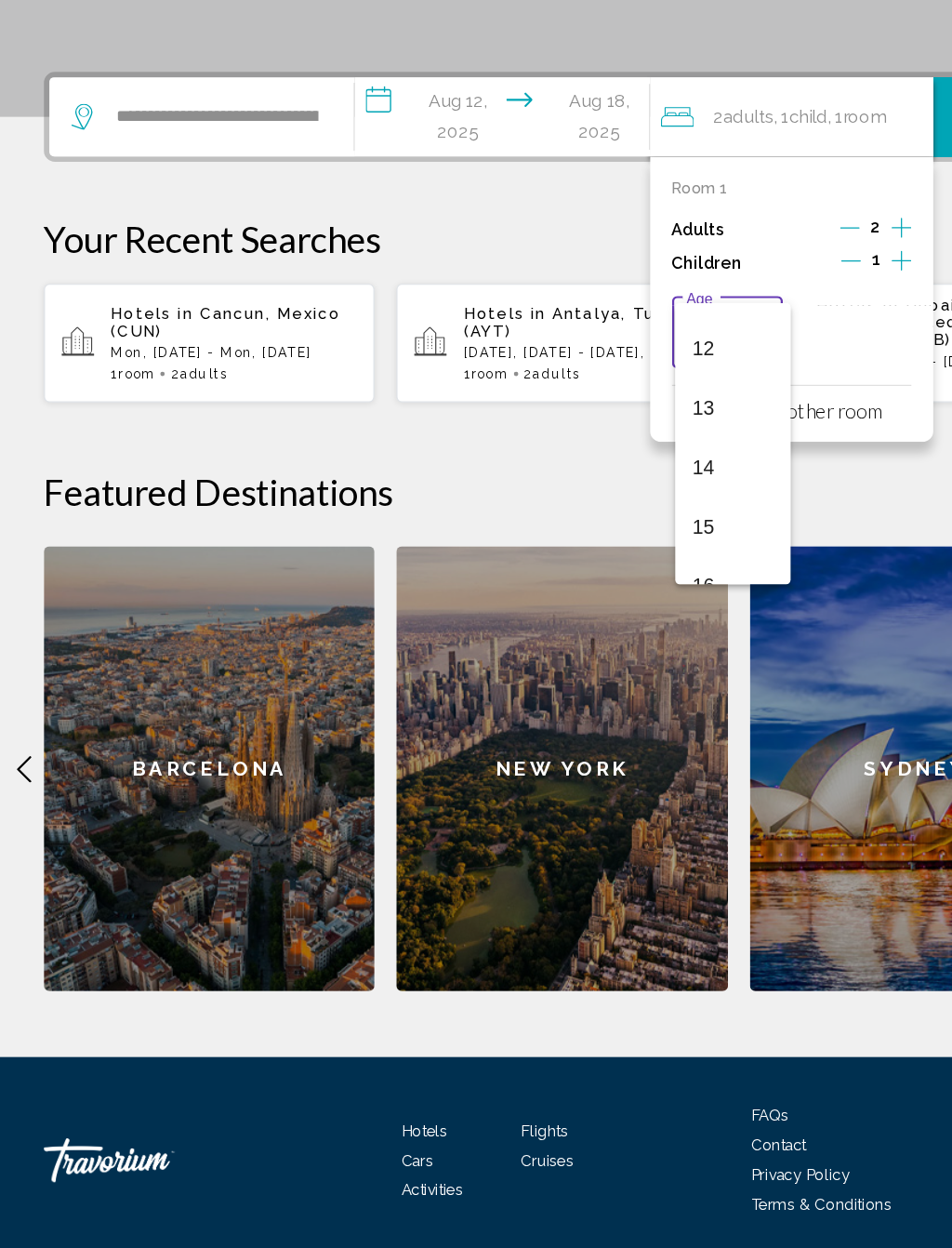 scroll, scrollTop: 645, scrollLeft: 0, axis: vertical 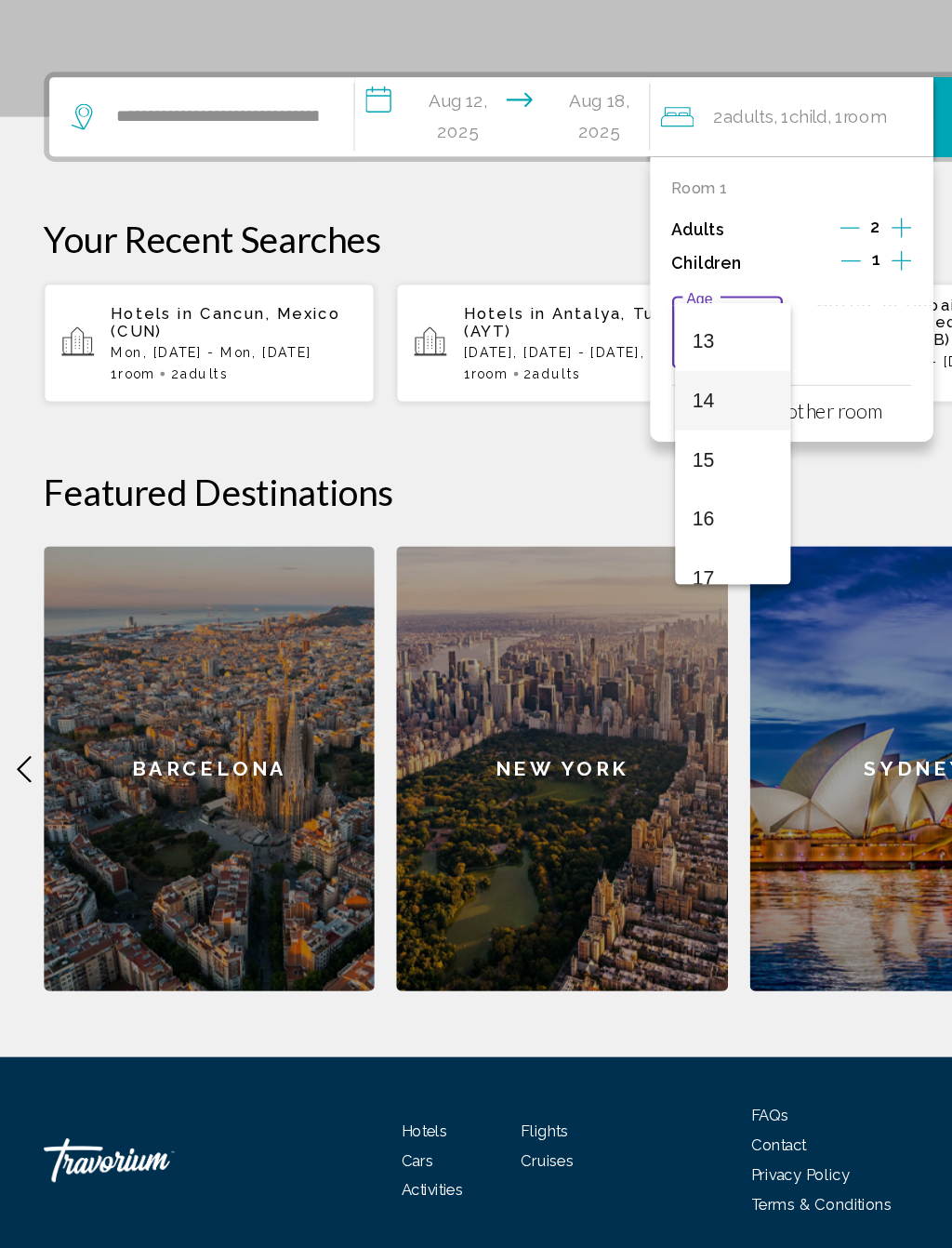 click on "14" at bounding box center [620, 530] 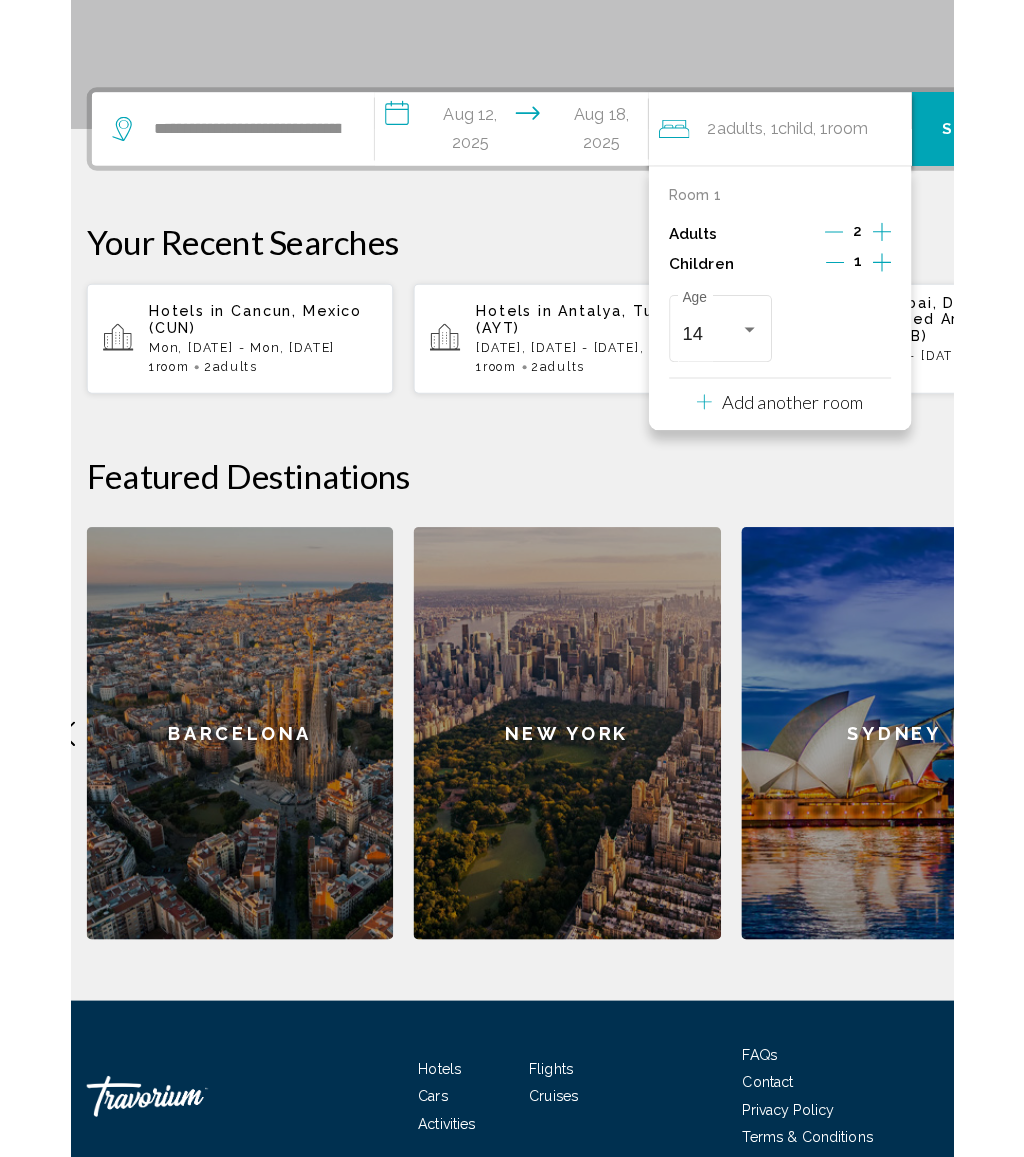 scroll, scrollTop: 298, scrollLeft: 0, axis: vertical 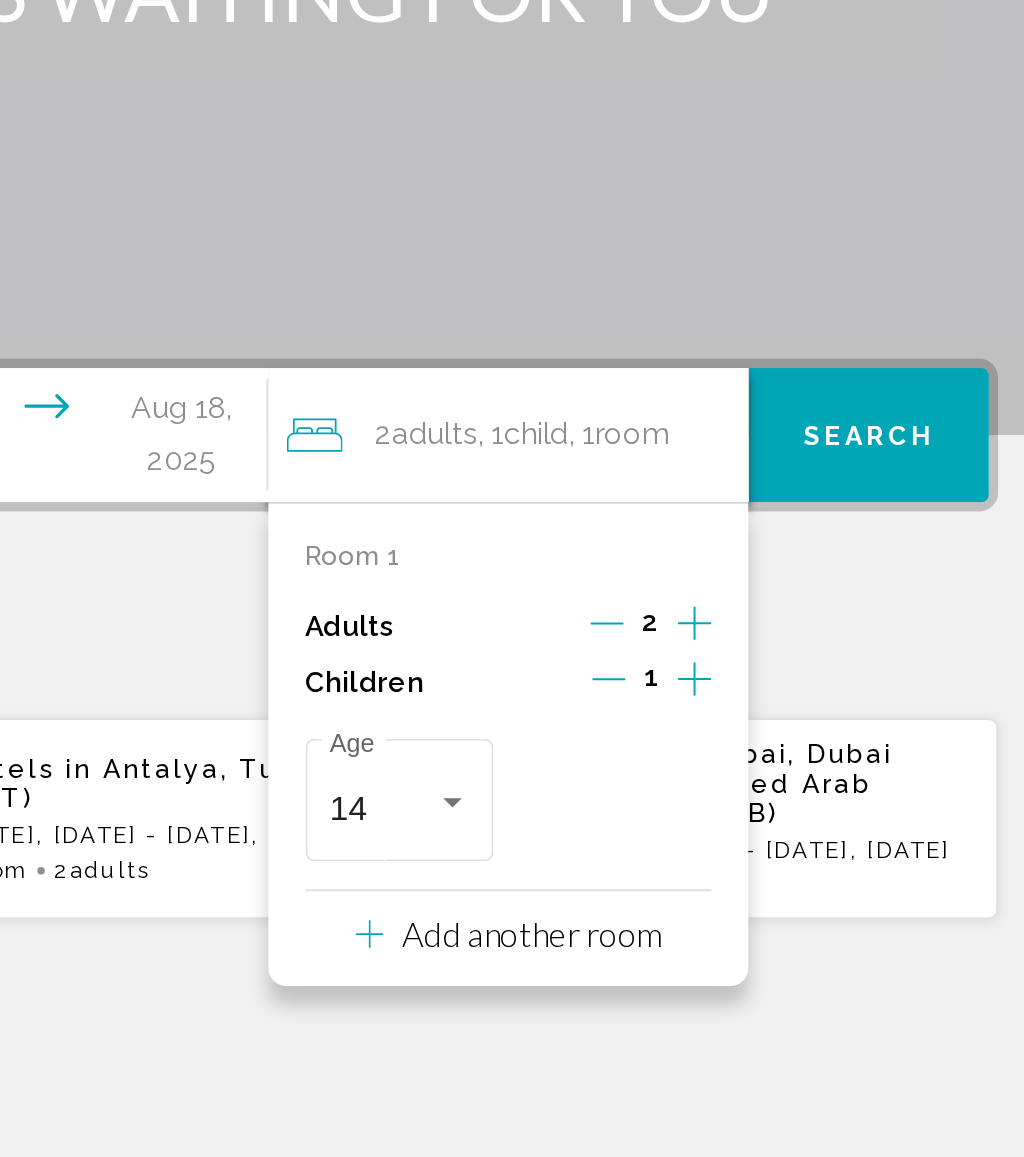 click on "Search" at bounding box center [915, 303] 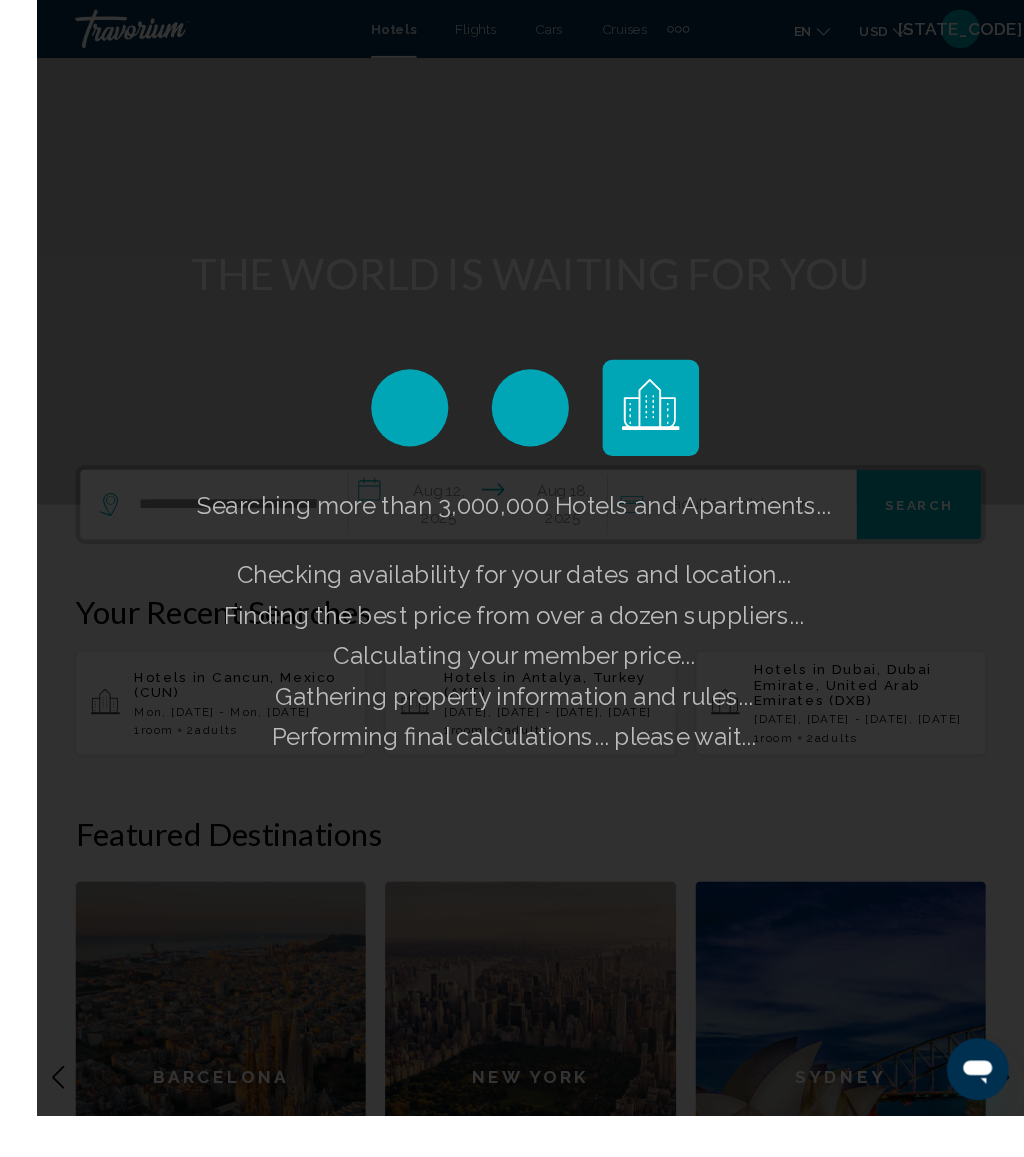 scroll, scrollTop: 121, scrollLeft: 0, axis: vertical 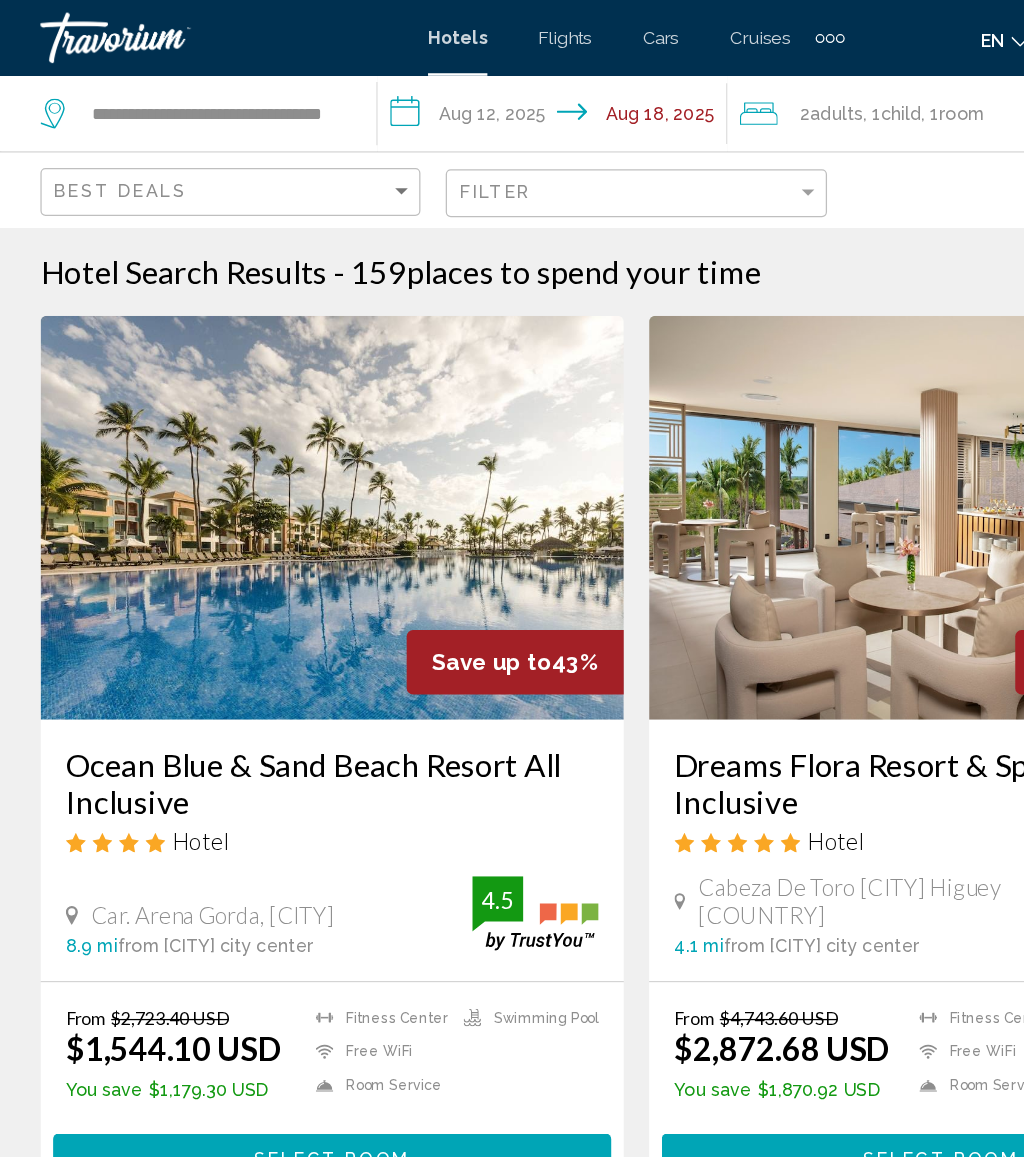 click on "**********" at bounding box center [449, 93] 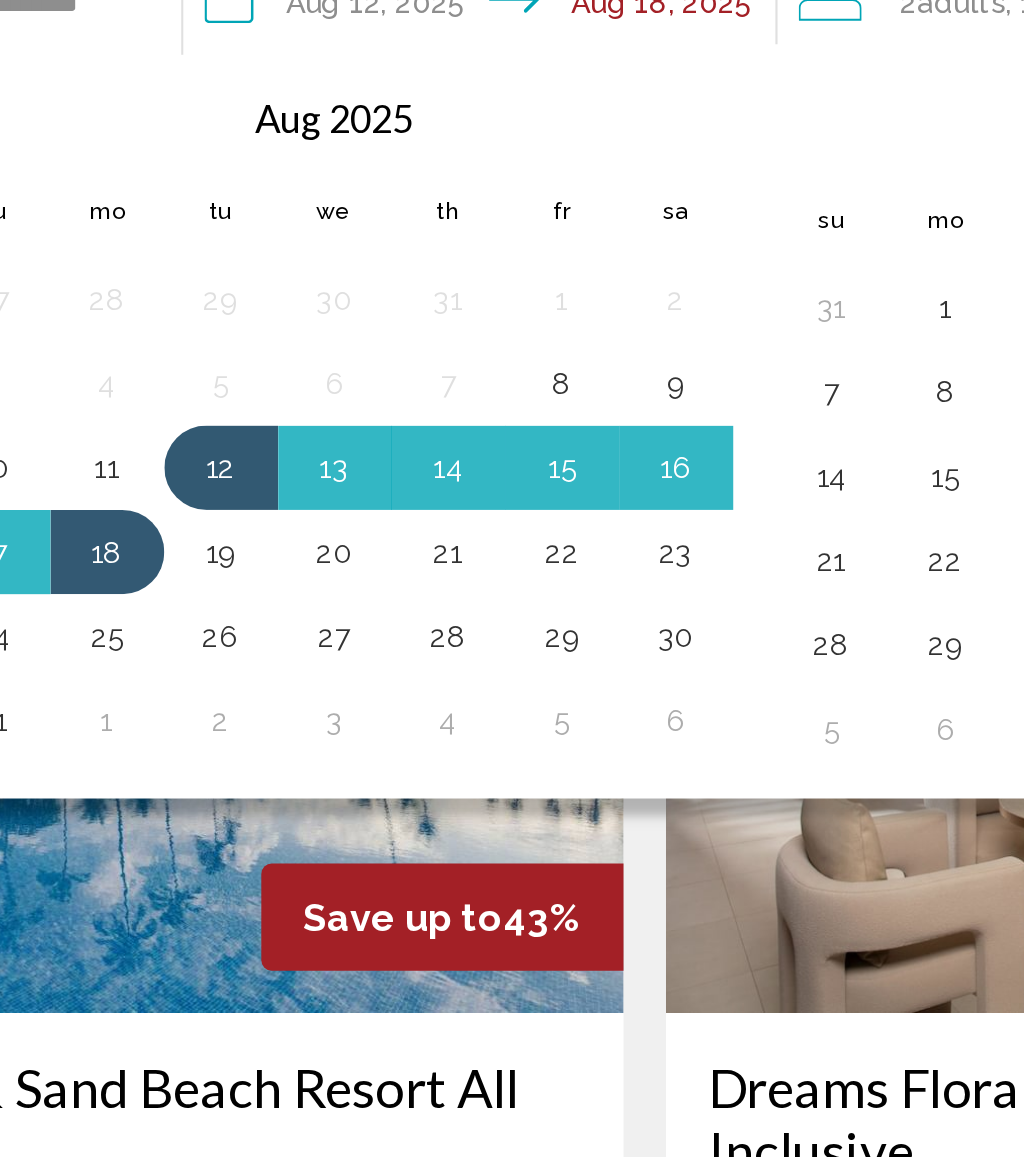 click on "15" at bounding box center (473, 311) 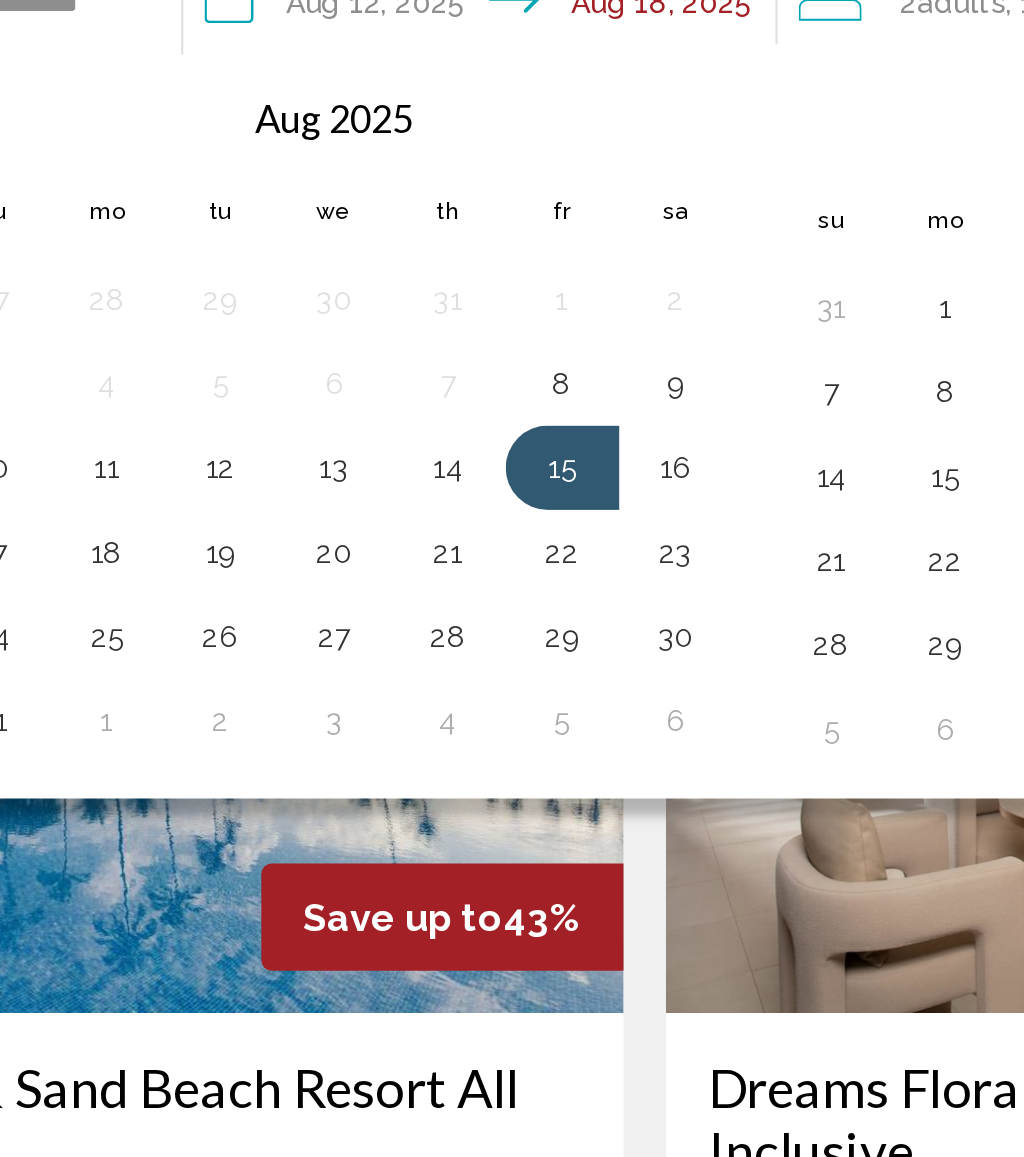 click on "21" at bounding box center (419, 351) 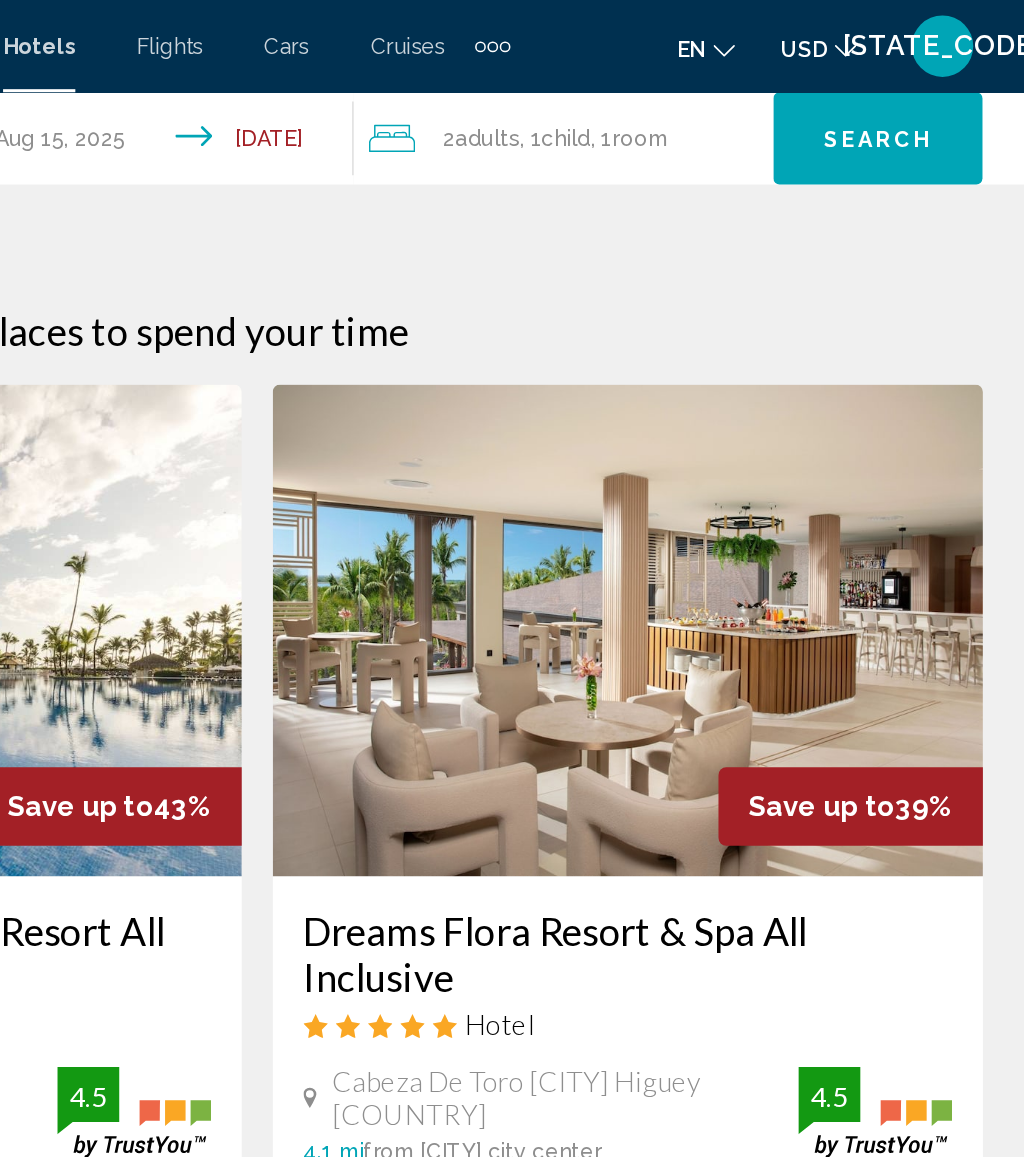 click on "Search" 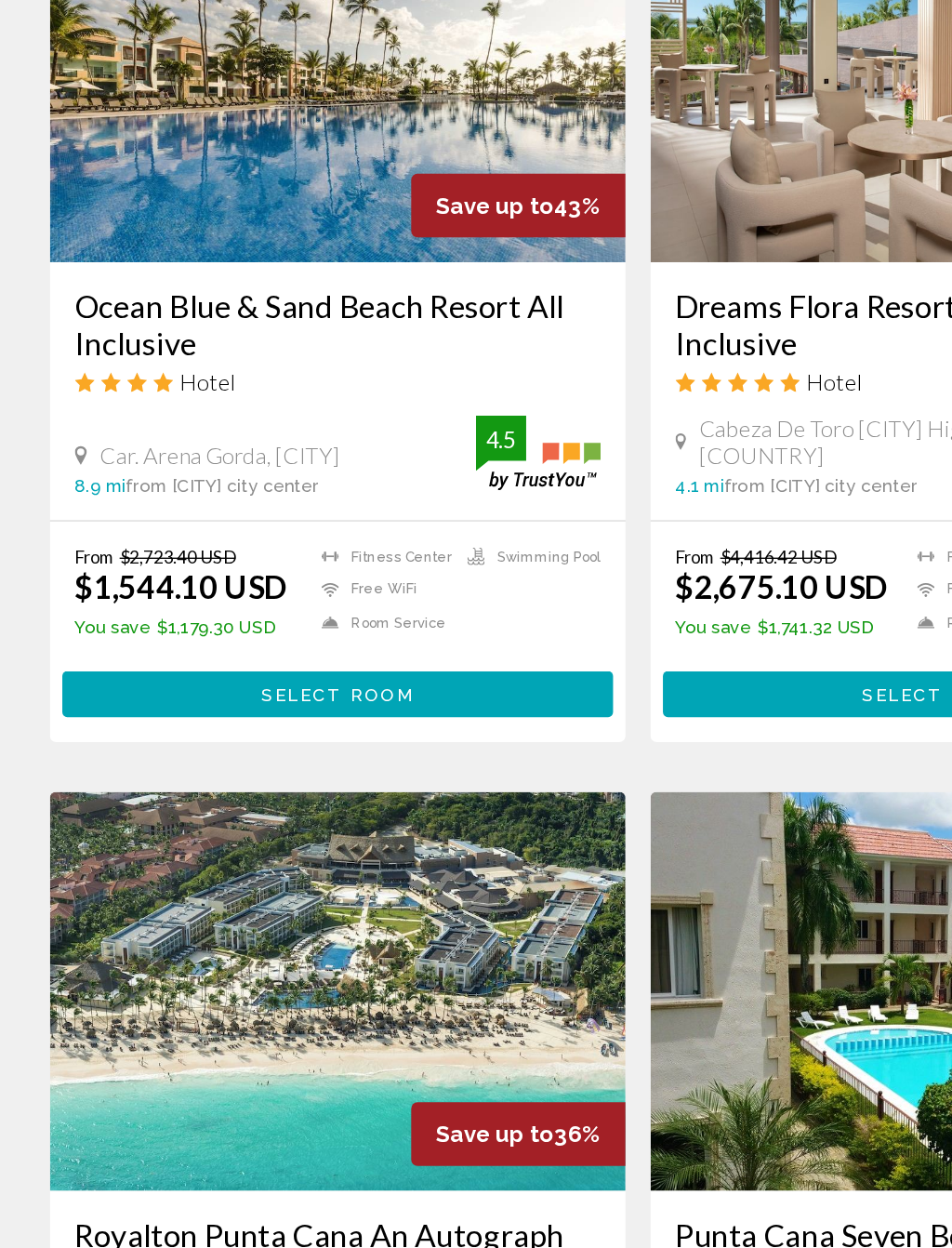 scroll, scrollTop: 697, scrollLeft: 0, axis: vertical 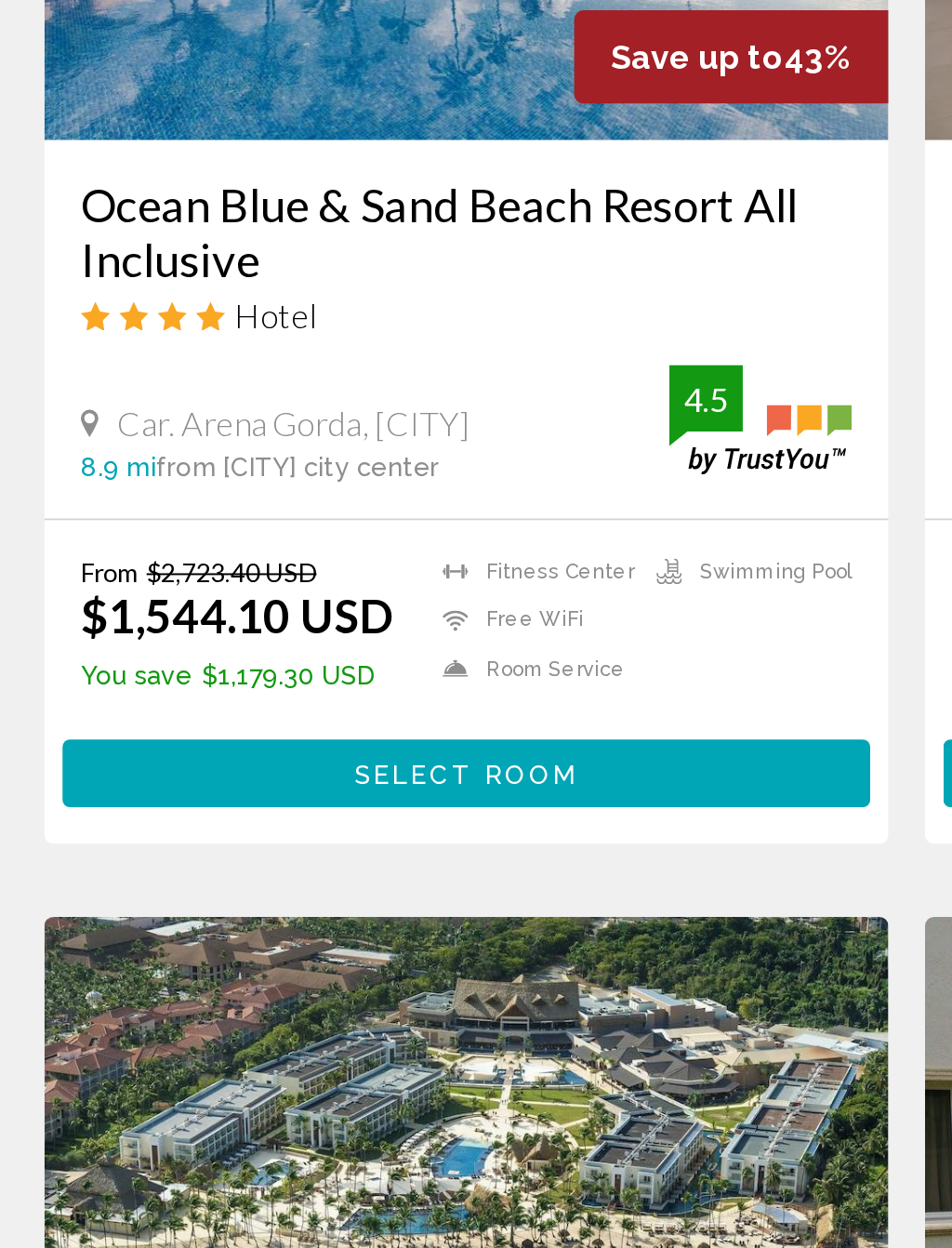 click on "Select Room" at bounding box center (252, 818) 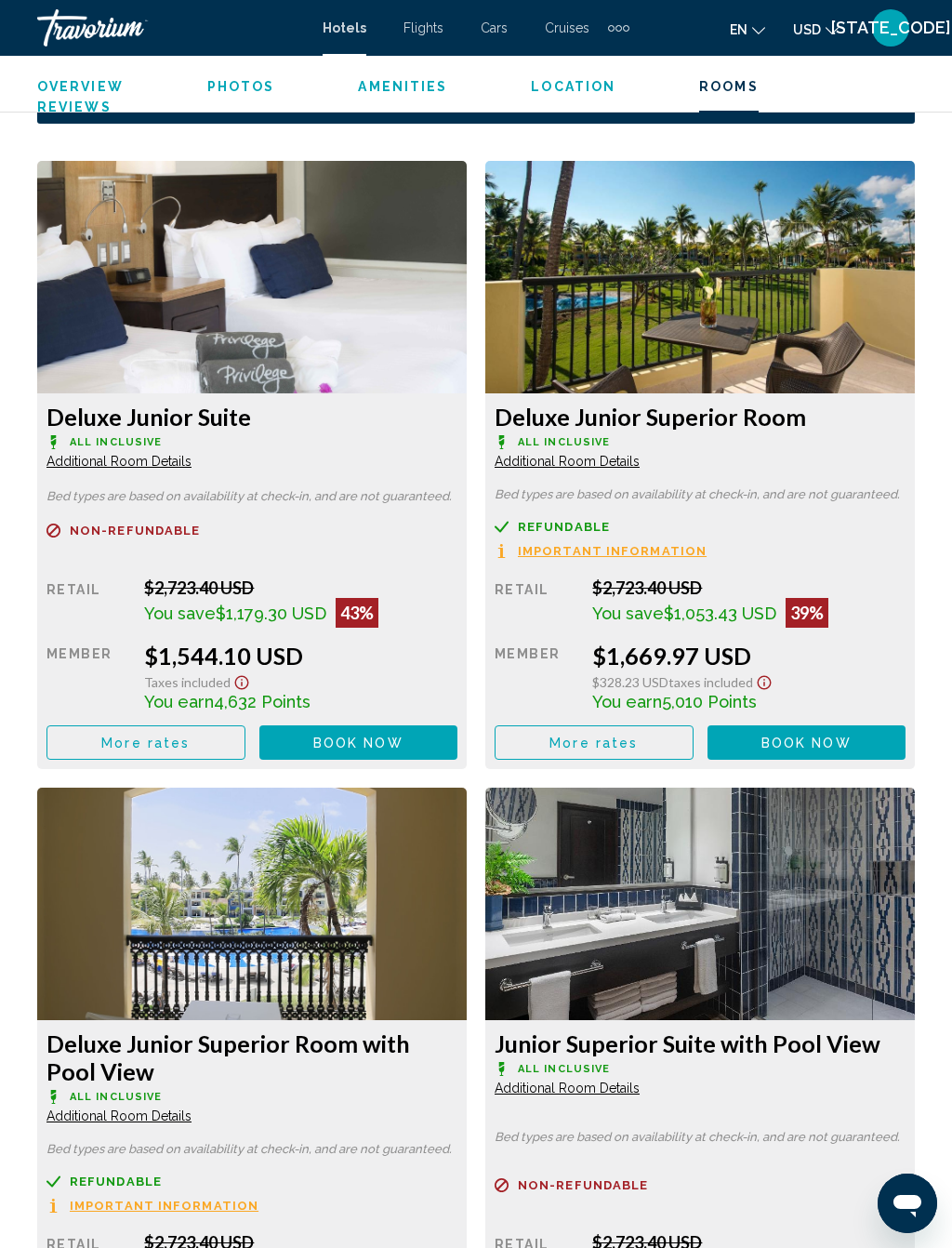 scroll, scrollTop: 3041, scrollLeft: 0, axis: vertical 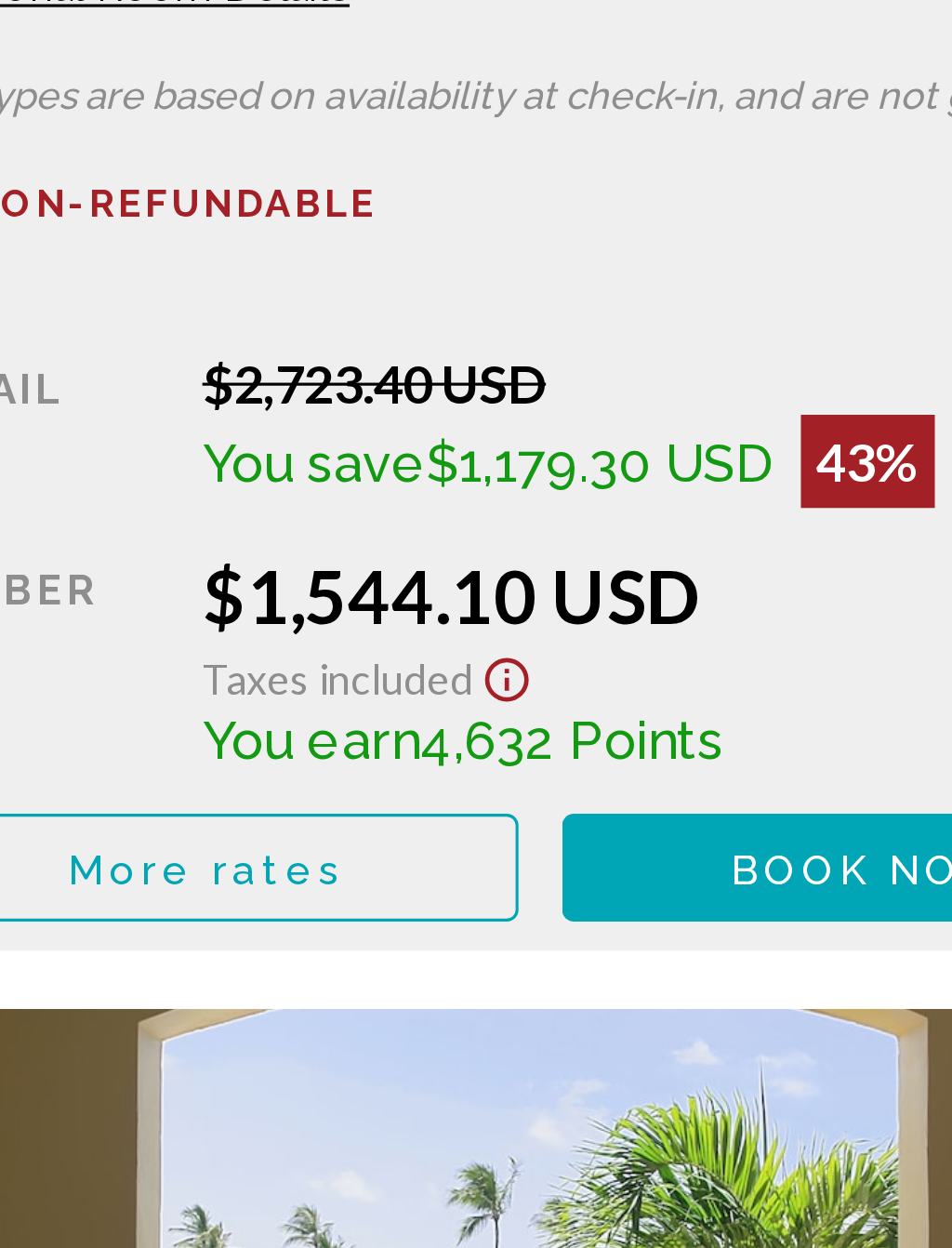 click on "Book now No longer available" at bounding box center [359, 738] 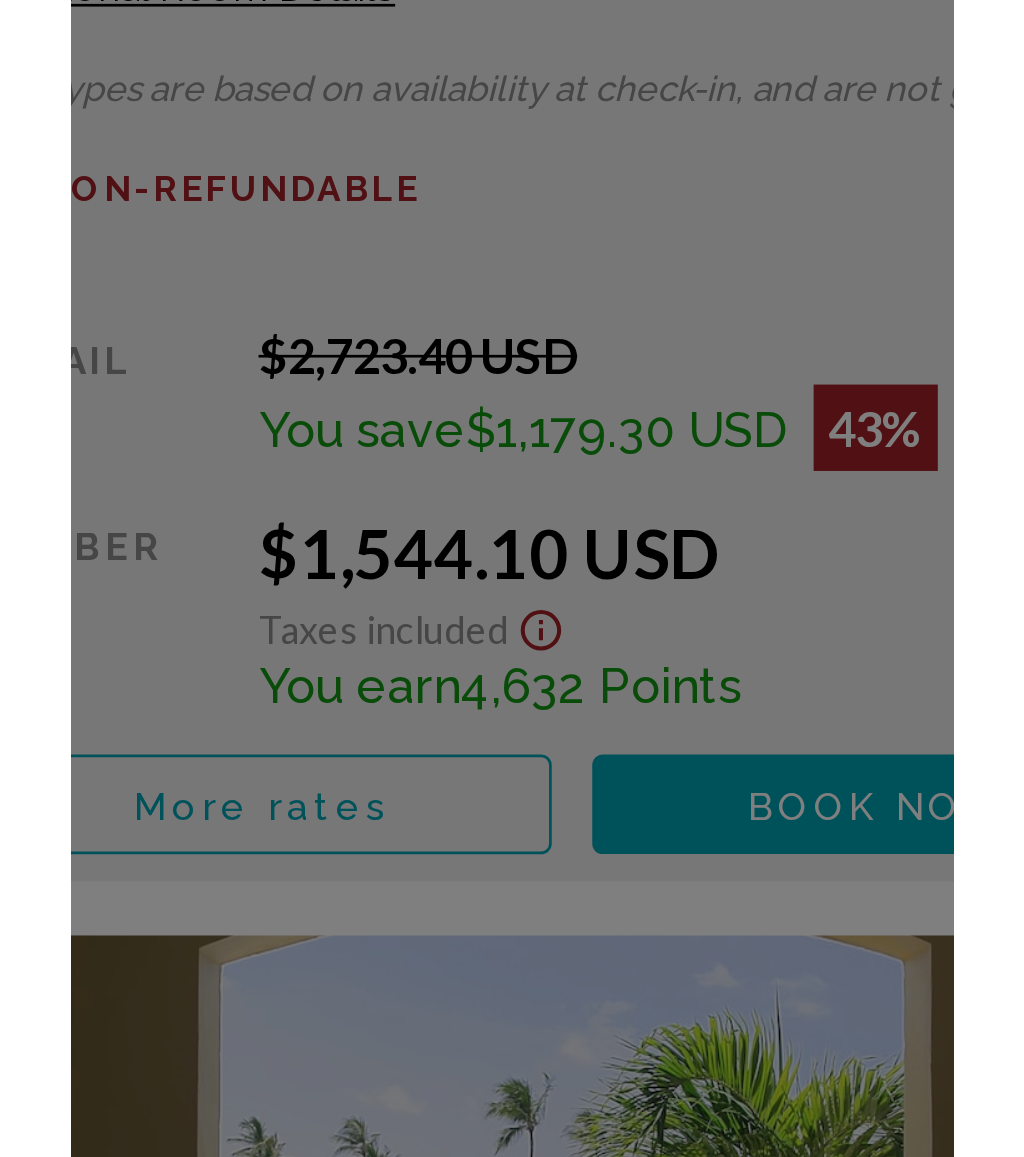 scroll, scrollTop: 0, scrollLeft: 0, axis: both 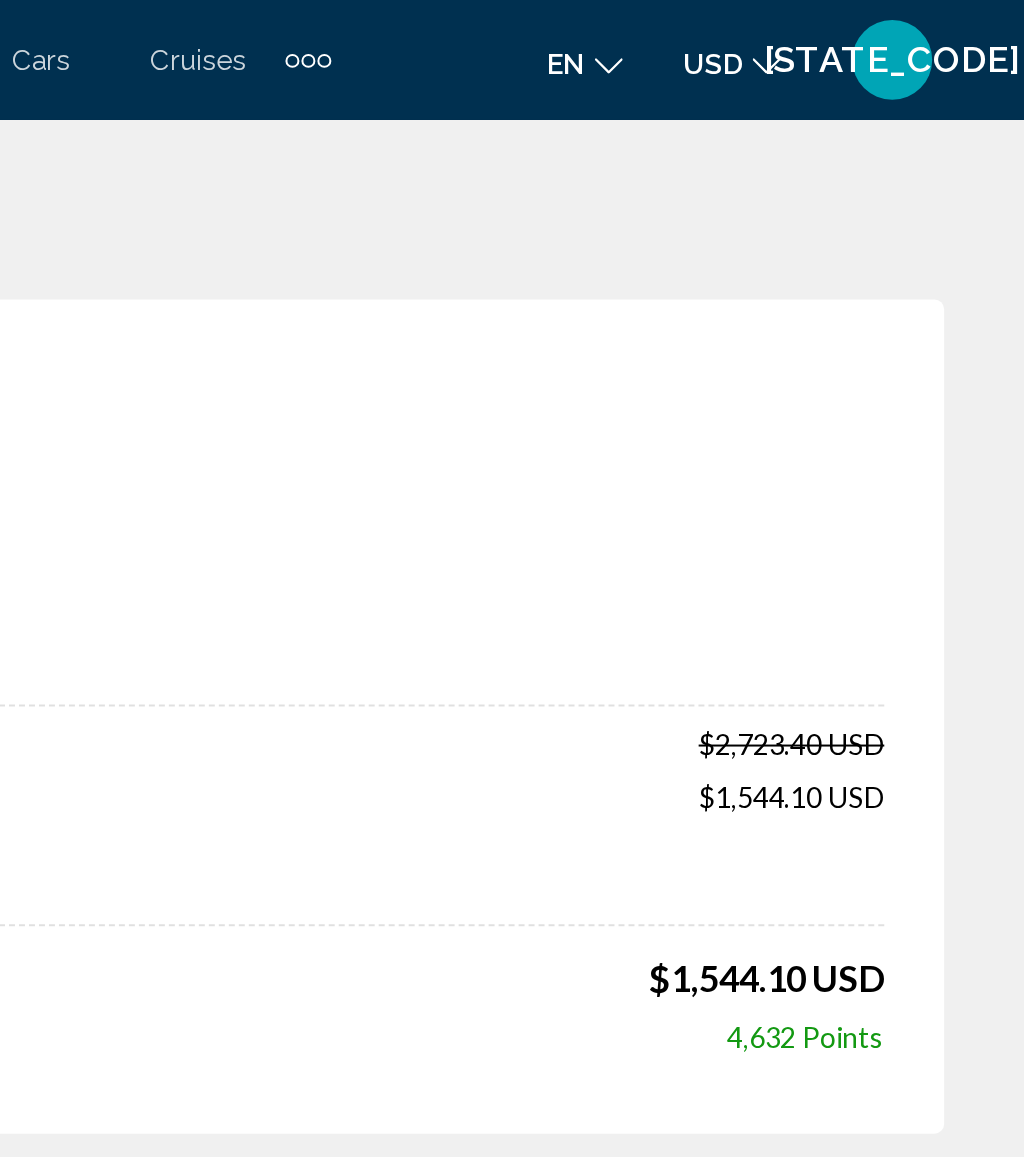 click at bounding box center [665, 30] 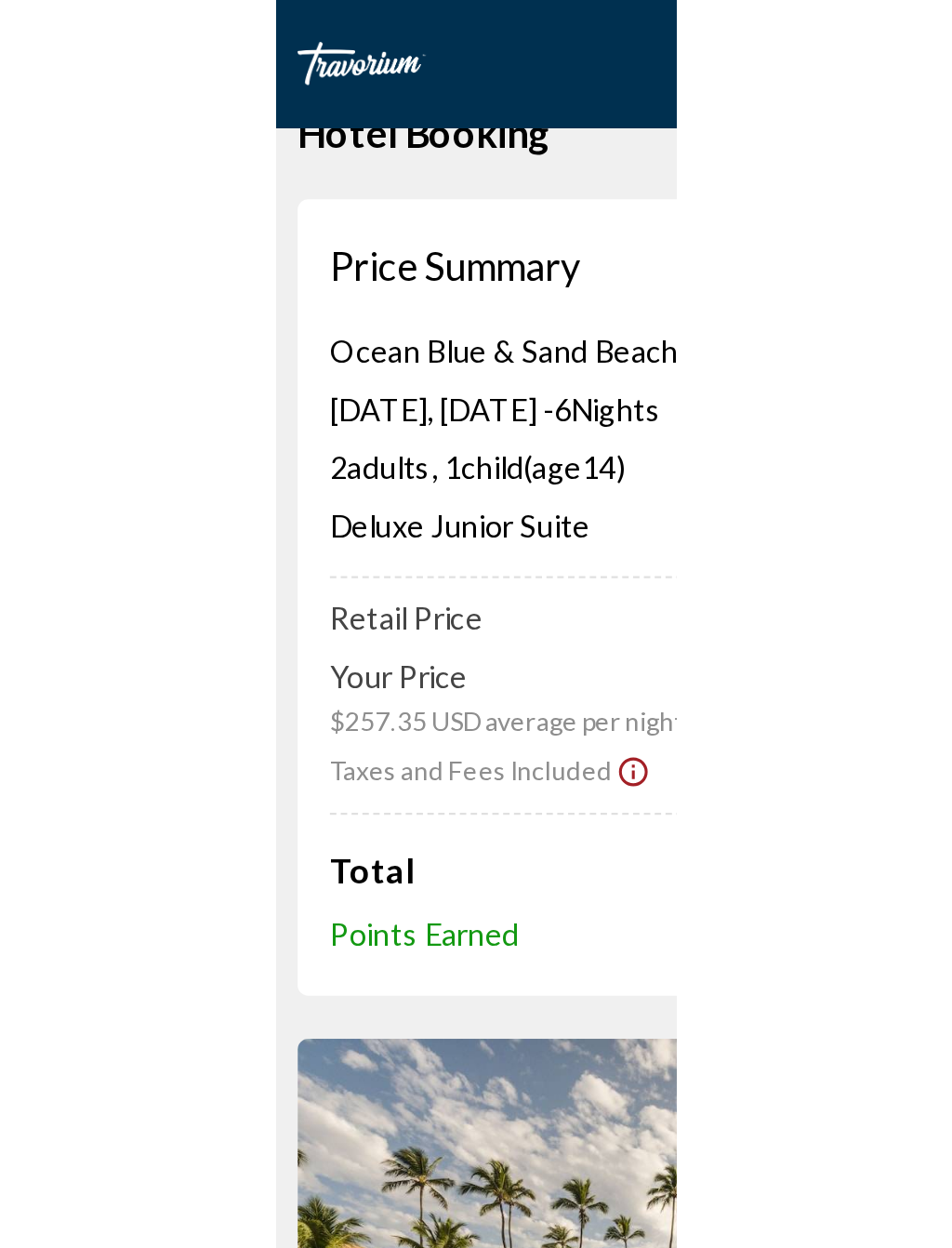 scroll, scrollTop: 0, scrollLeft: 0, axis: both 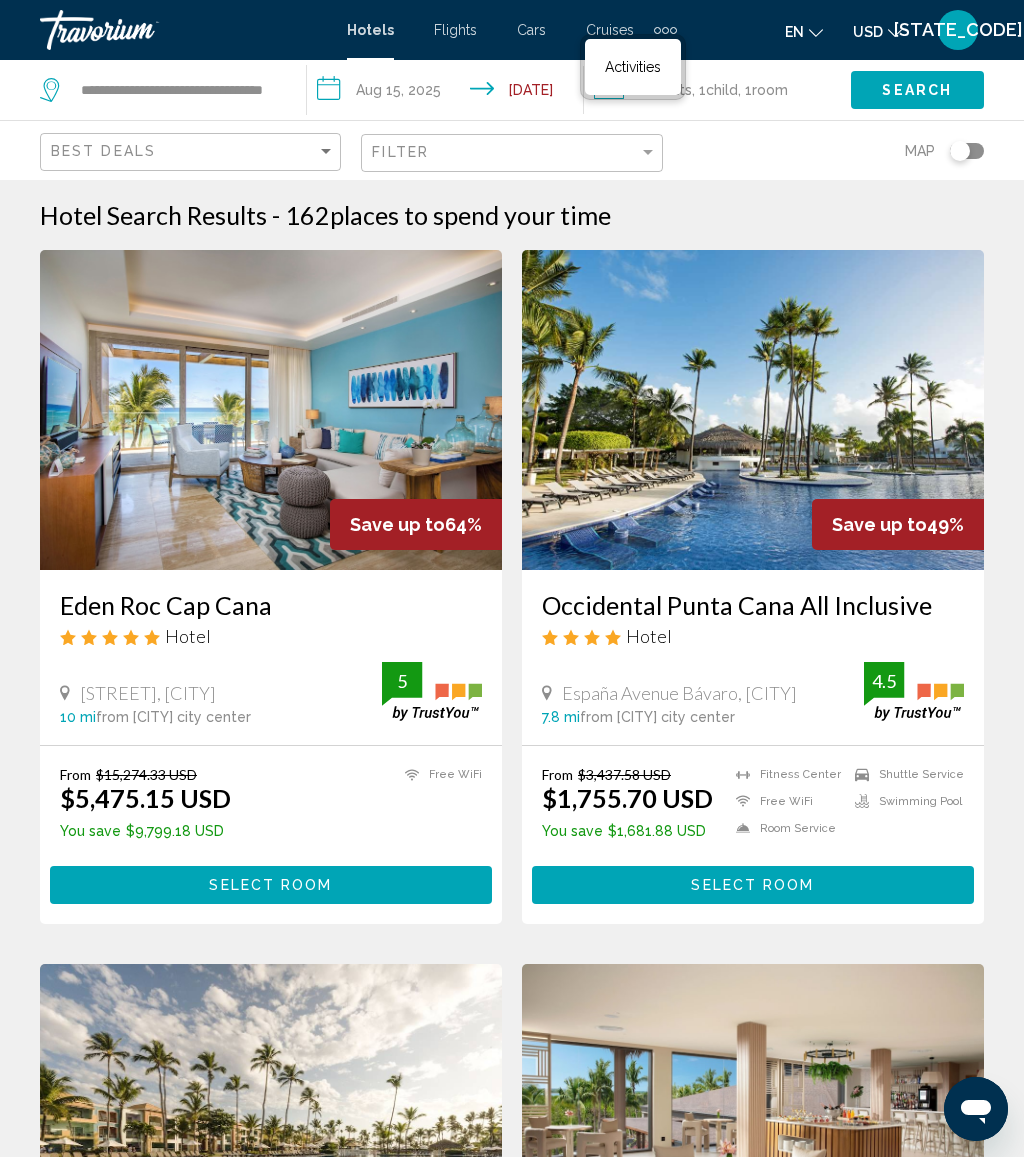 click on "**********" at bounding box center (449, 93) 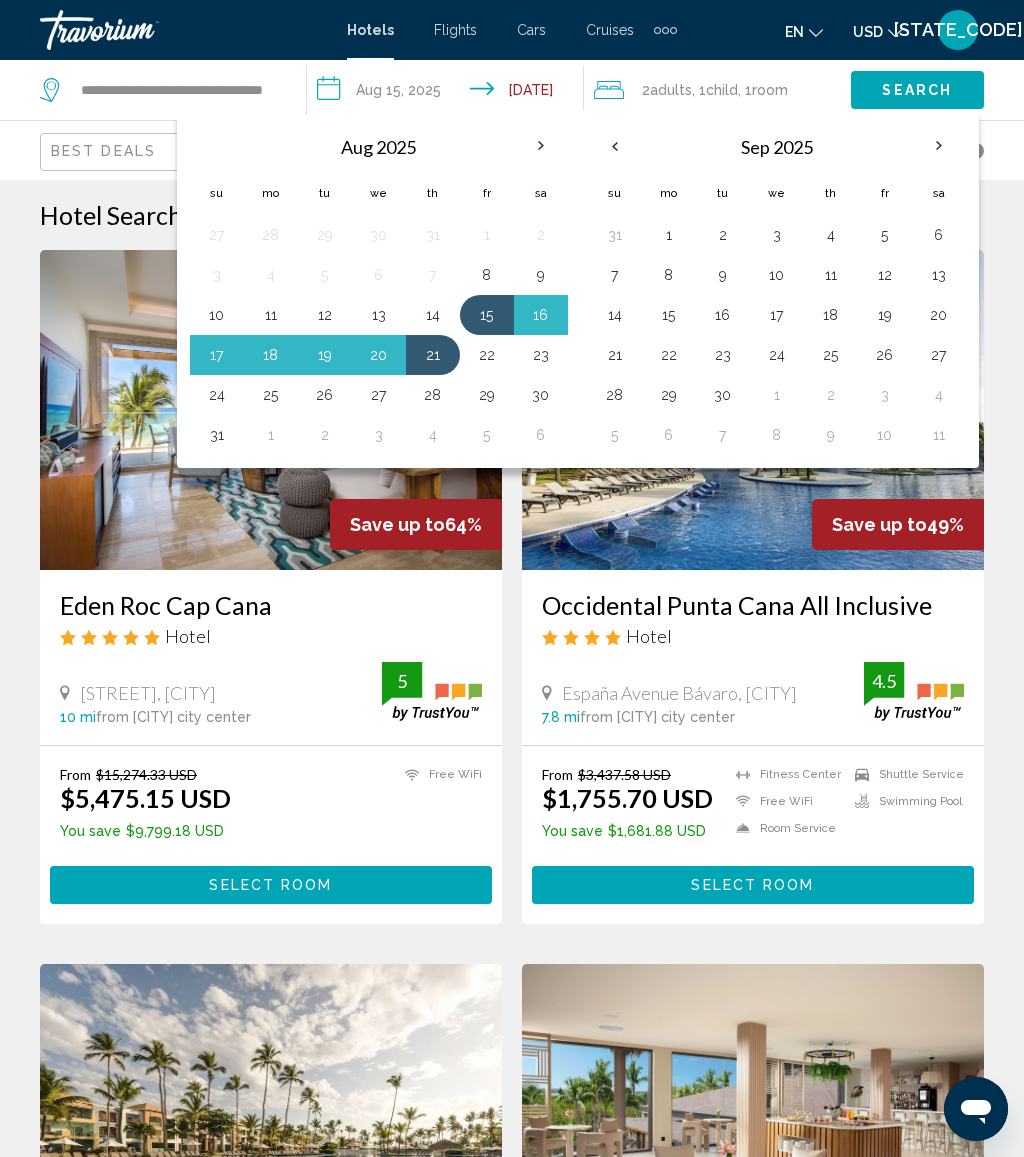click at bounding box center (271, 410) 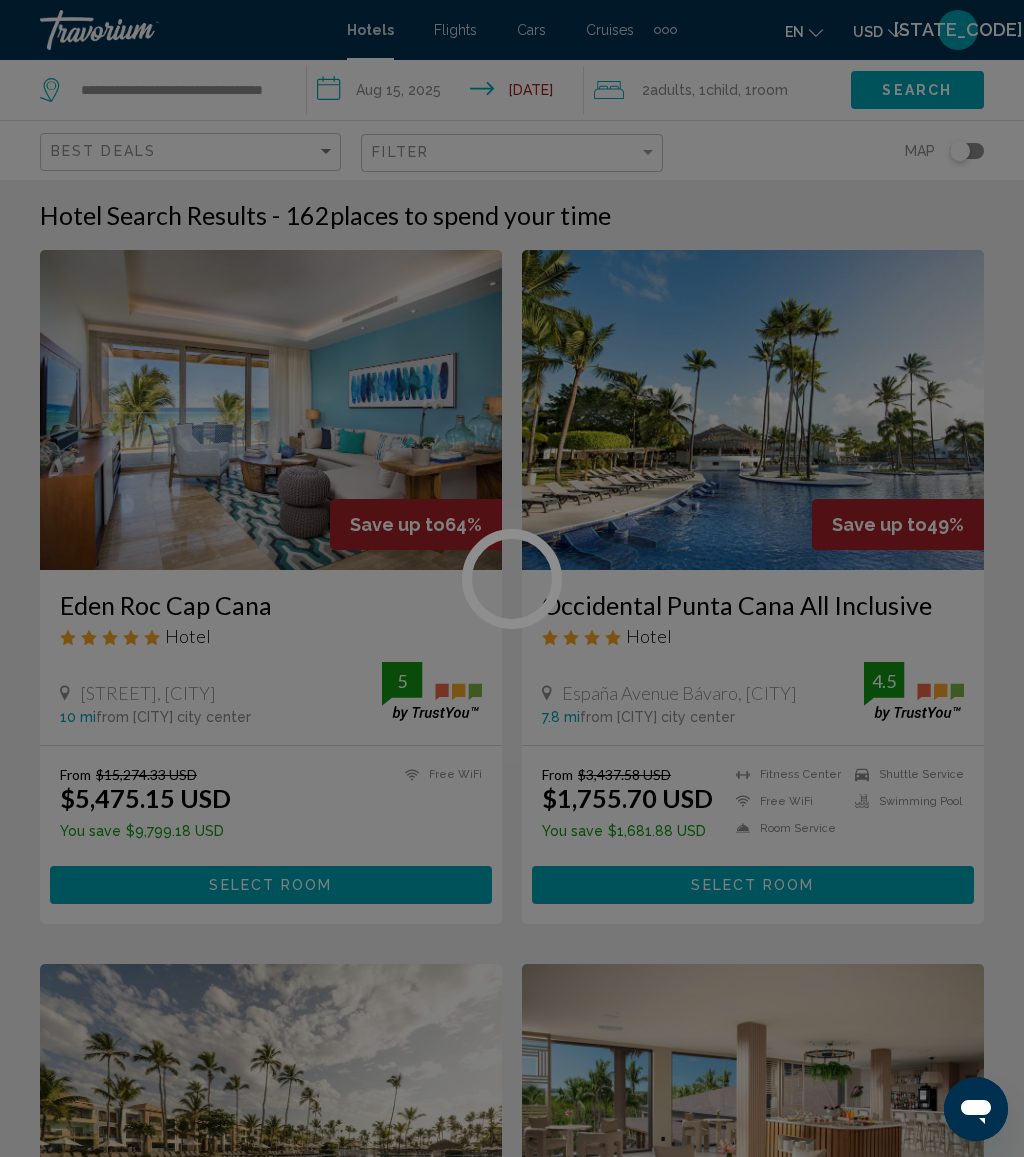 click at bounding box center [512, 578] 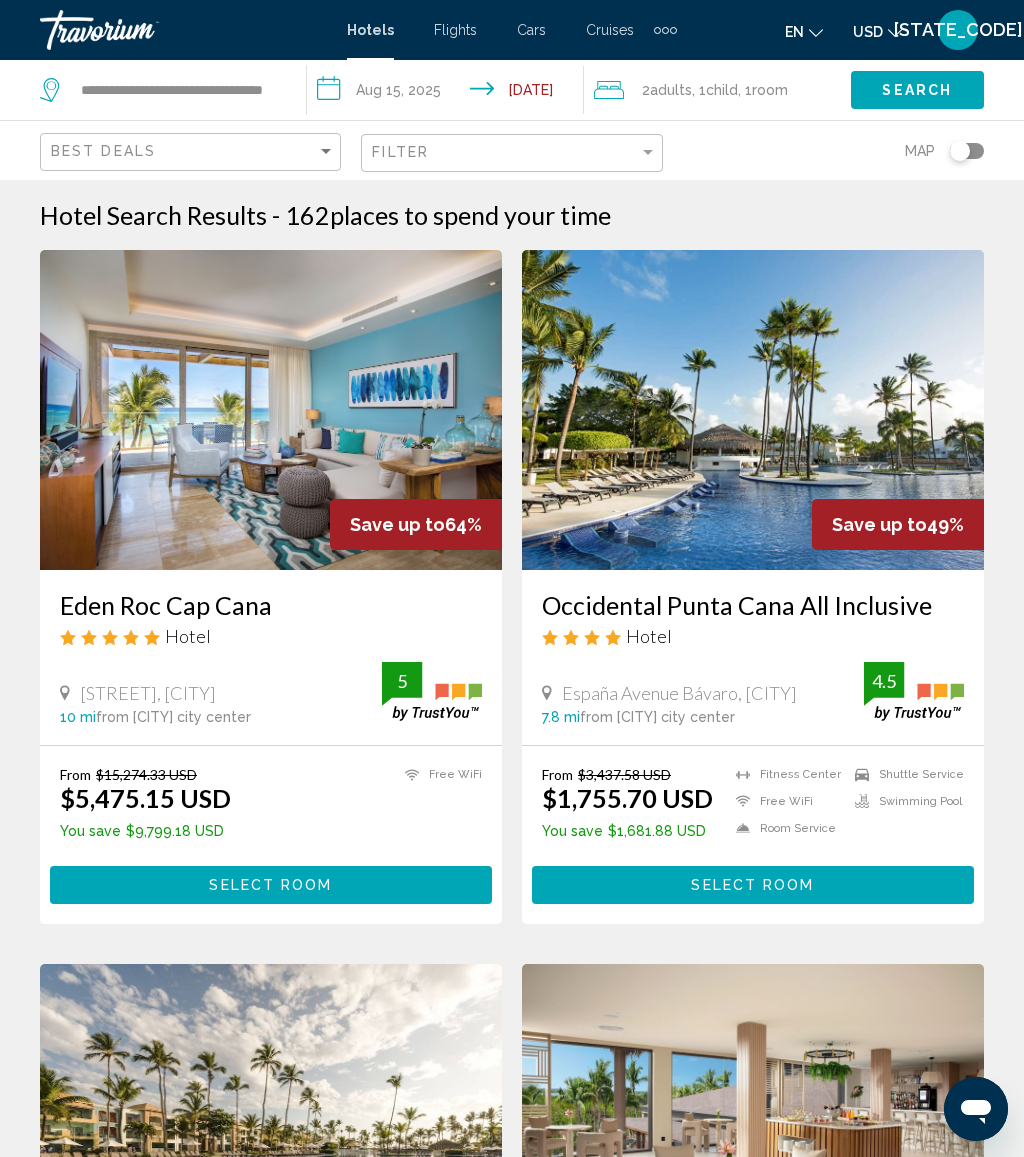 click on "**********" 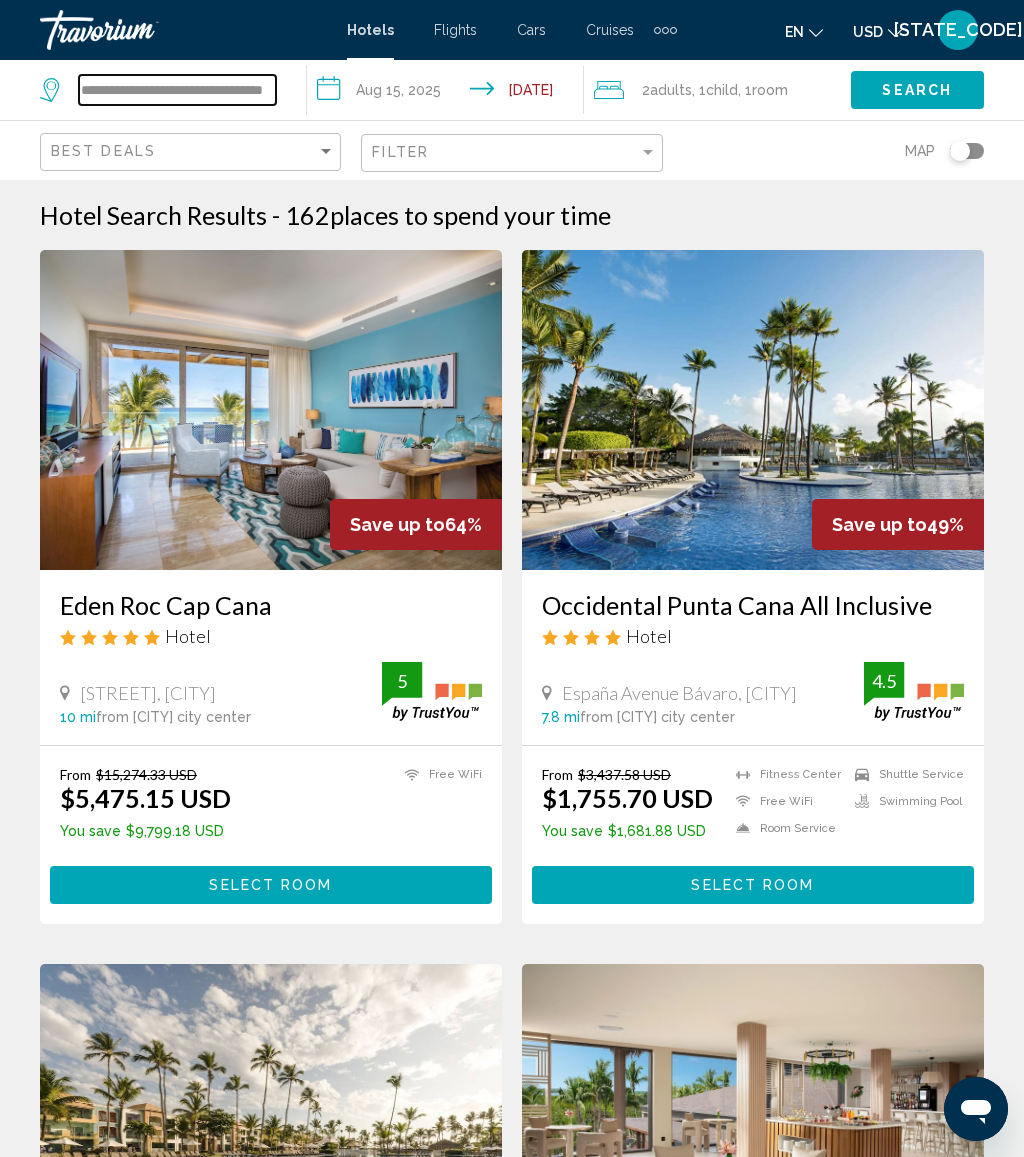 click on "**********" at bounding box center (177, 90) 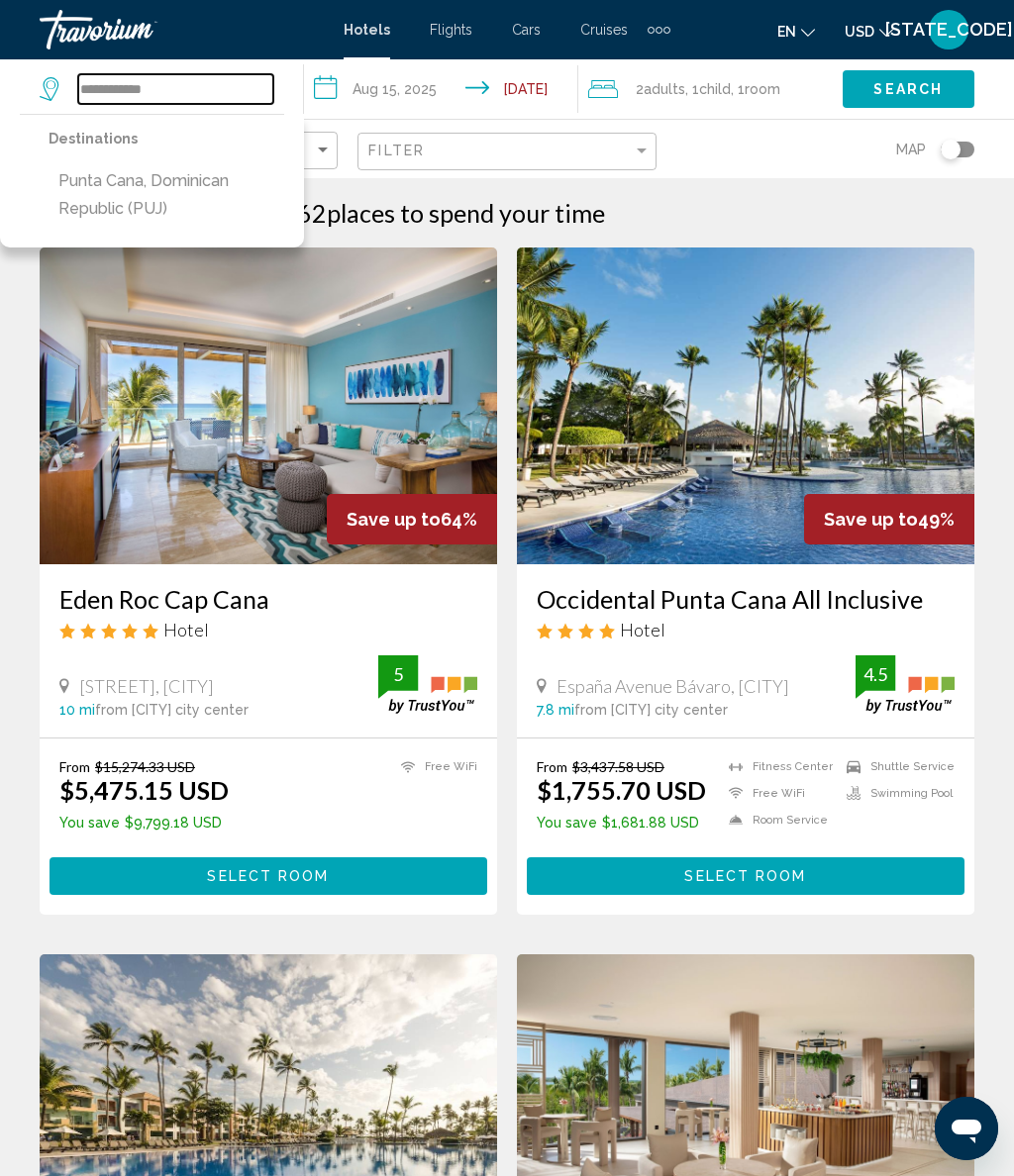 type on "*****" 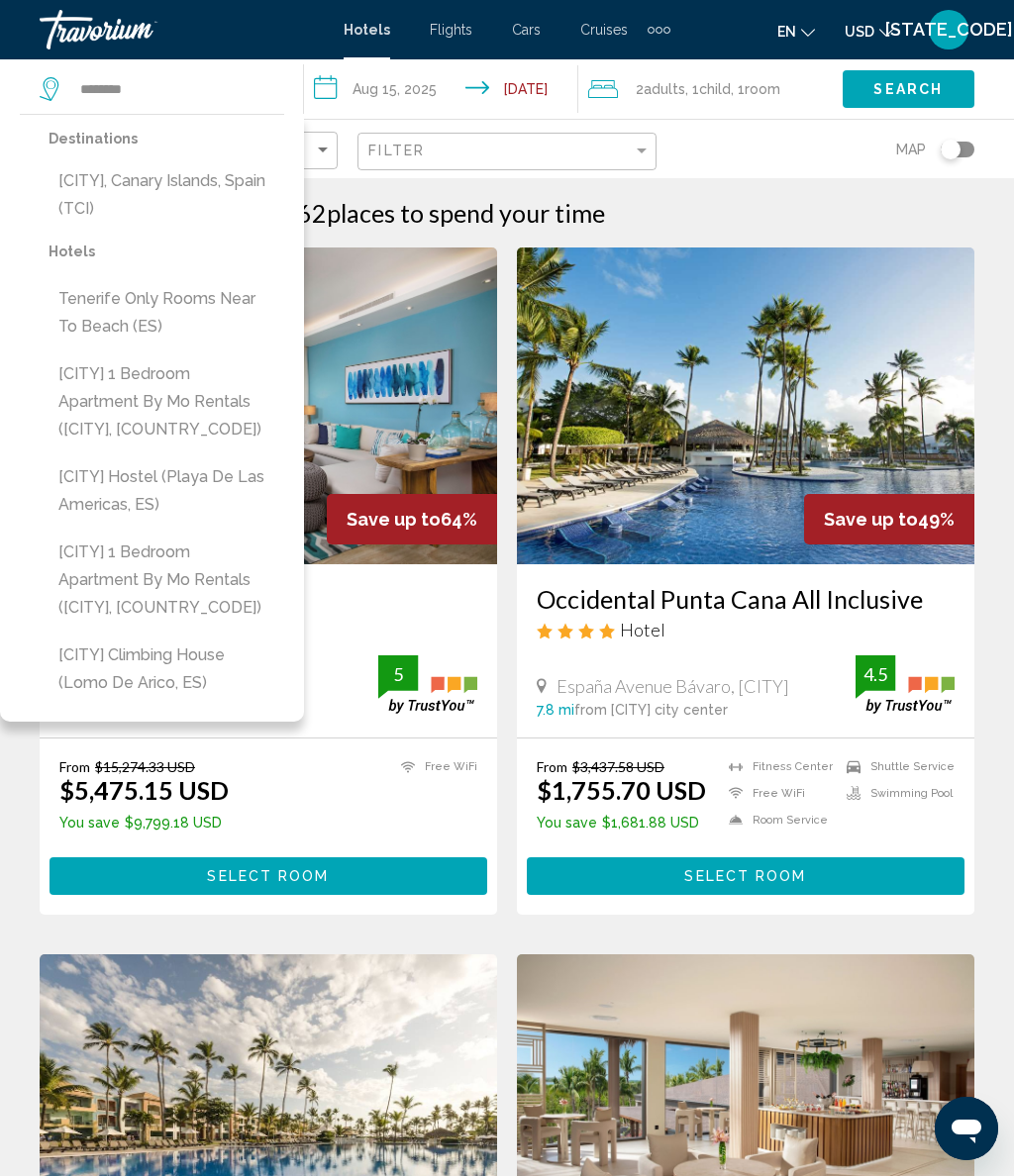 click on "[CITY], [REGION], [COUNTRY] ([CODE])" at bounding box center [166, 195] 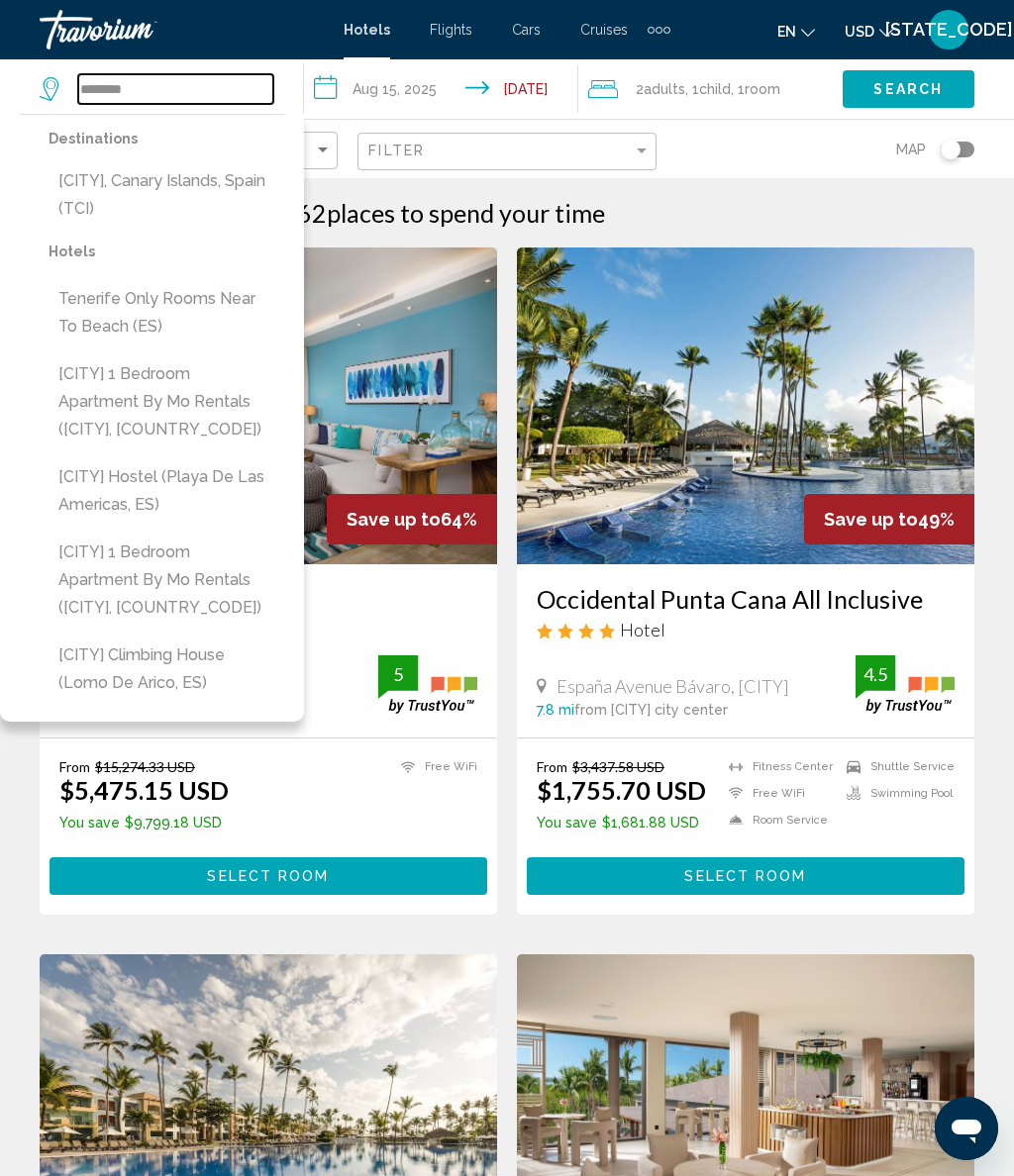 type on "**********" 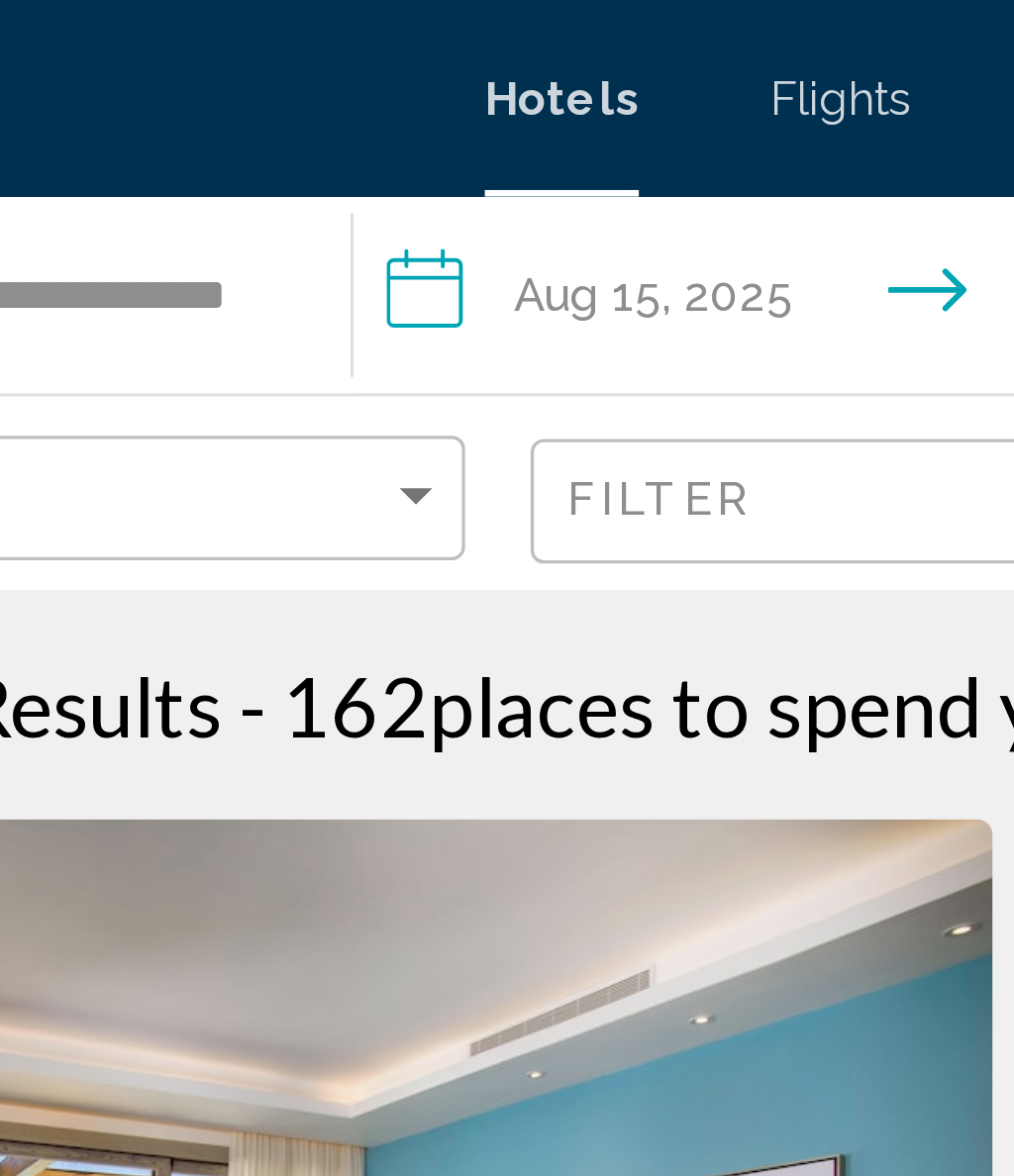 click on "**********" at bounding box center (445, 92) 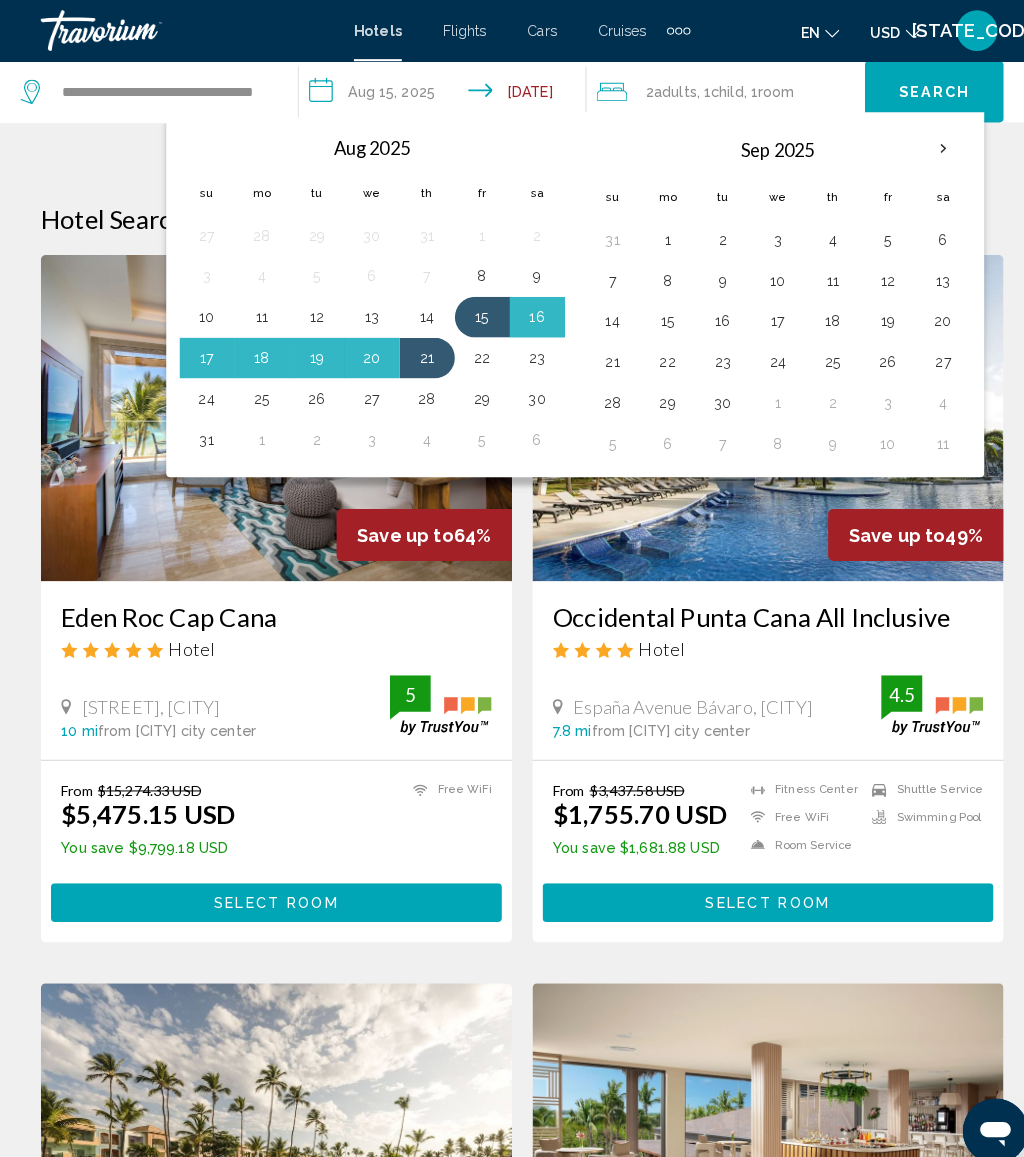 click on "16" at bounding box center (709, 315) 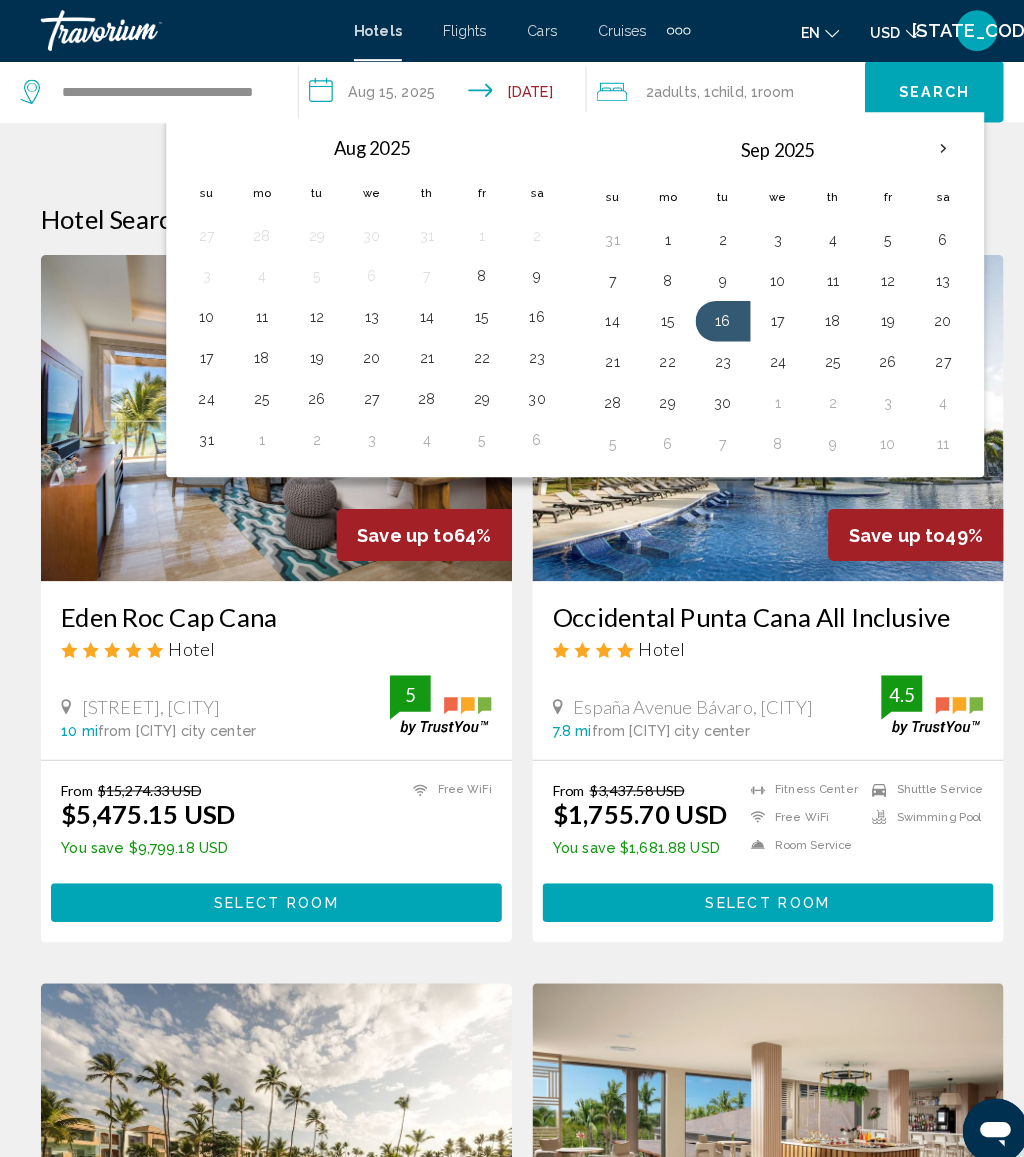 click on "23" at bounding box center (709, 355) 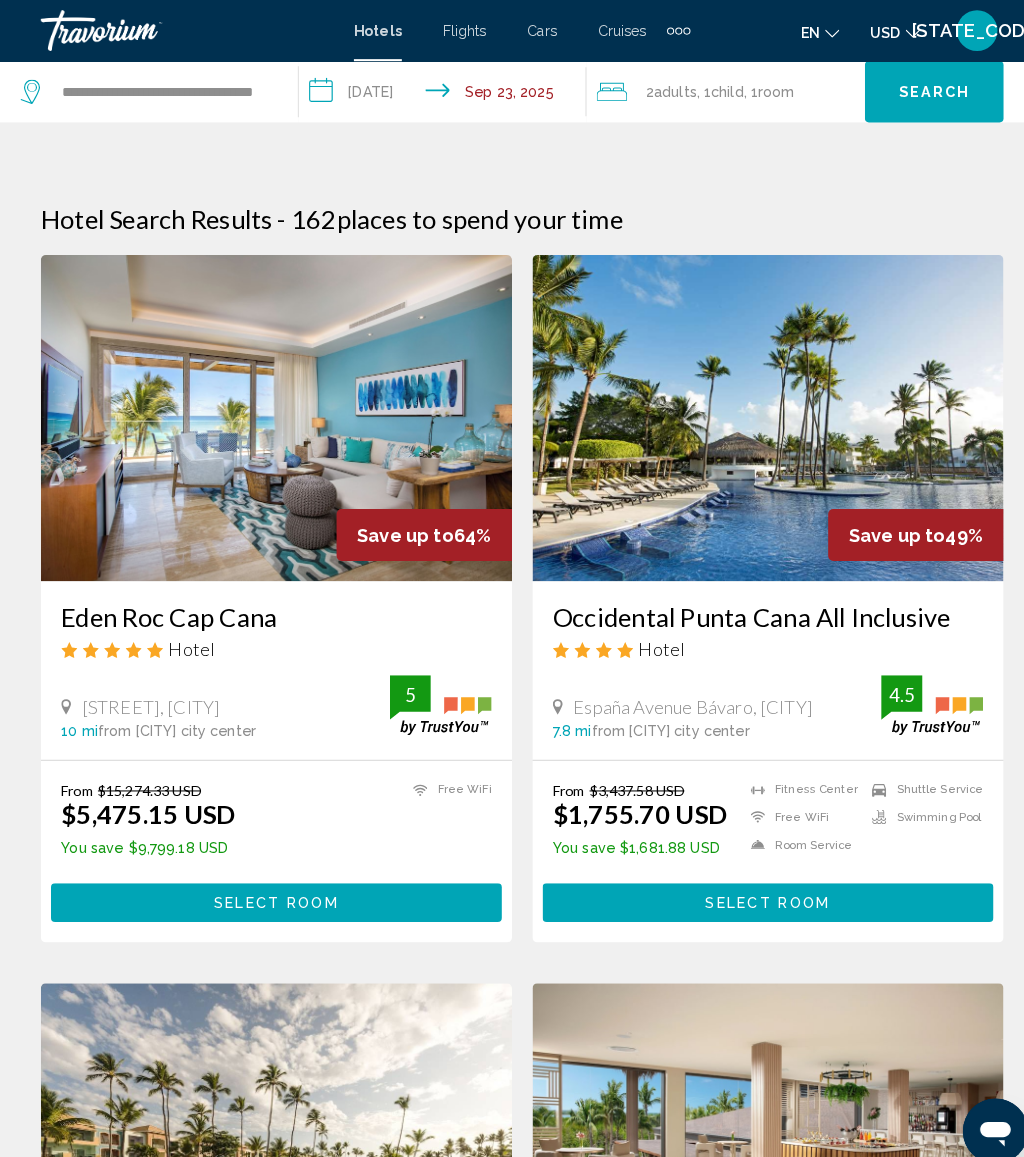 click on "2  Adult Adults , 1  Child Children , 1  Room rooms" 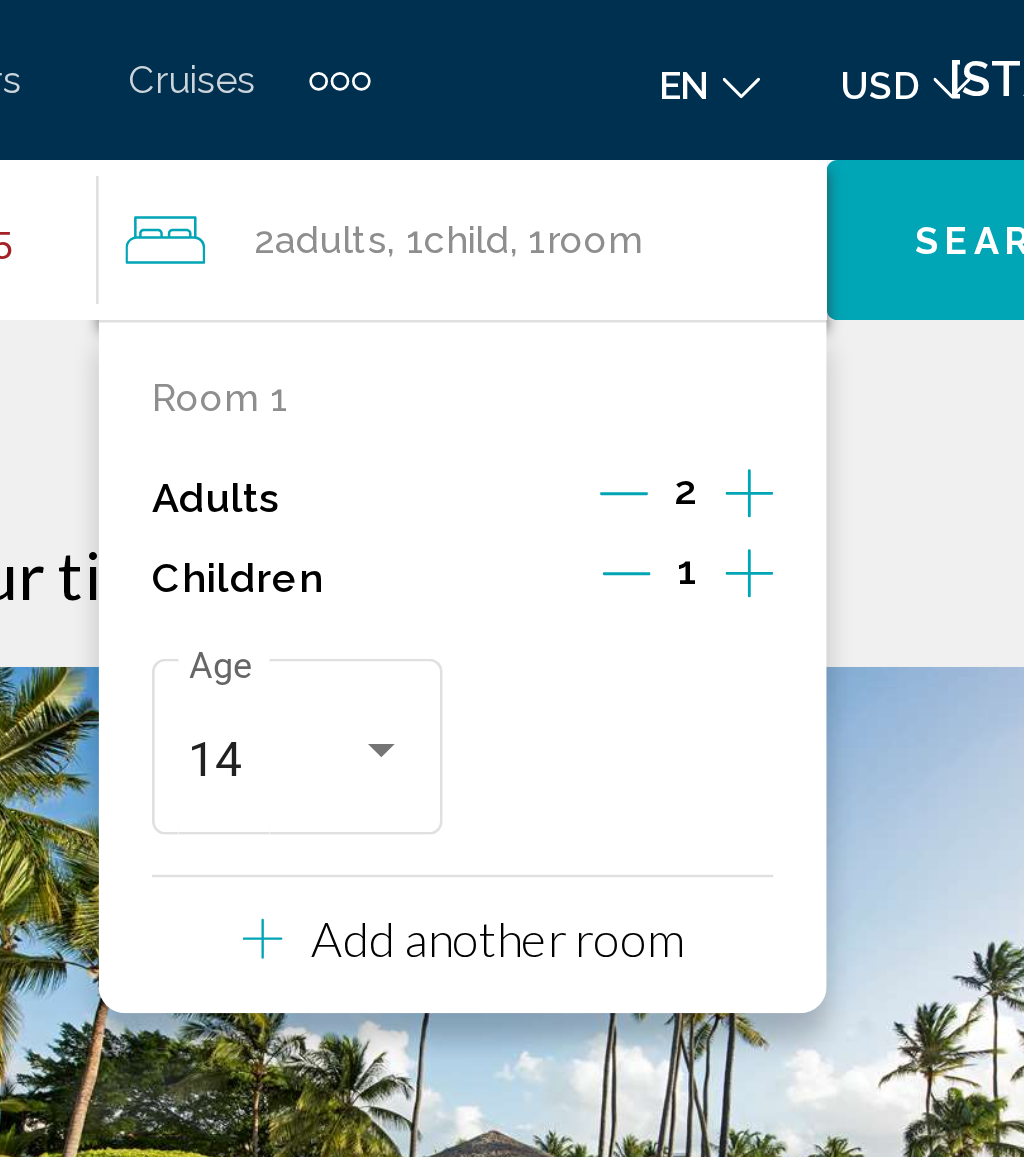 click 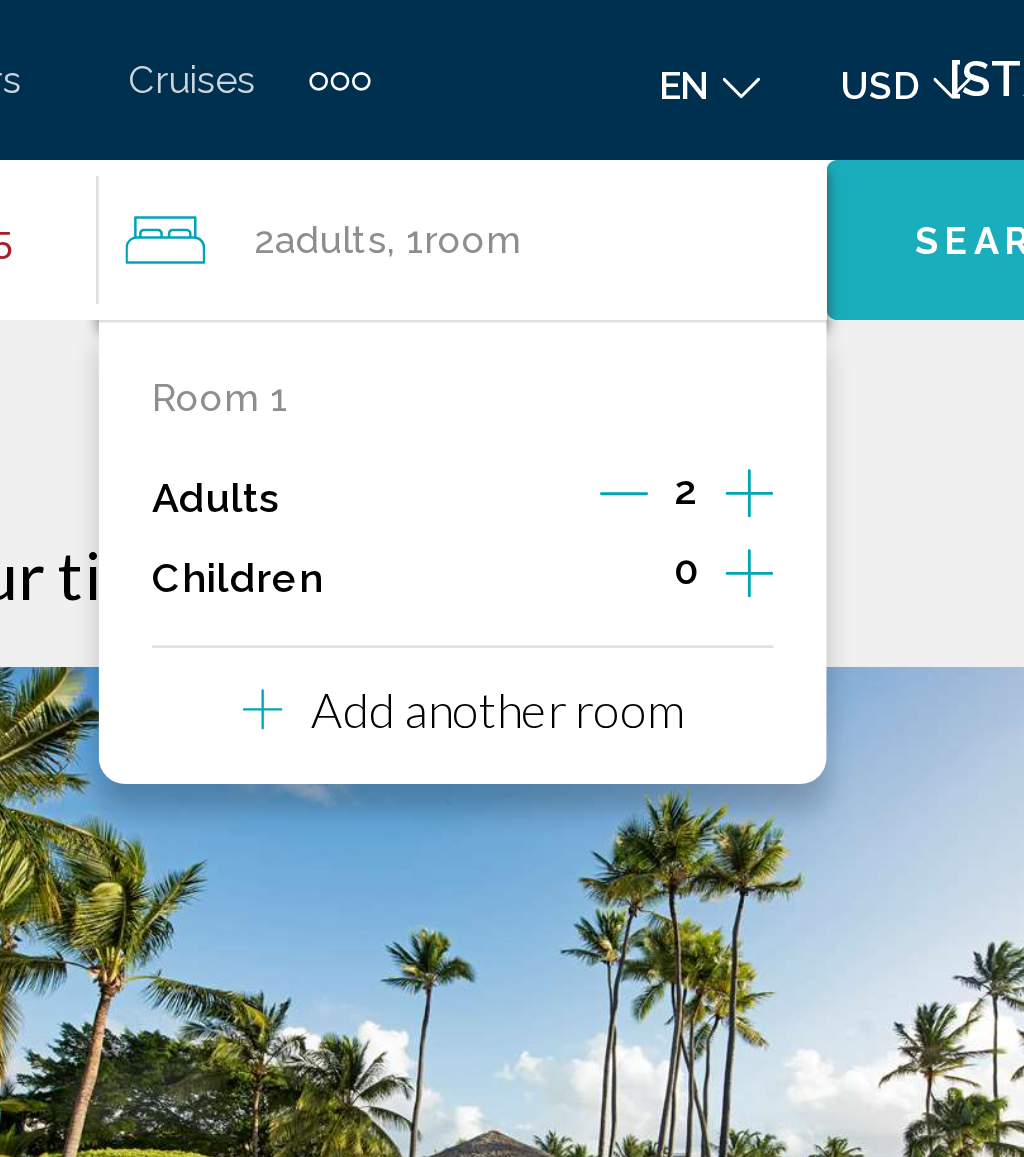 click on "Search" 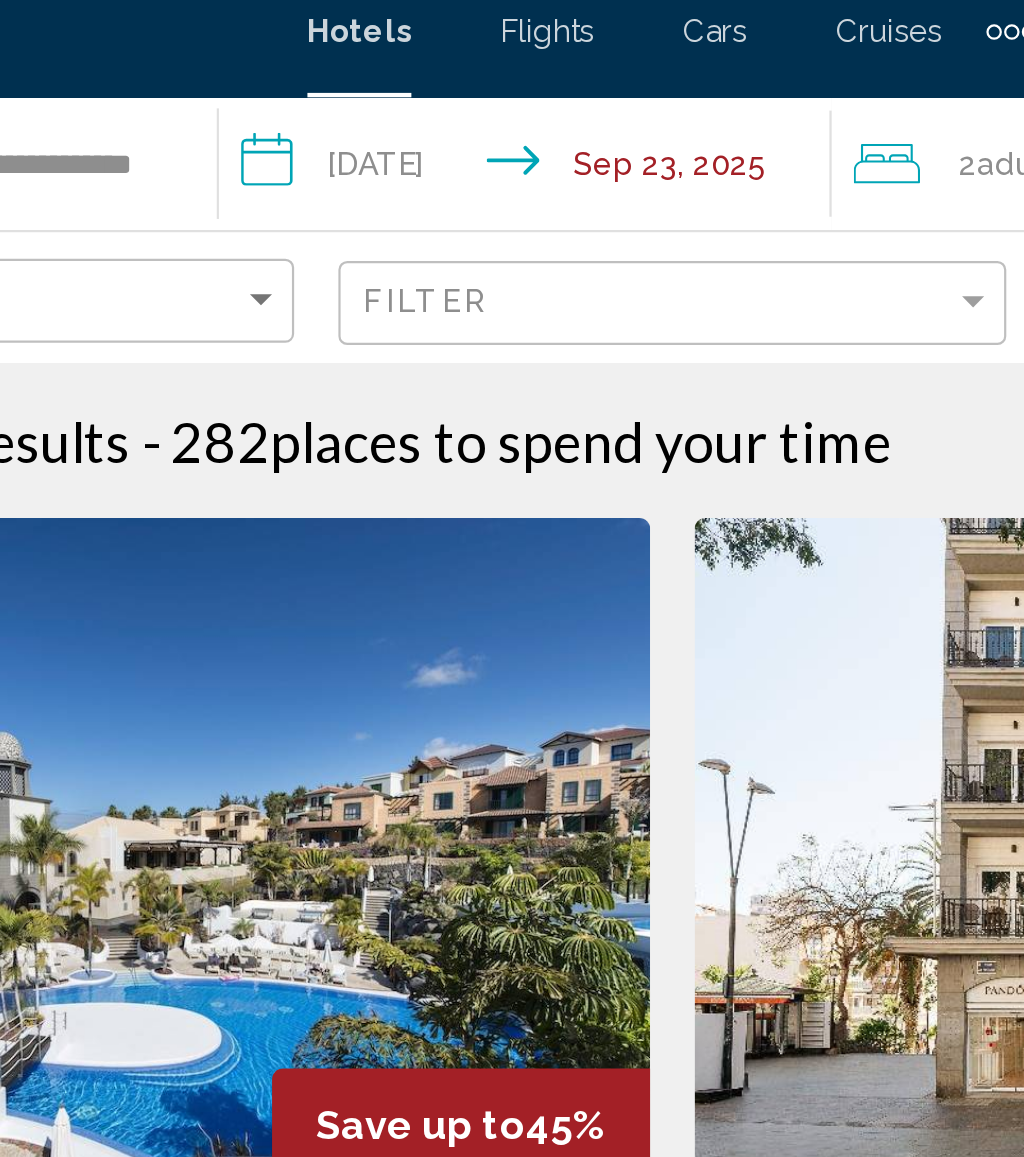click on "**********" at bounding box center [449, 93] 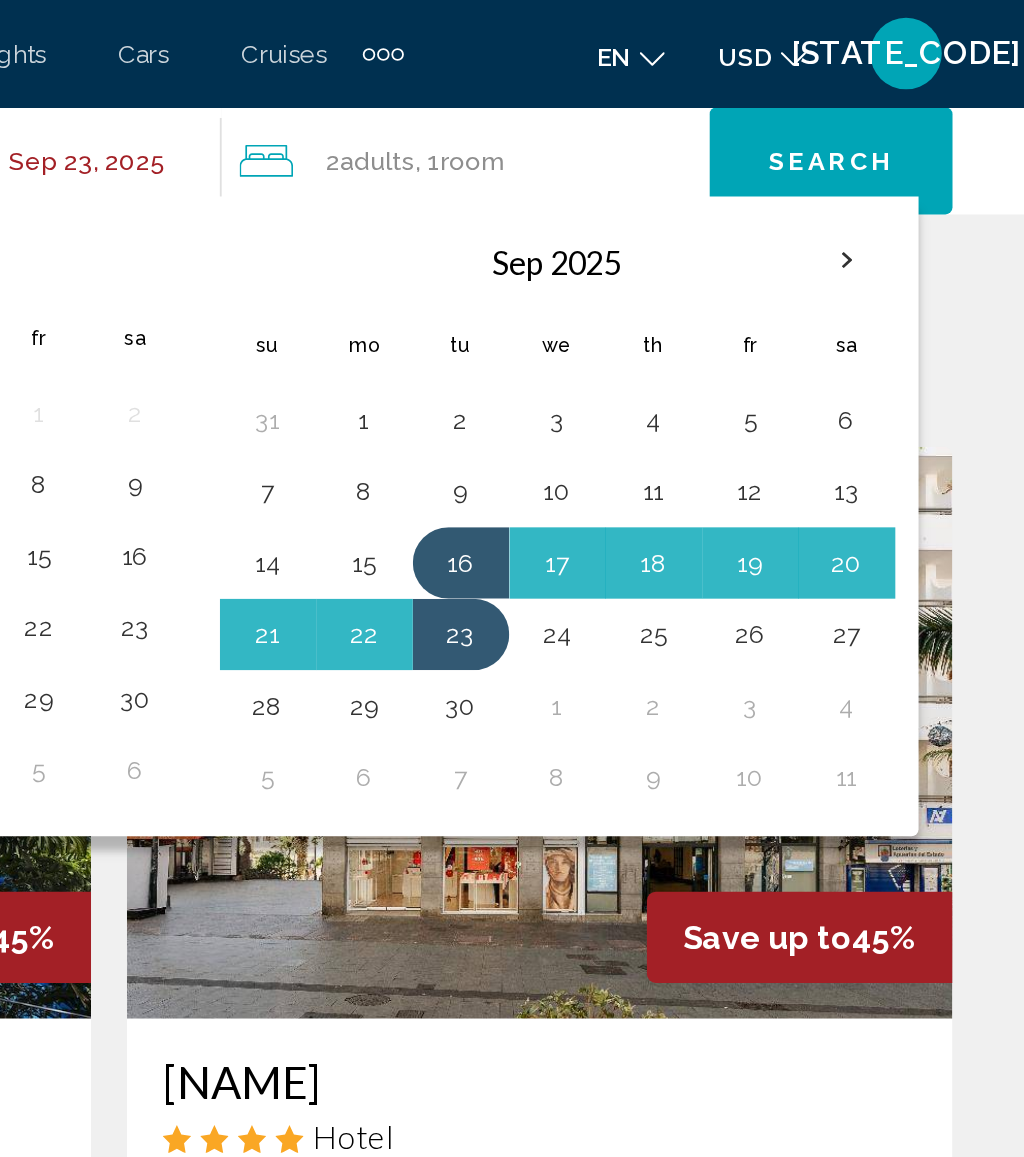 click at bounding box center [925, 146] 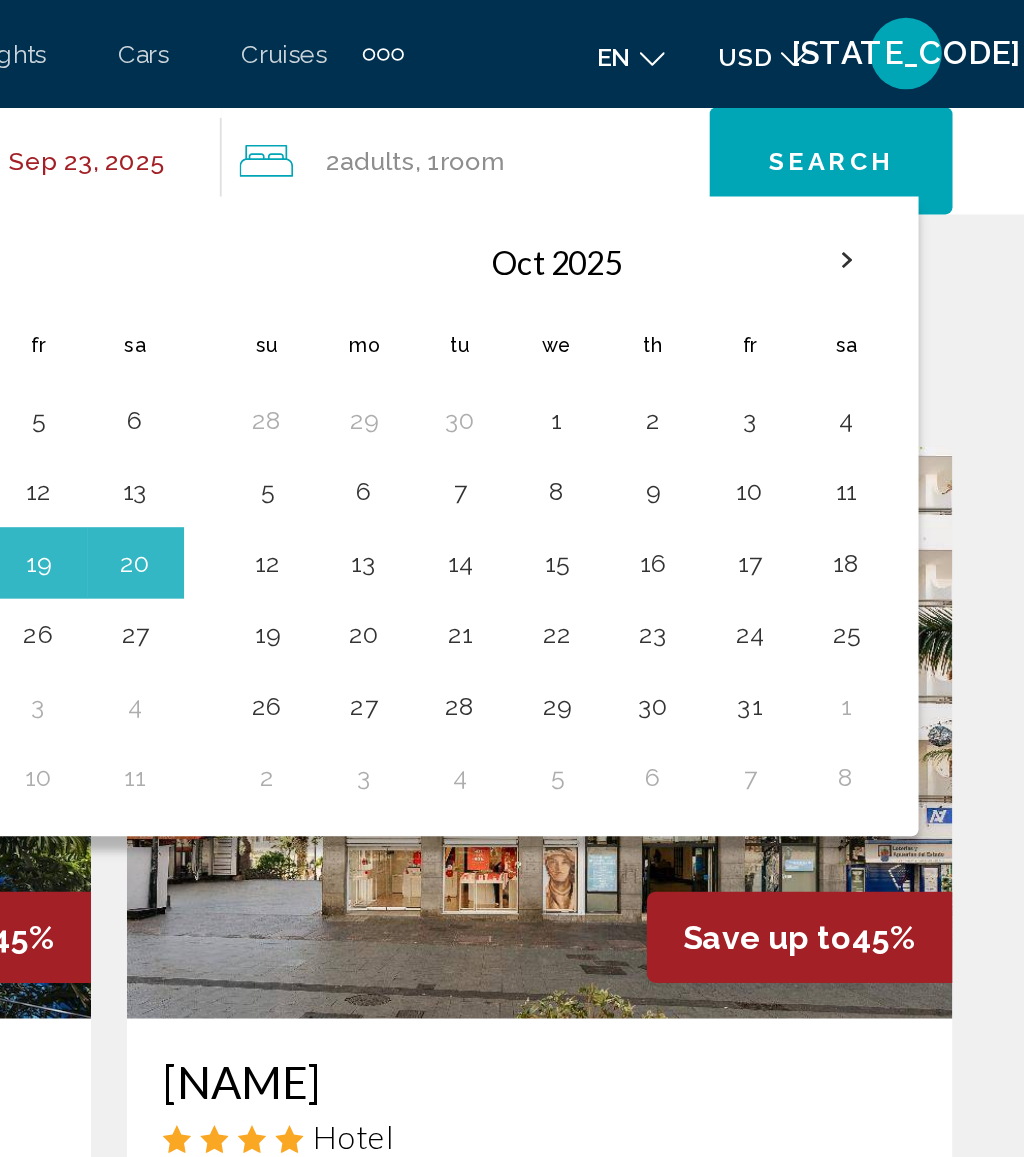 click at bounding box center (925, 146) 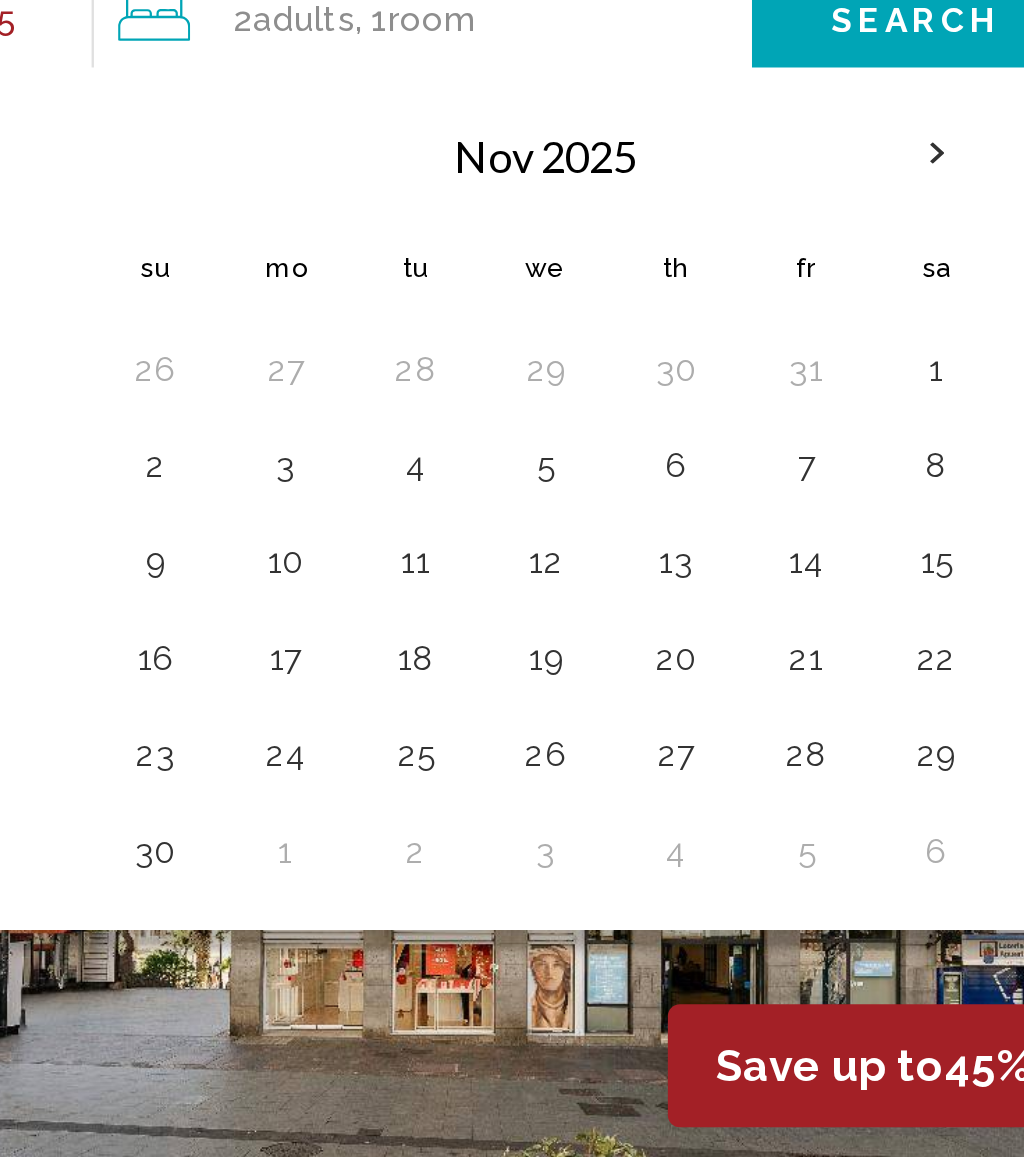 click on "5" at bounding box center [763, 275] 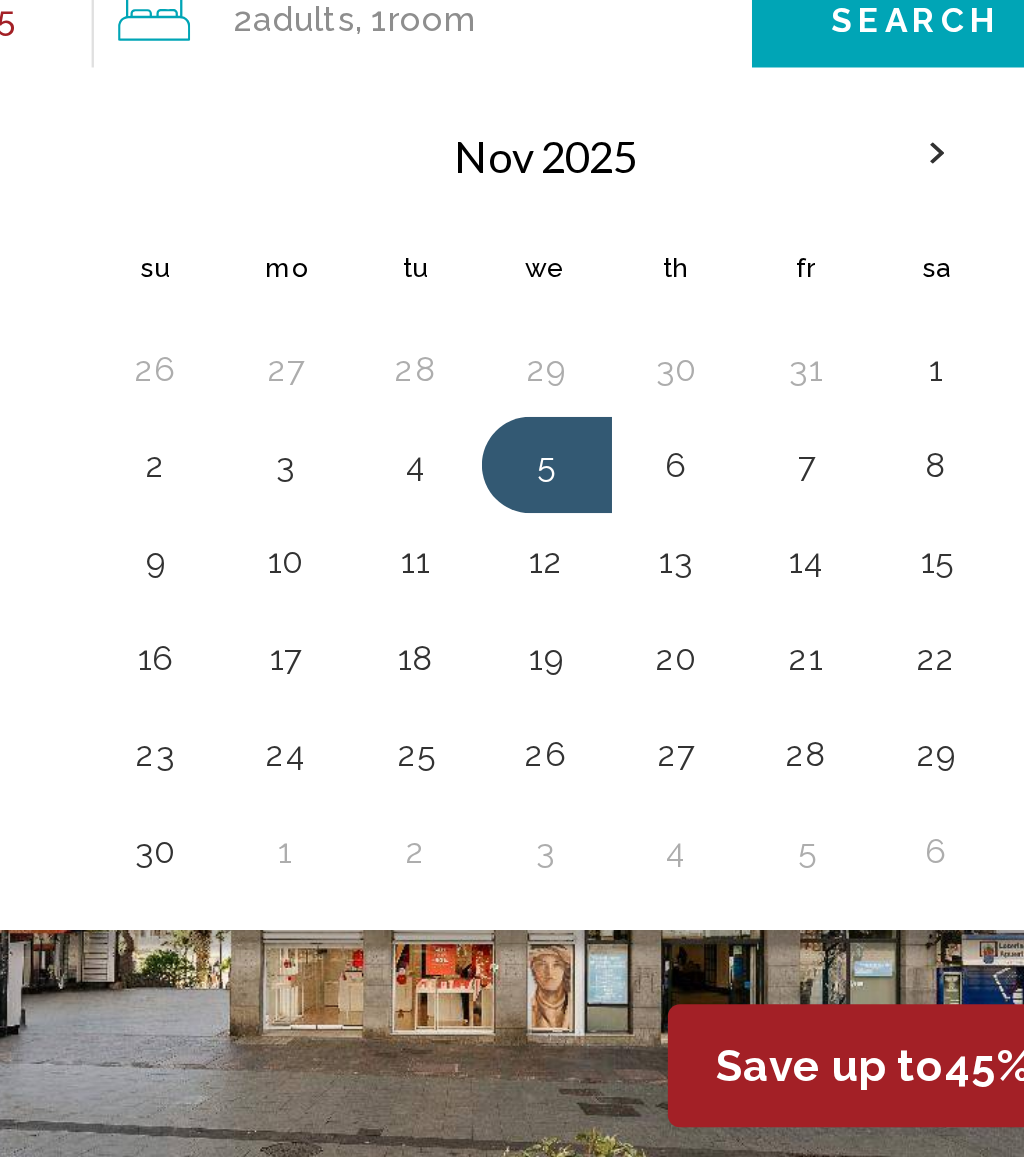click on "12" at bounding box center [763, 315] 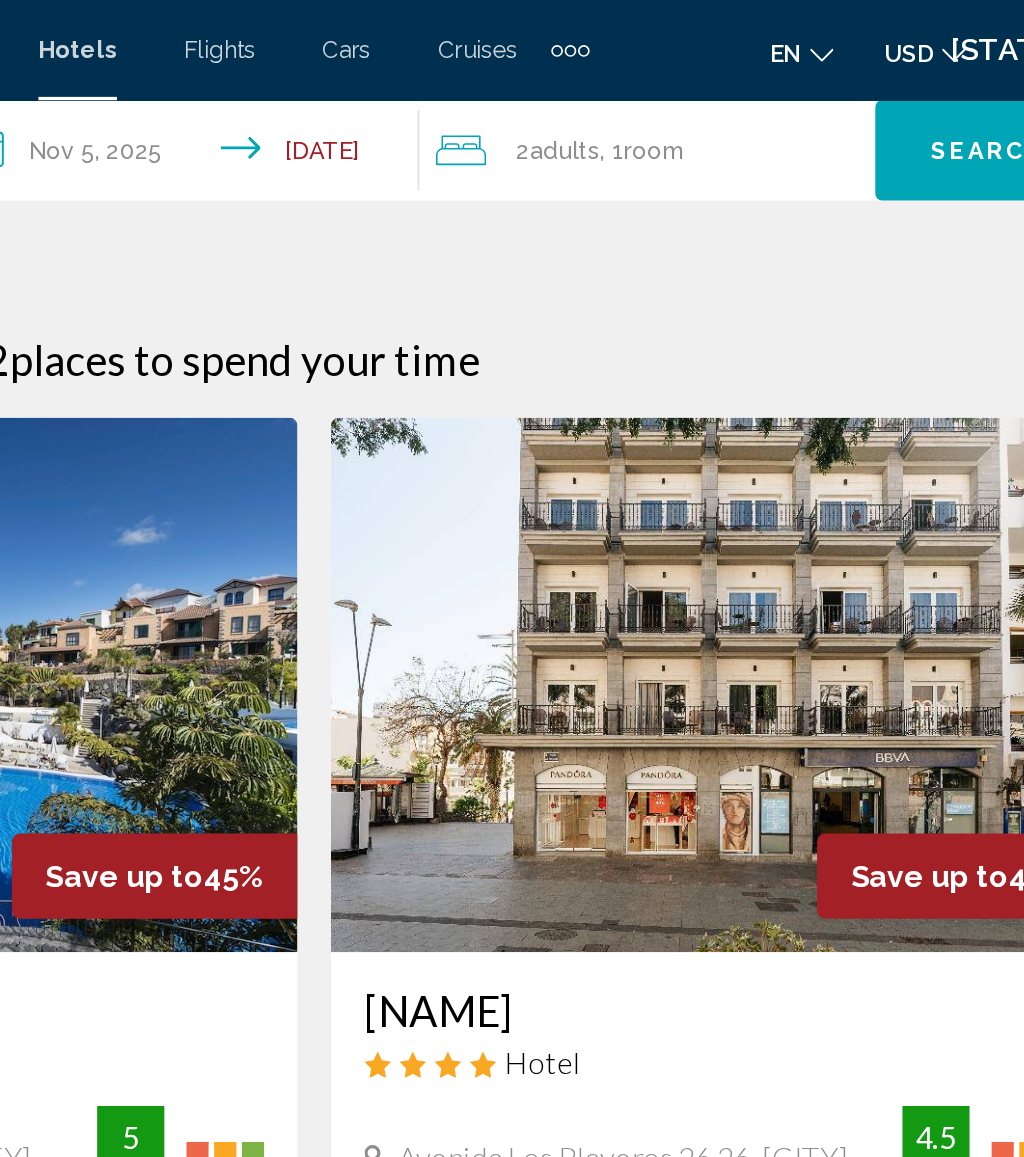 click on "Search" 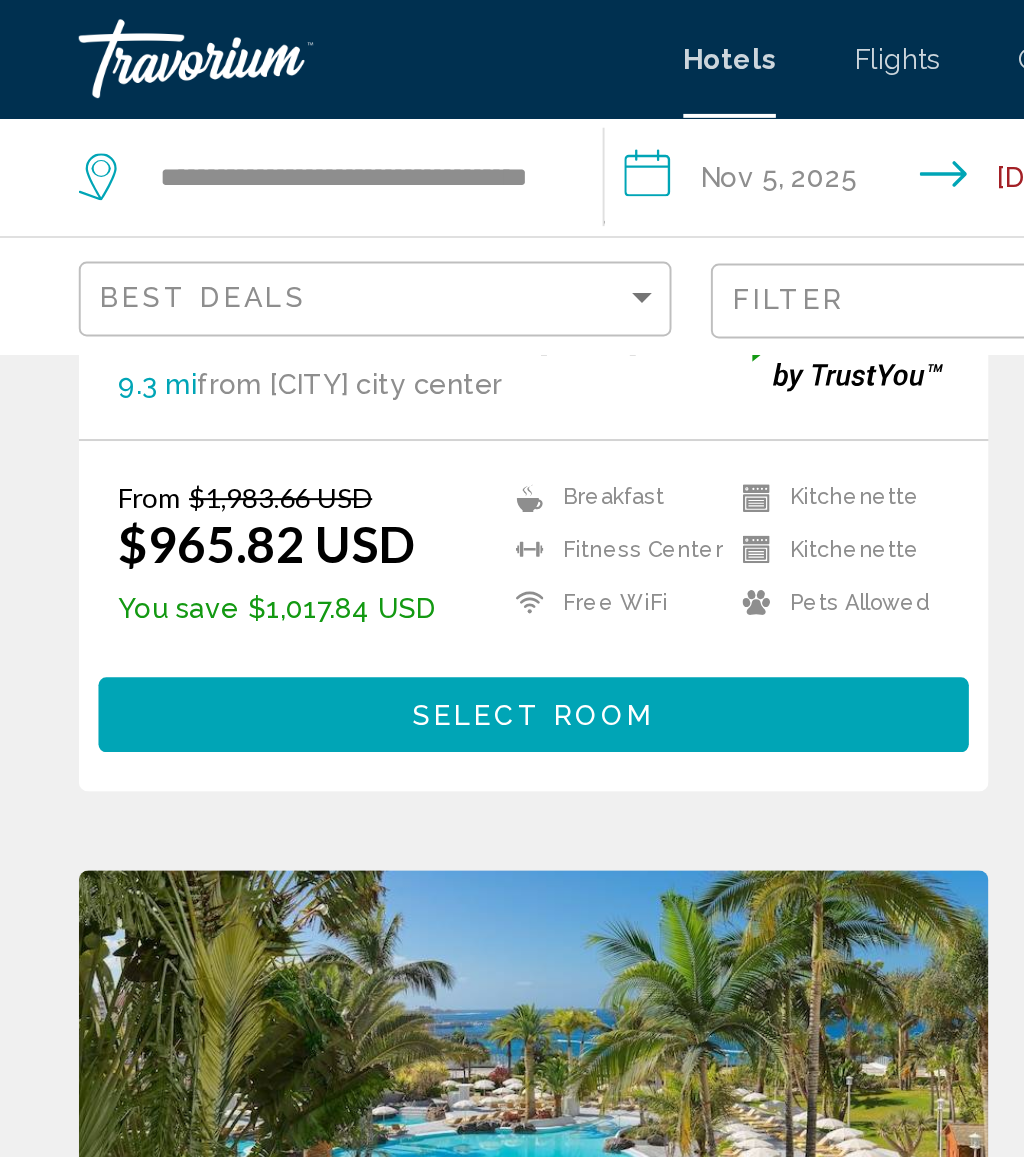 scroll, scrollTop: 339, scrollLeft: 0, axis: vertical 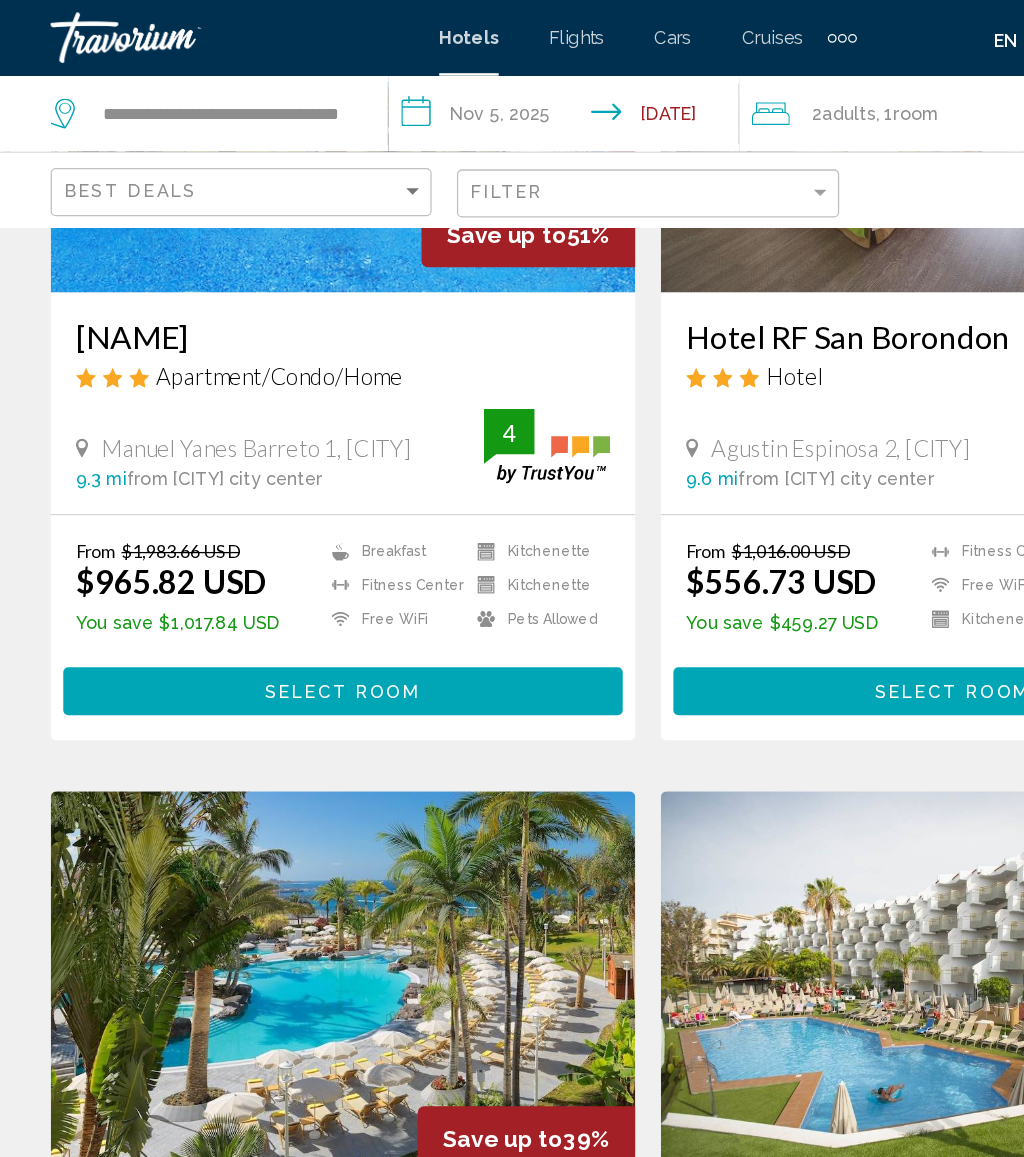 click on "**********" at bounding box center (449, 93) 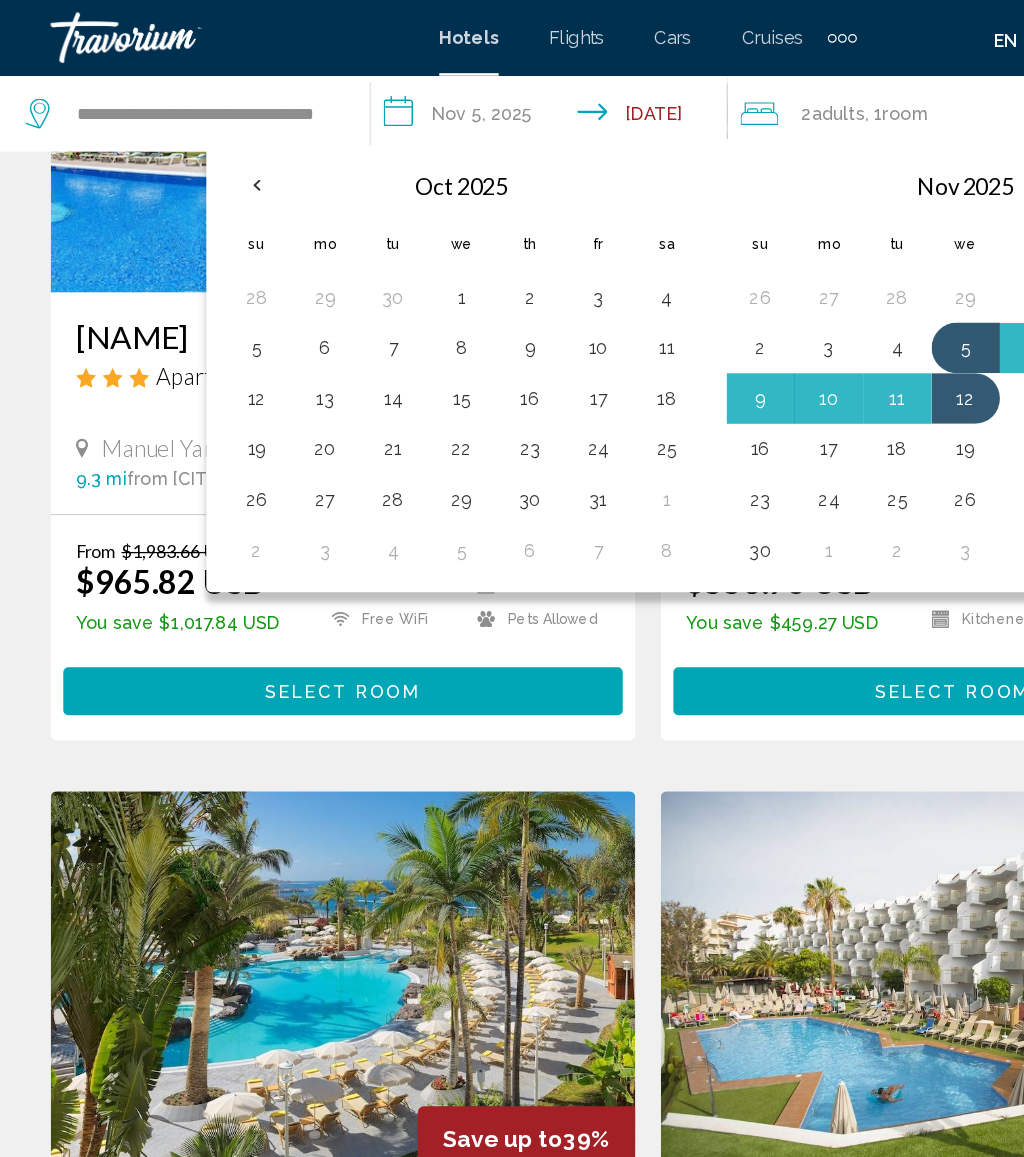scroll, scrollTop: 336, scrollLeft: 0, axis: vertical 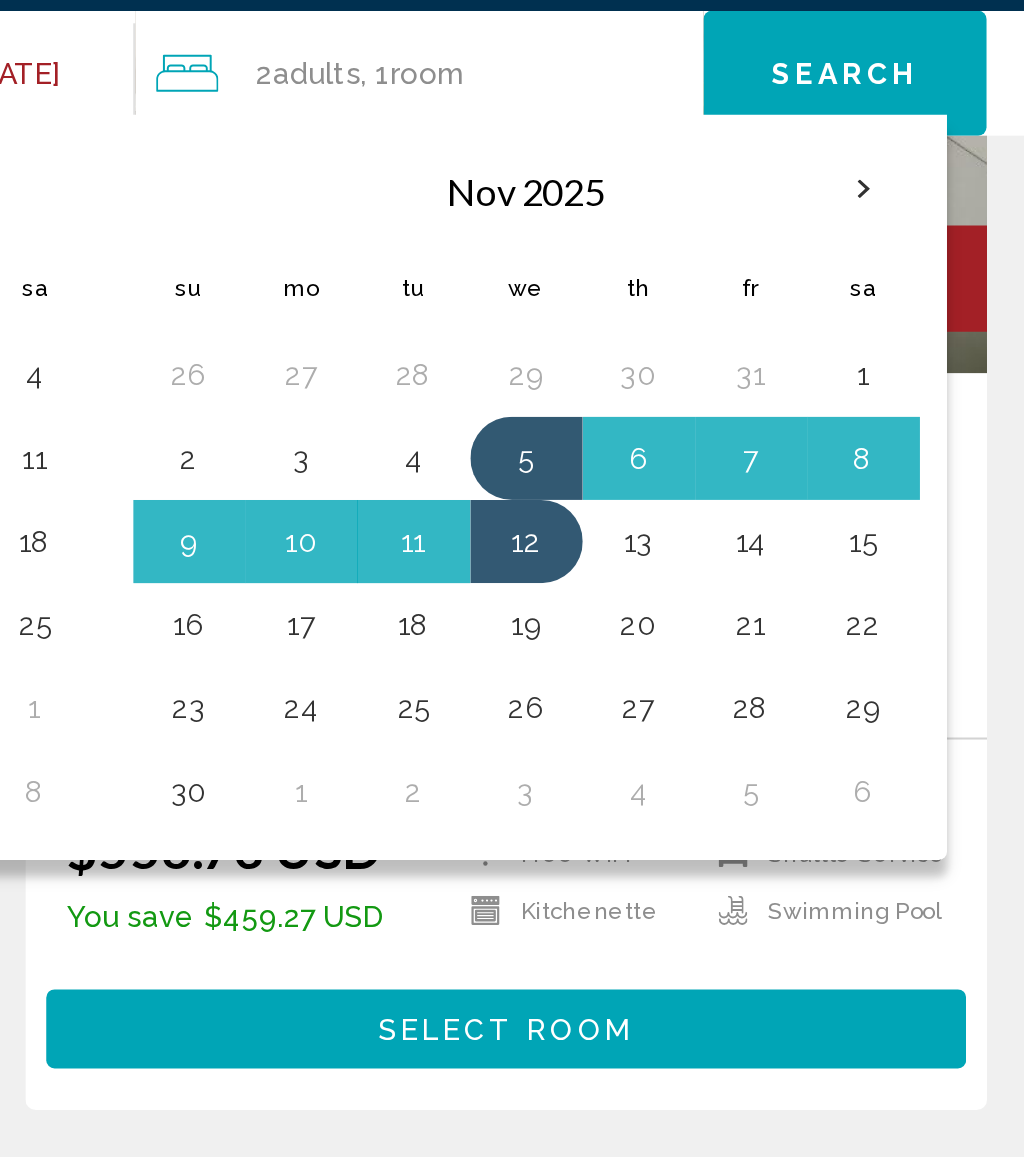 click on "13" at bounding box center (817, 315) 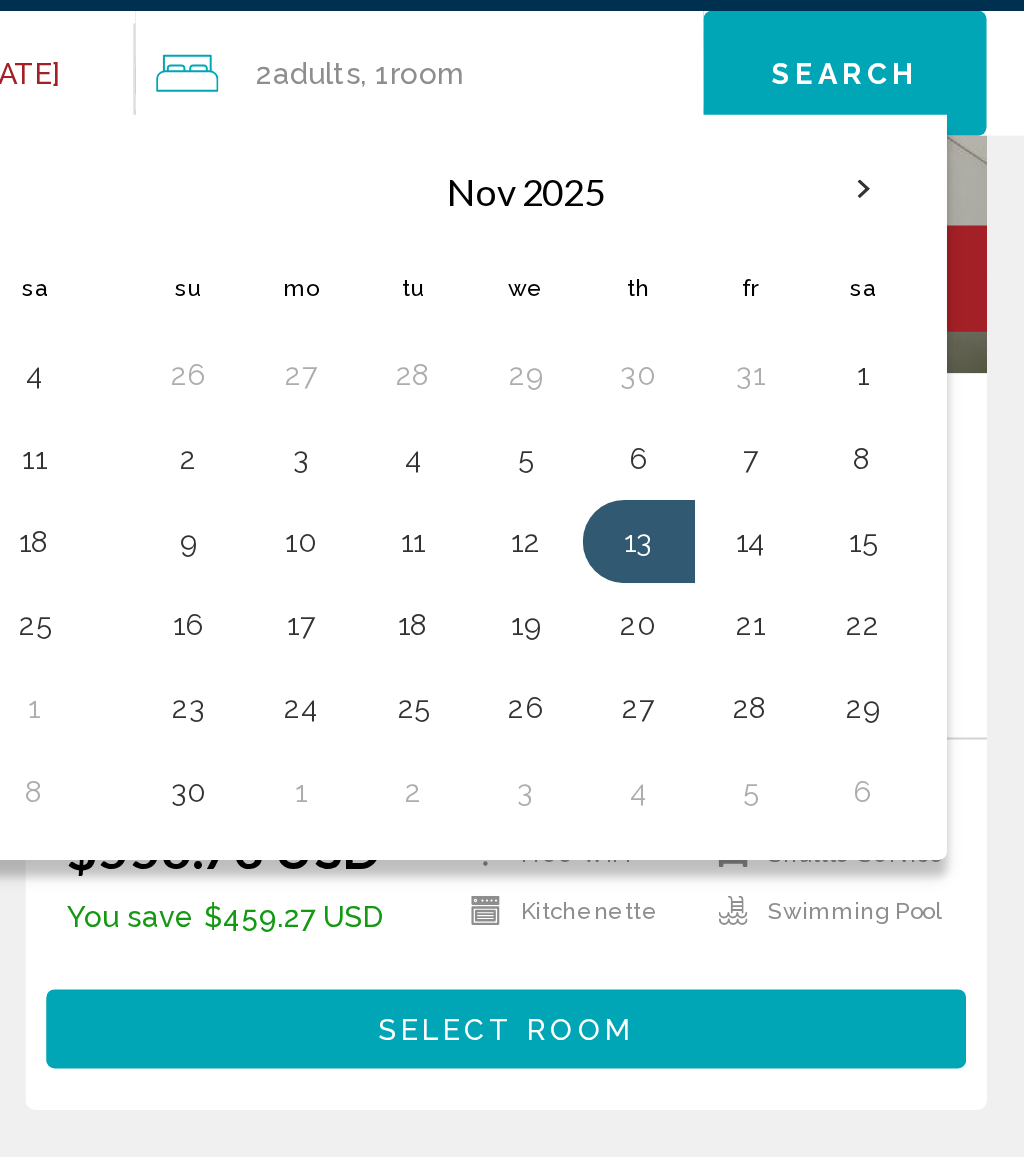 click on "19" at bounding box center [763, 355] 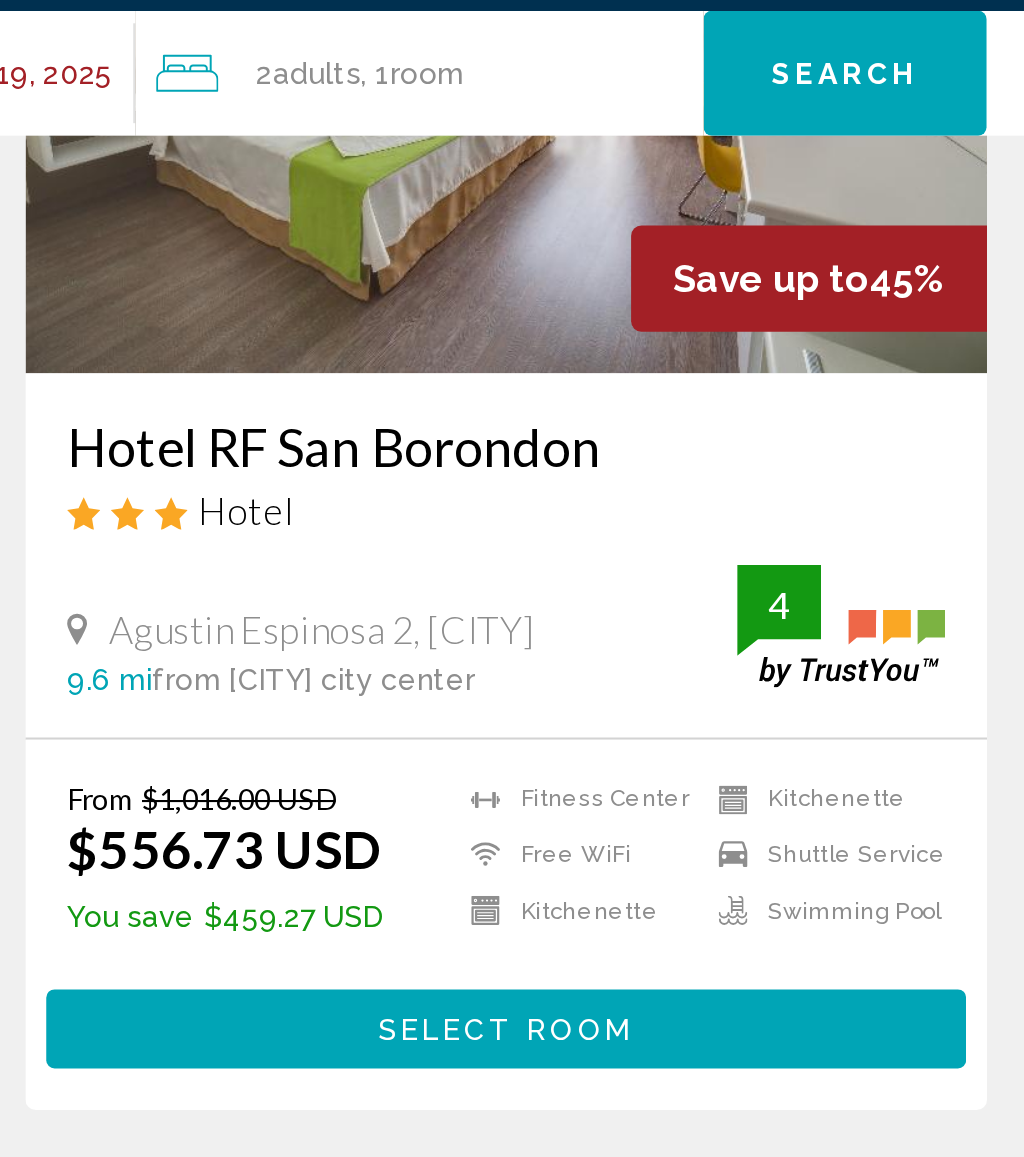 click on "Search" 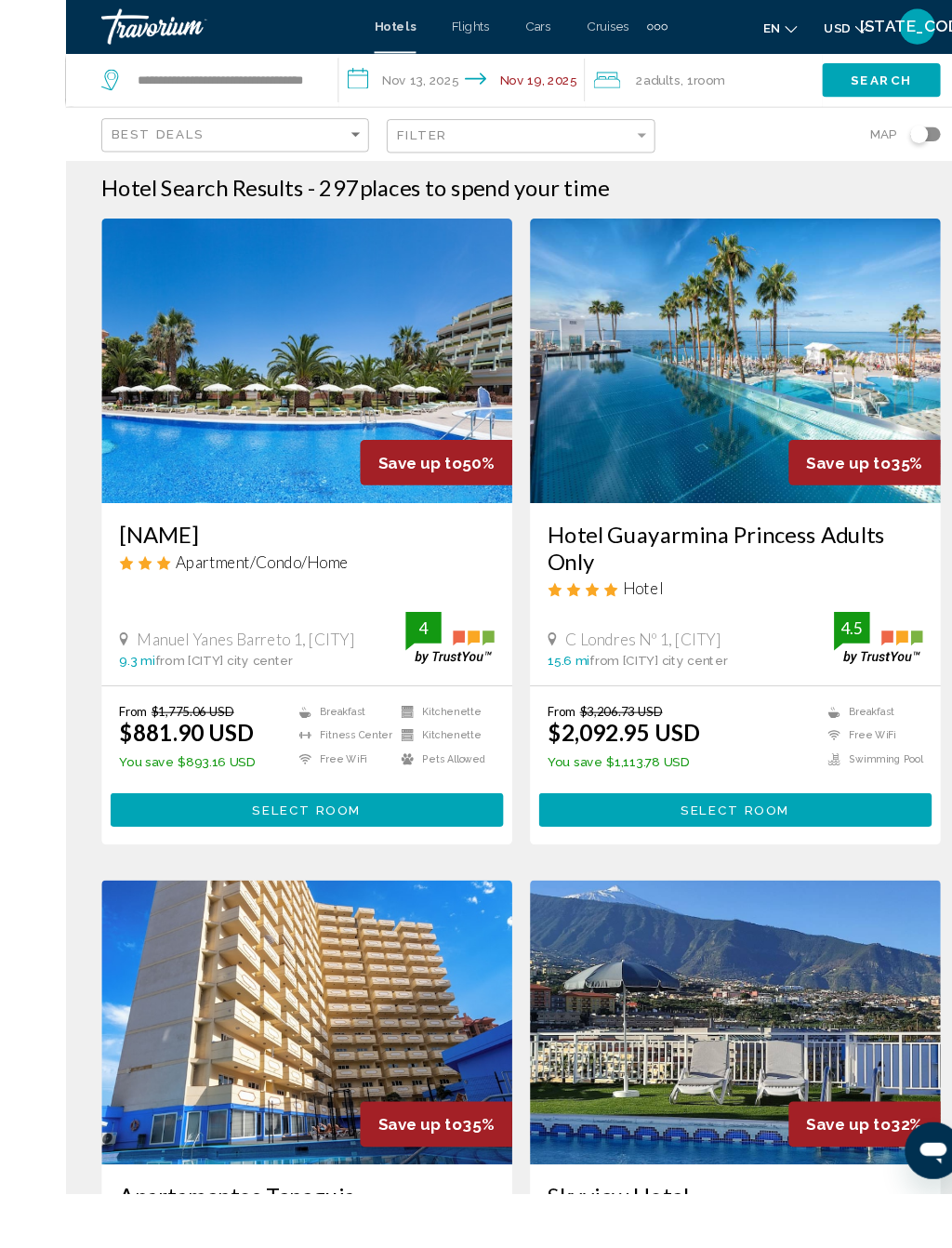 scroll, scrollTop: 34, scrollLeft: 0, axis: vertical 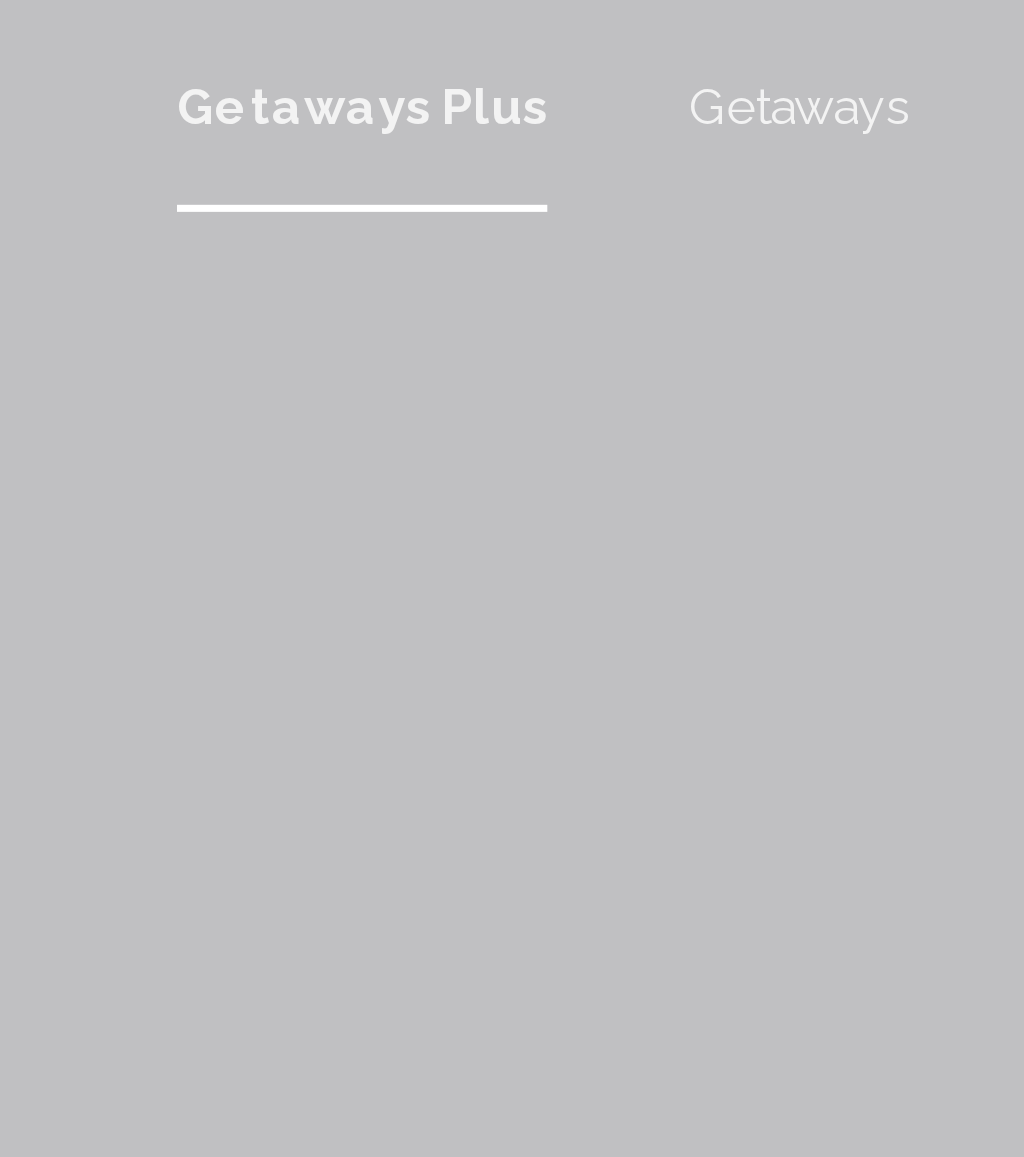 click on "Getaways" at bounding box center [584, 30] 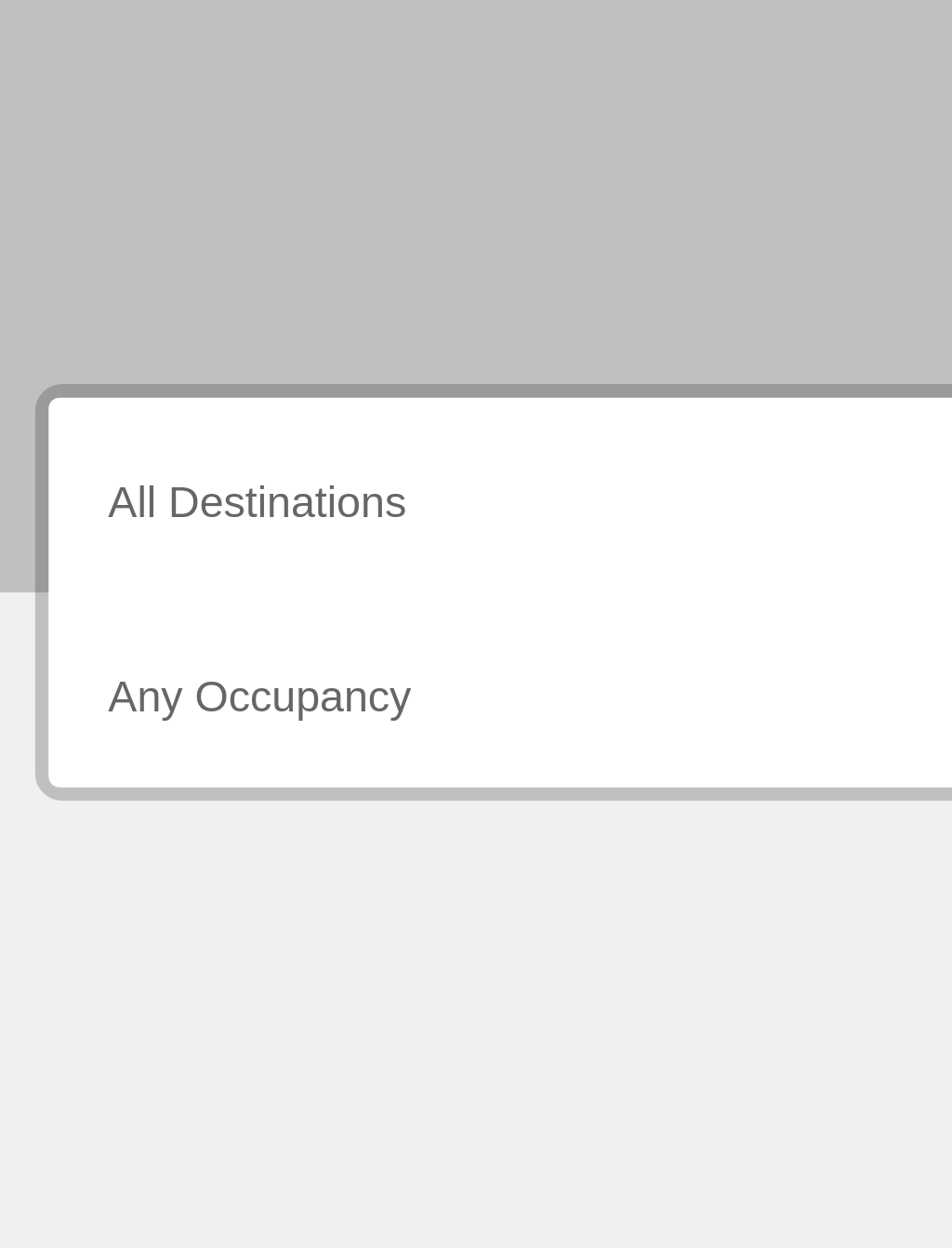 click on "Destination All Destinations" at bounding box center [263, 531] 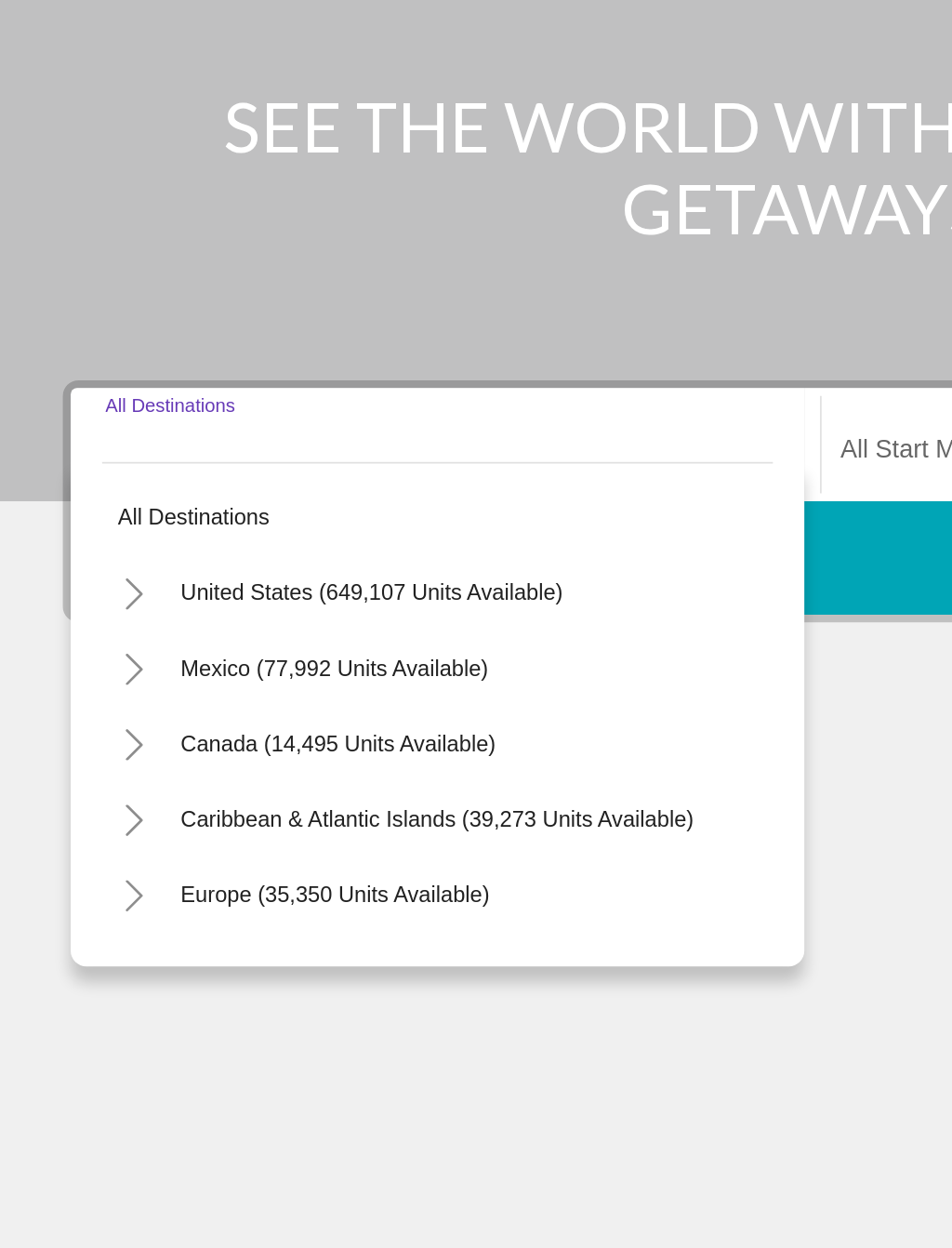 click on "United States (649,107 units available)" at bounding box center [198, 657] 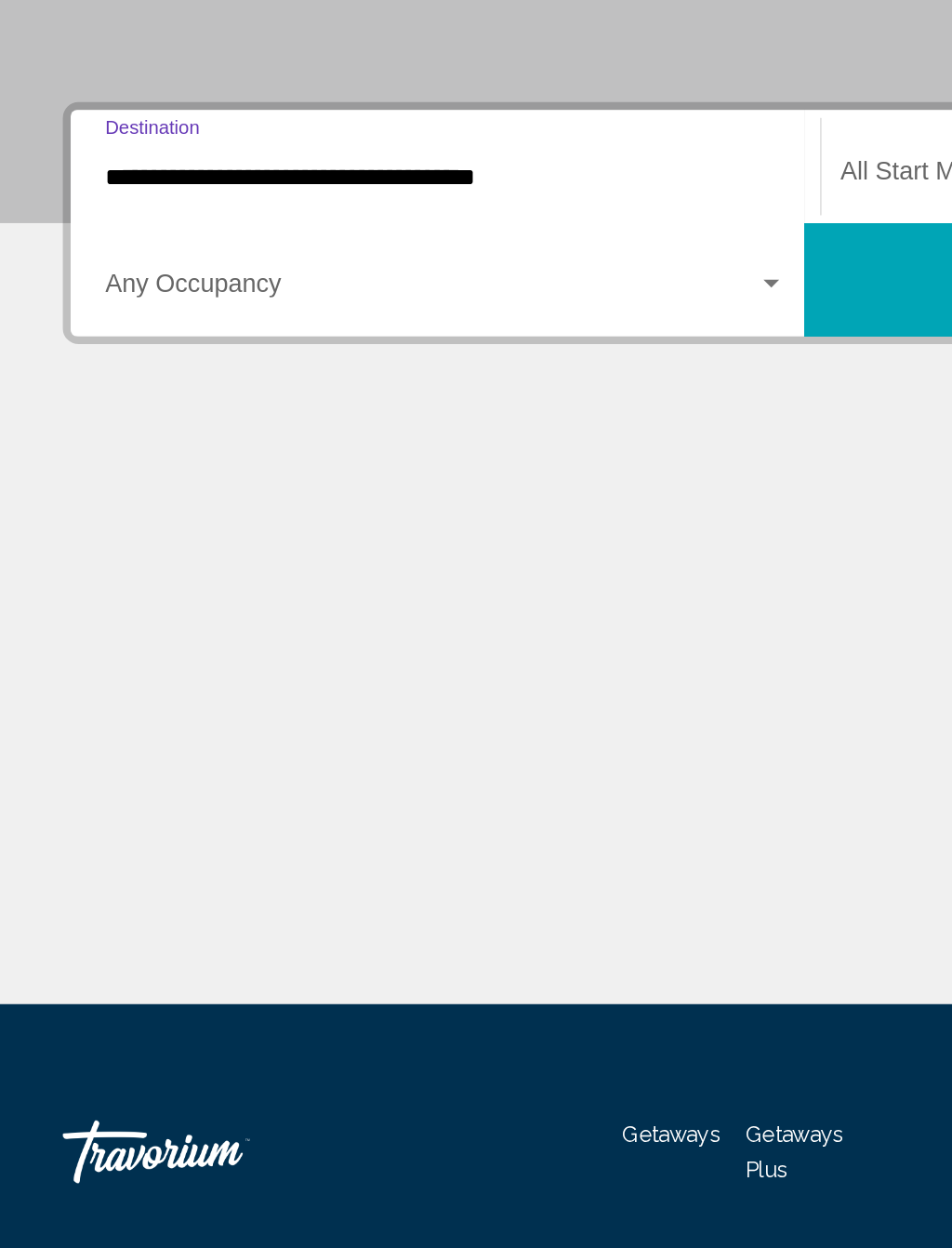 click at bounding box center (255, 598) 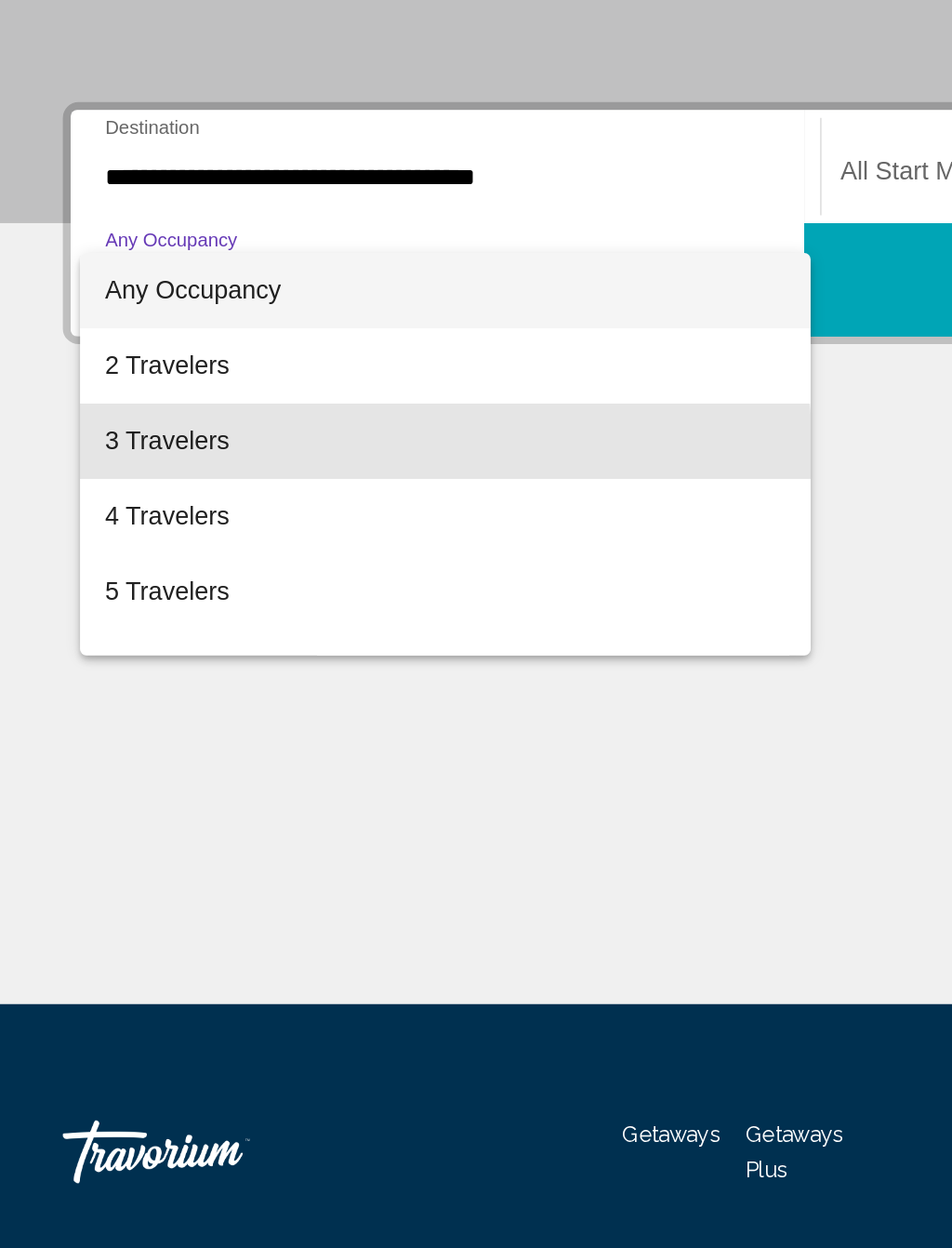 click on "3 Travelers" at bounding box center (263, 687) 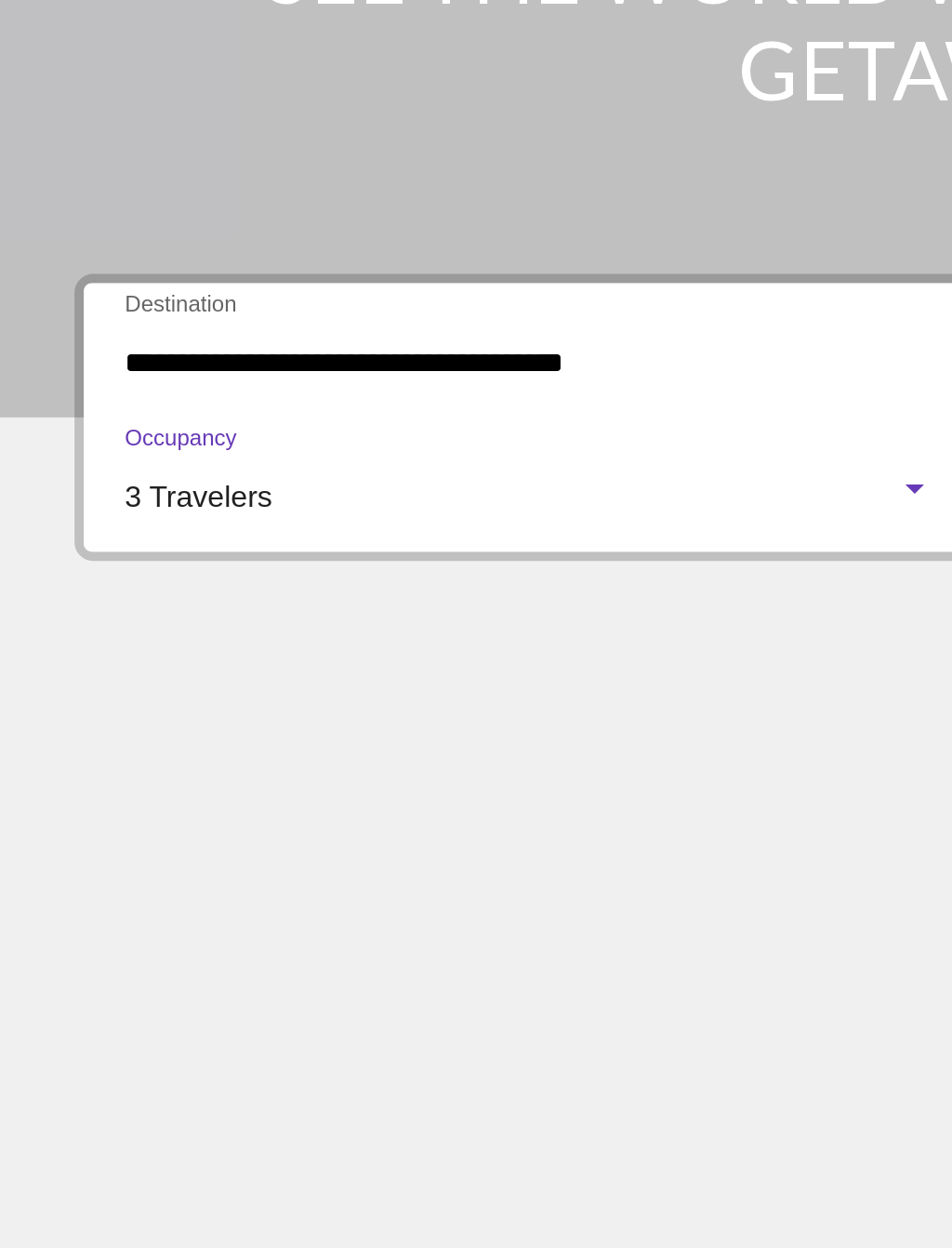 click at bounding box center (456, 593) 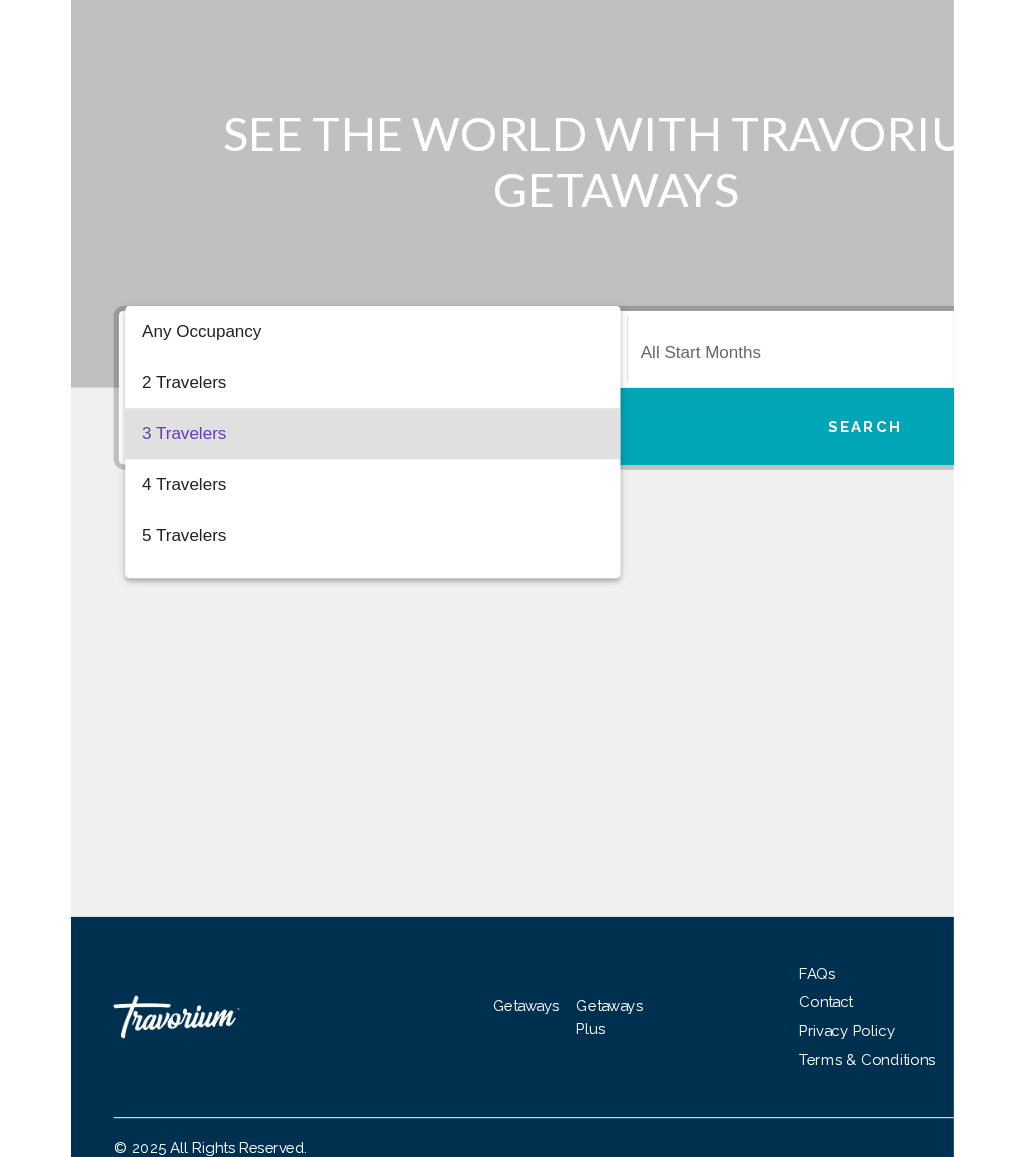 scroll, scrollTop: 0, scrollLeft: 0, axis: both 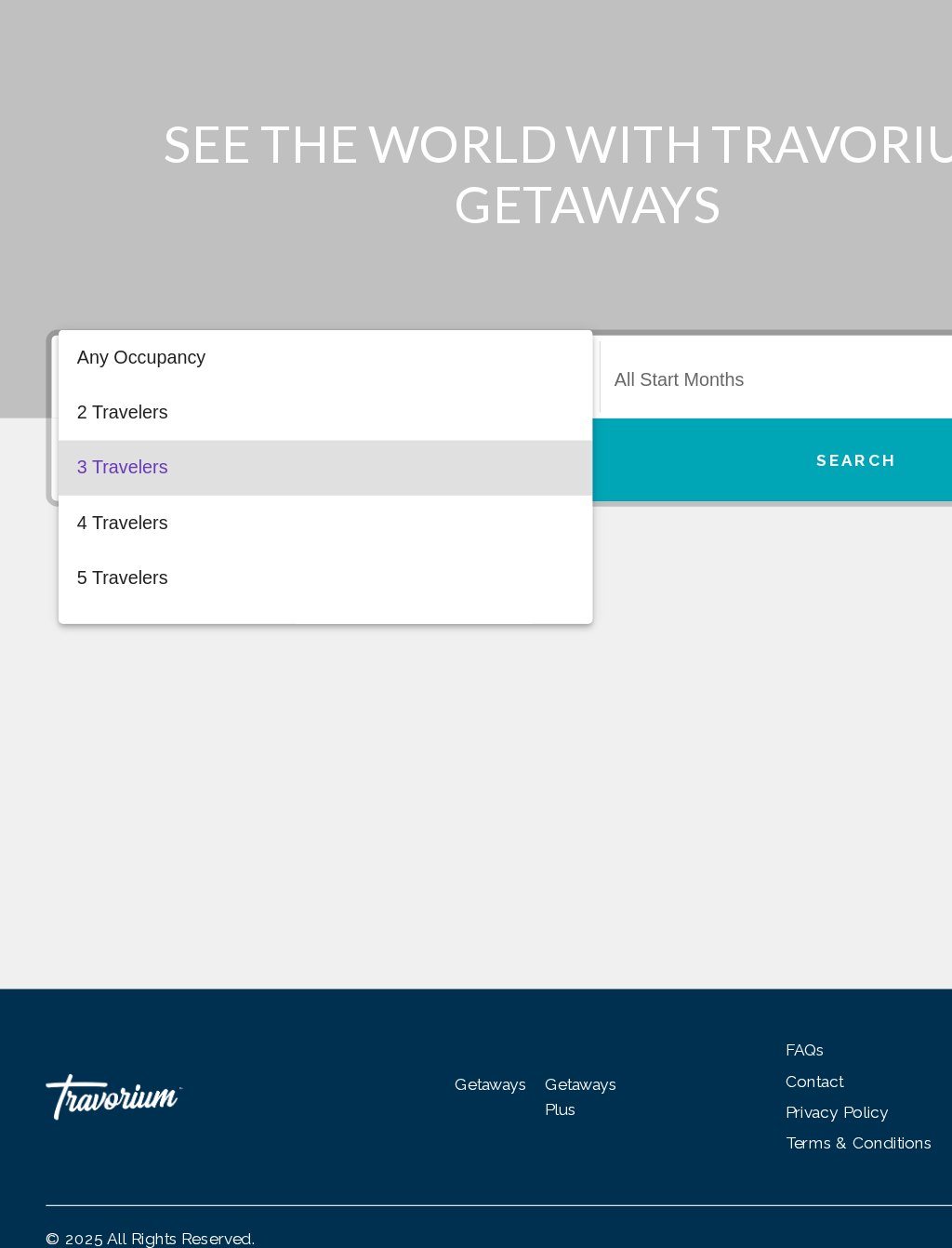 click on "3 Travelers" at bounding box center [263, 598] 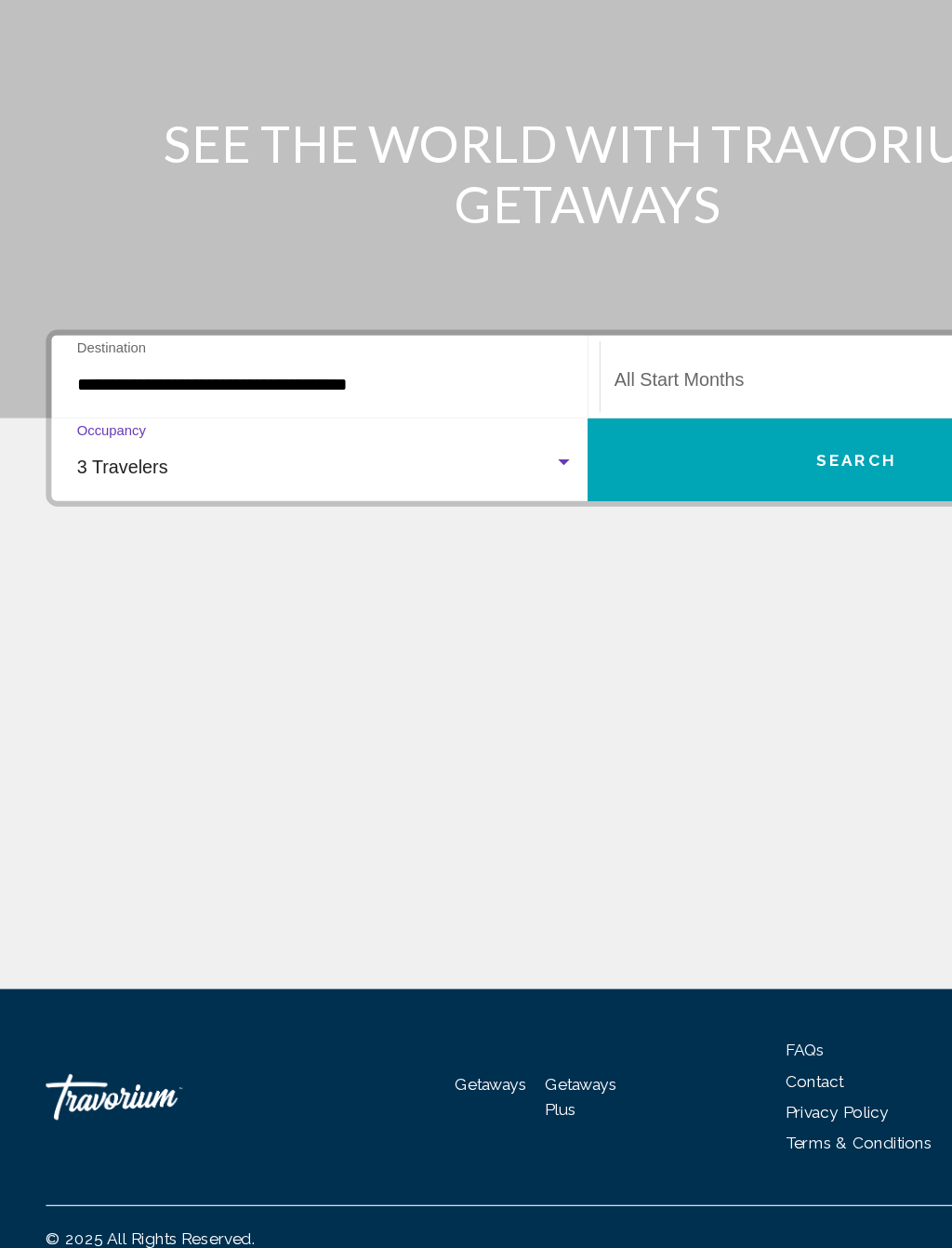 click on "Start Month All Start Months" 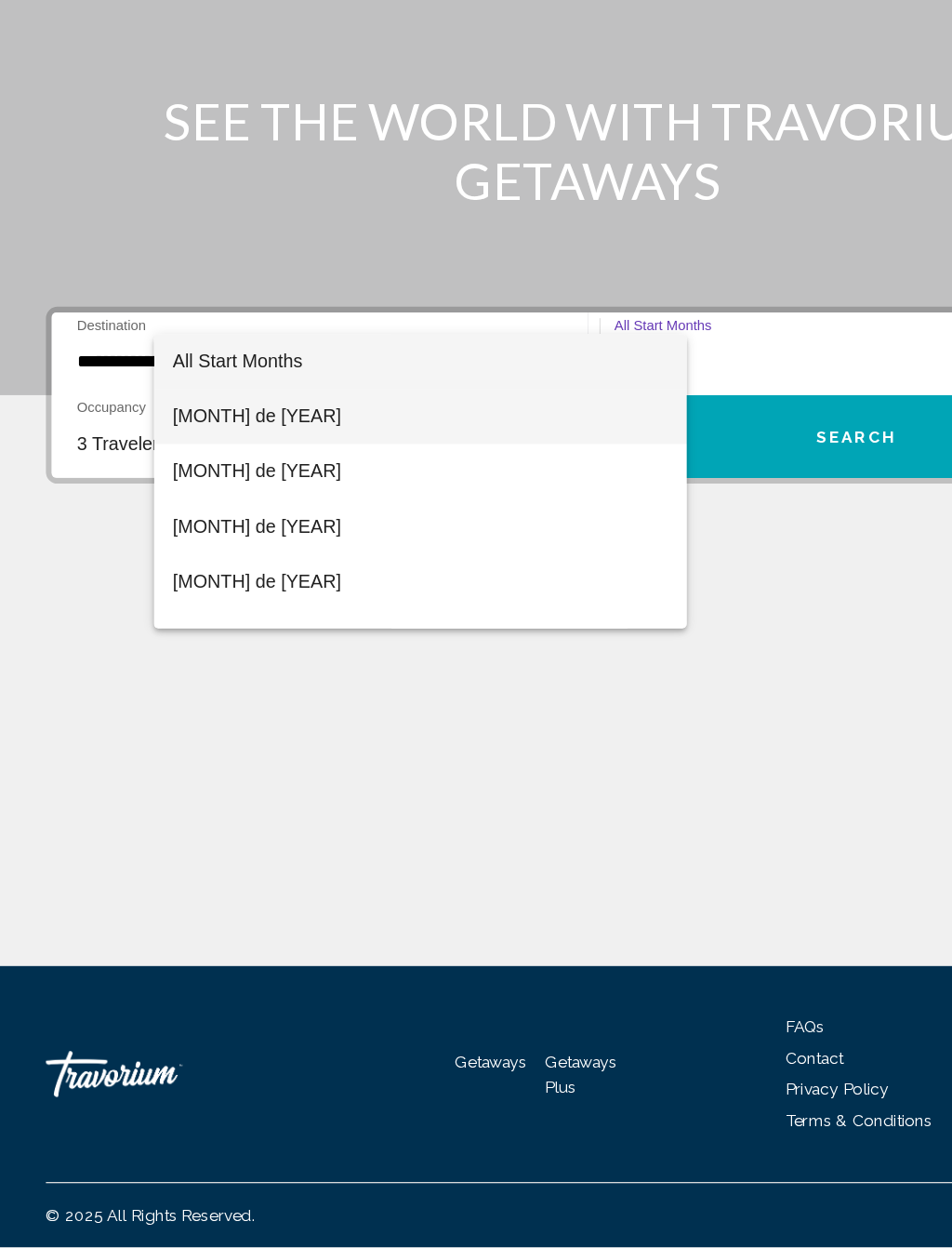 click on "agosto de 2025" at bounding box center [340, 576] 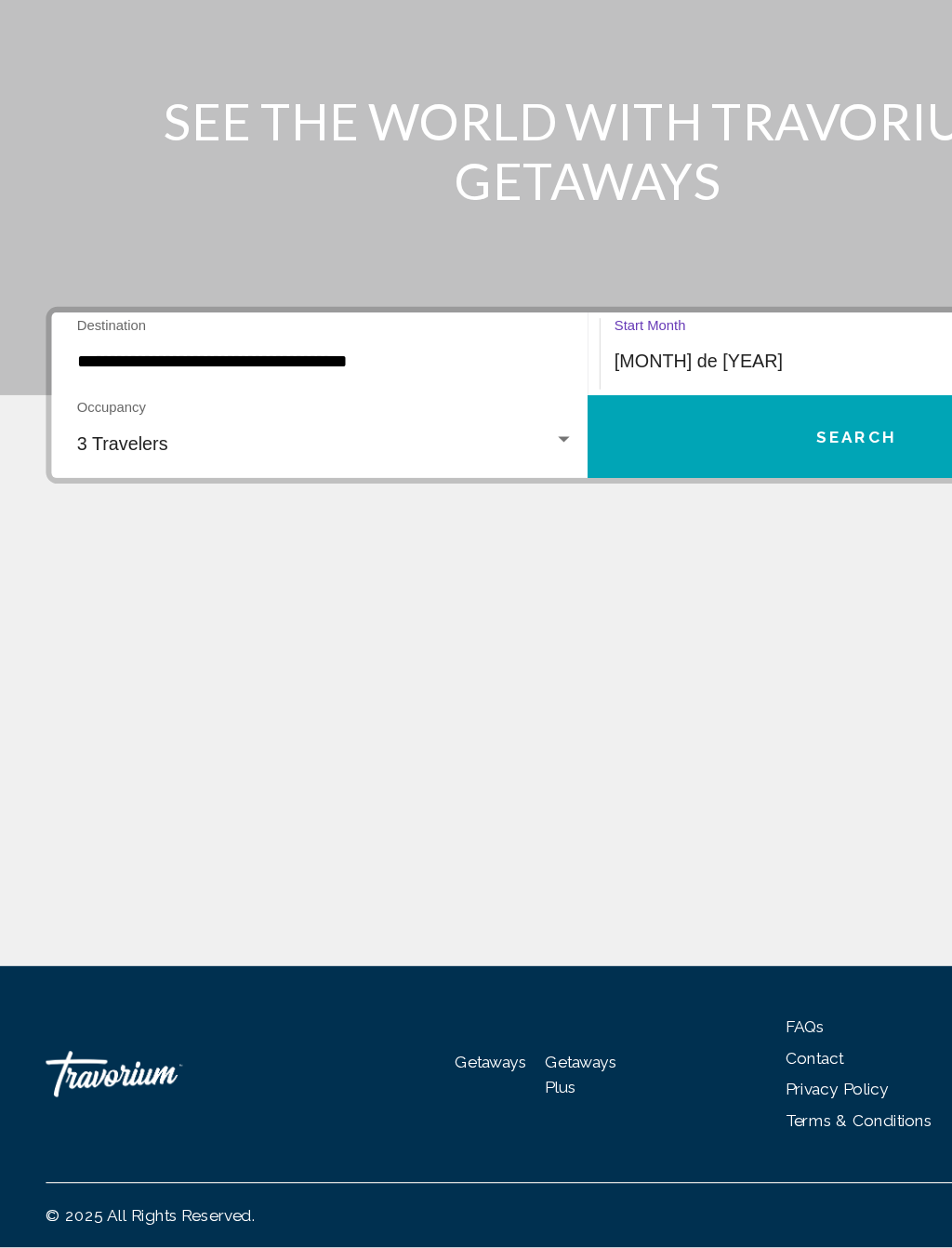 click on "Search" at bounding box center [693, 591] 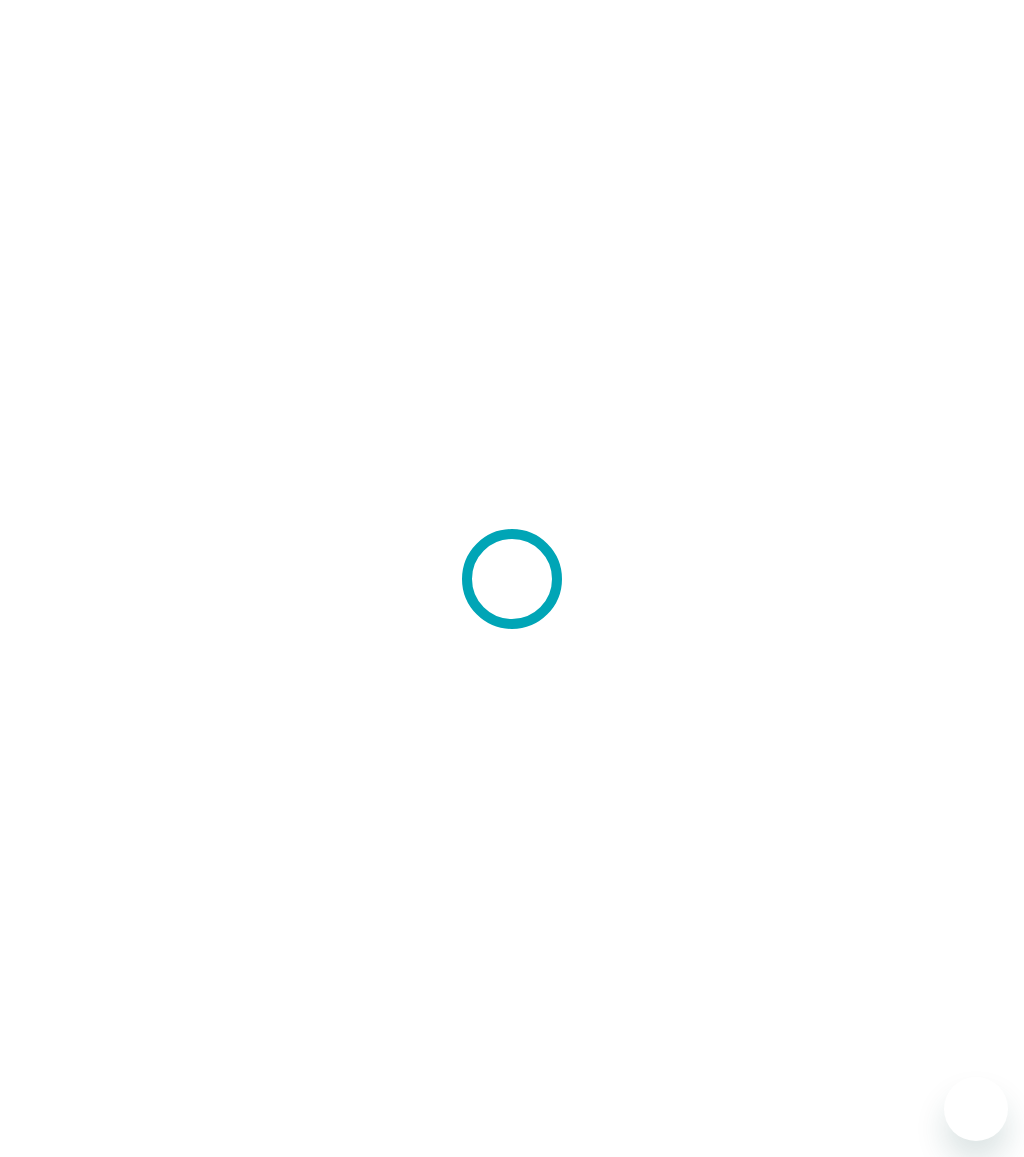 scroll, scrollTop: 0, scrollLeft: 0, axis: both 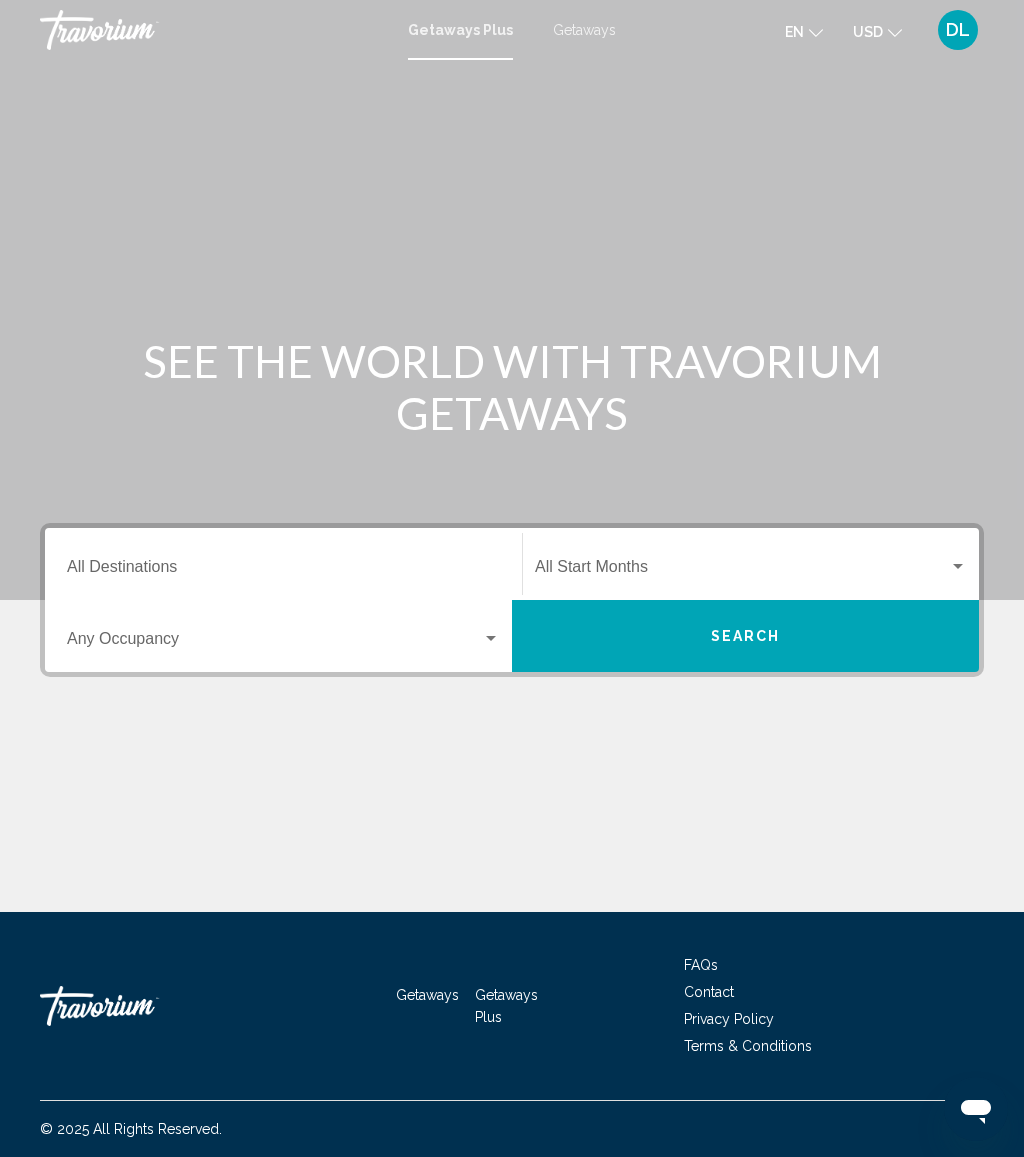 click on "Getaways" at bounding box center [584, 30] 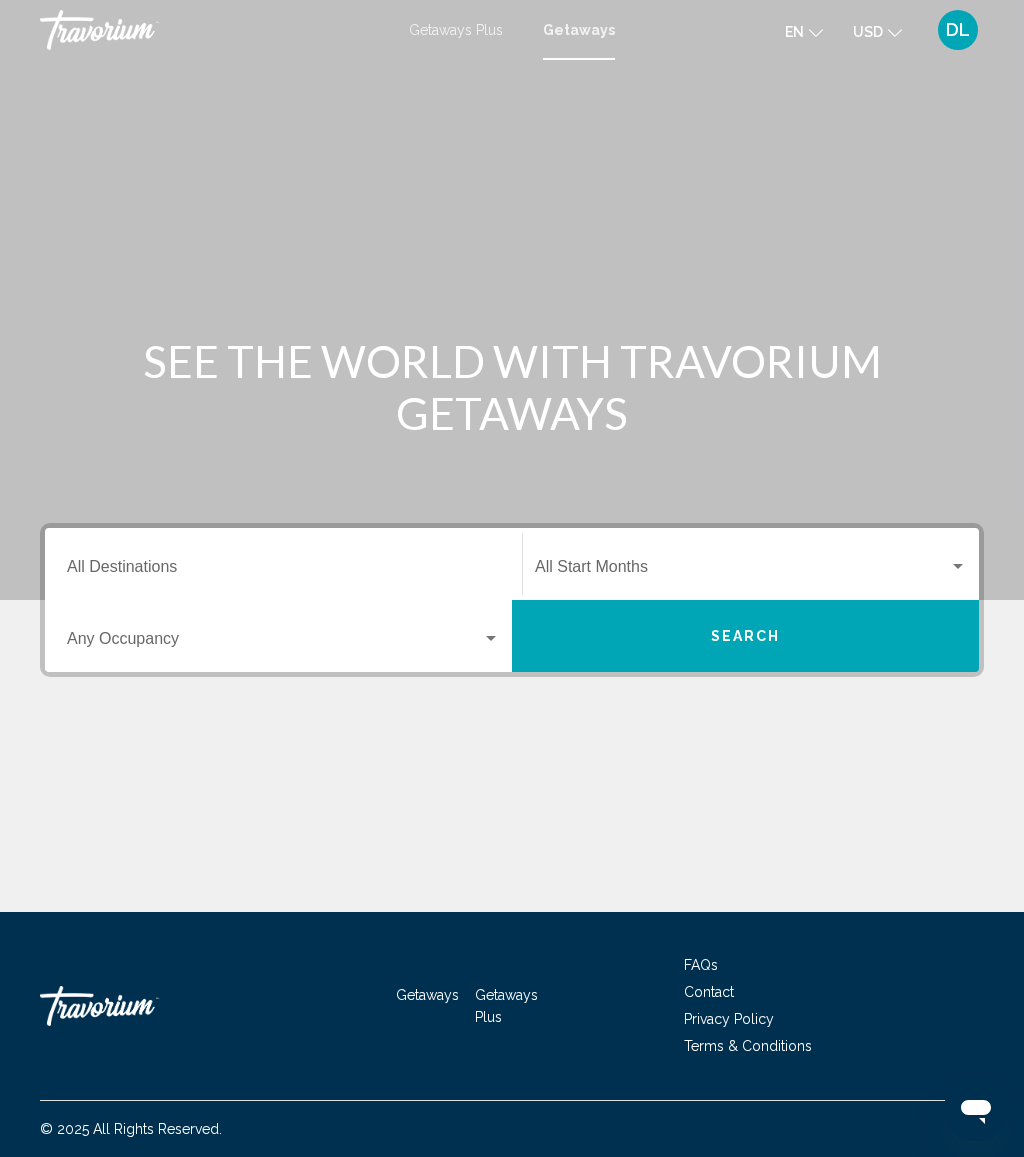 click on "Destination All Destinations" at bounding box center (283, 571) 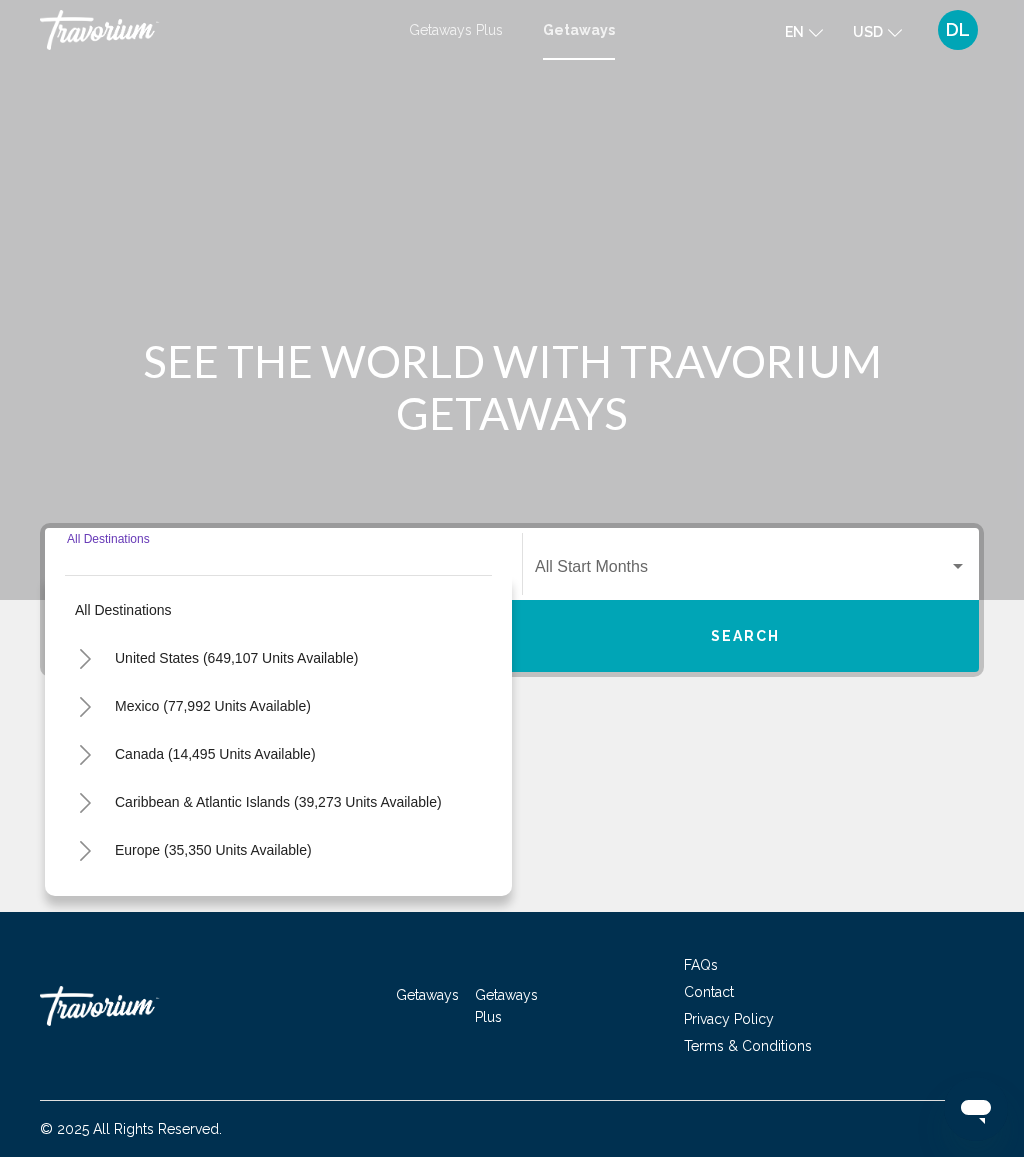 click on "United States (649,107 units available)" at bounding box center [213, 706] 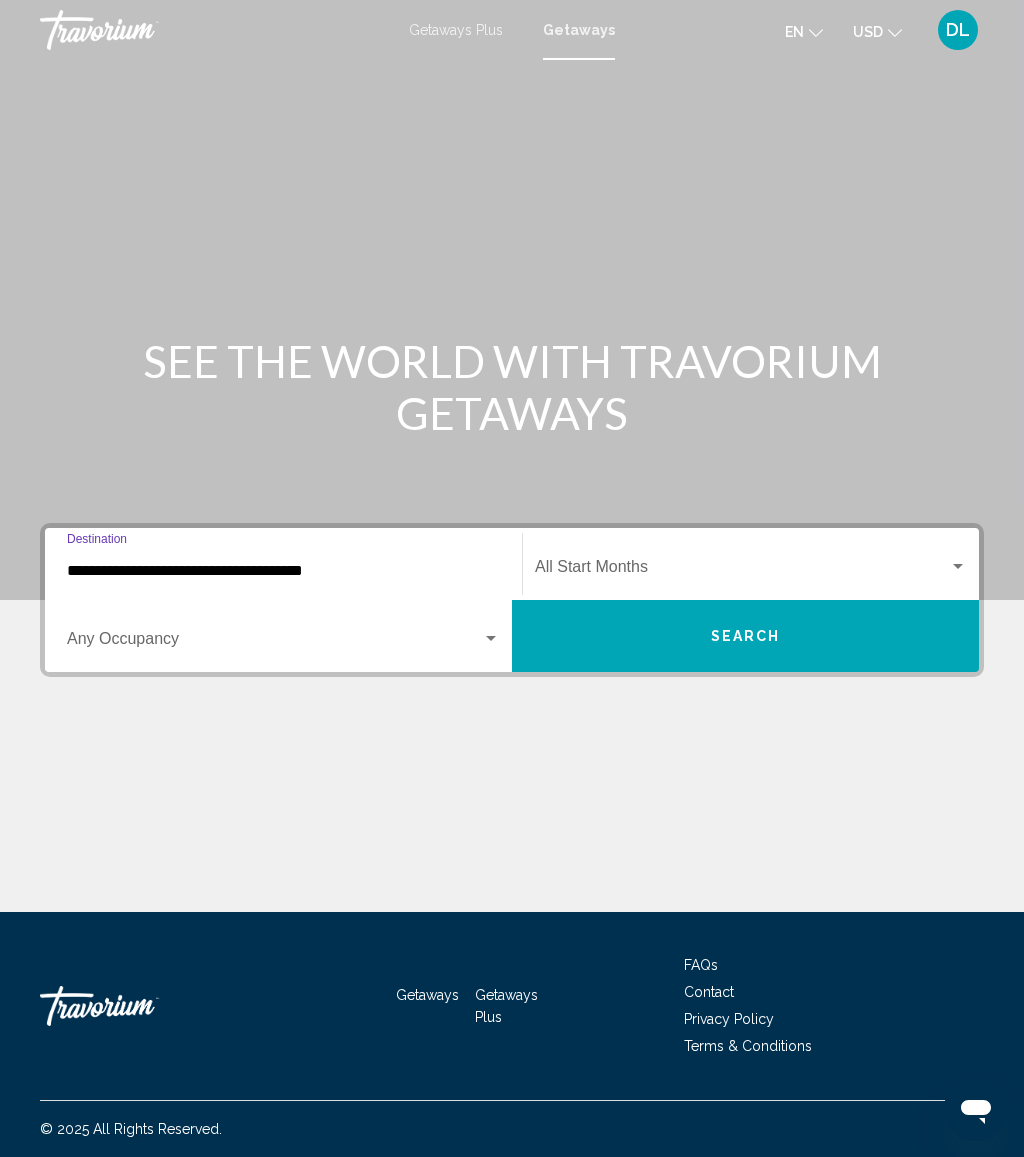 click at bounding box center (274, 643) 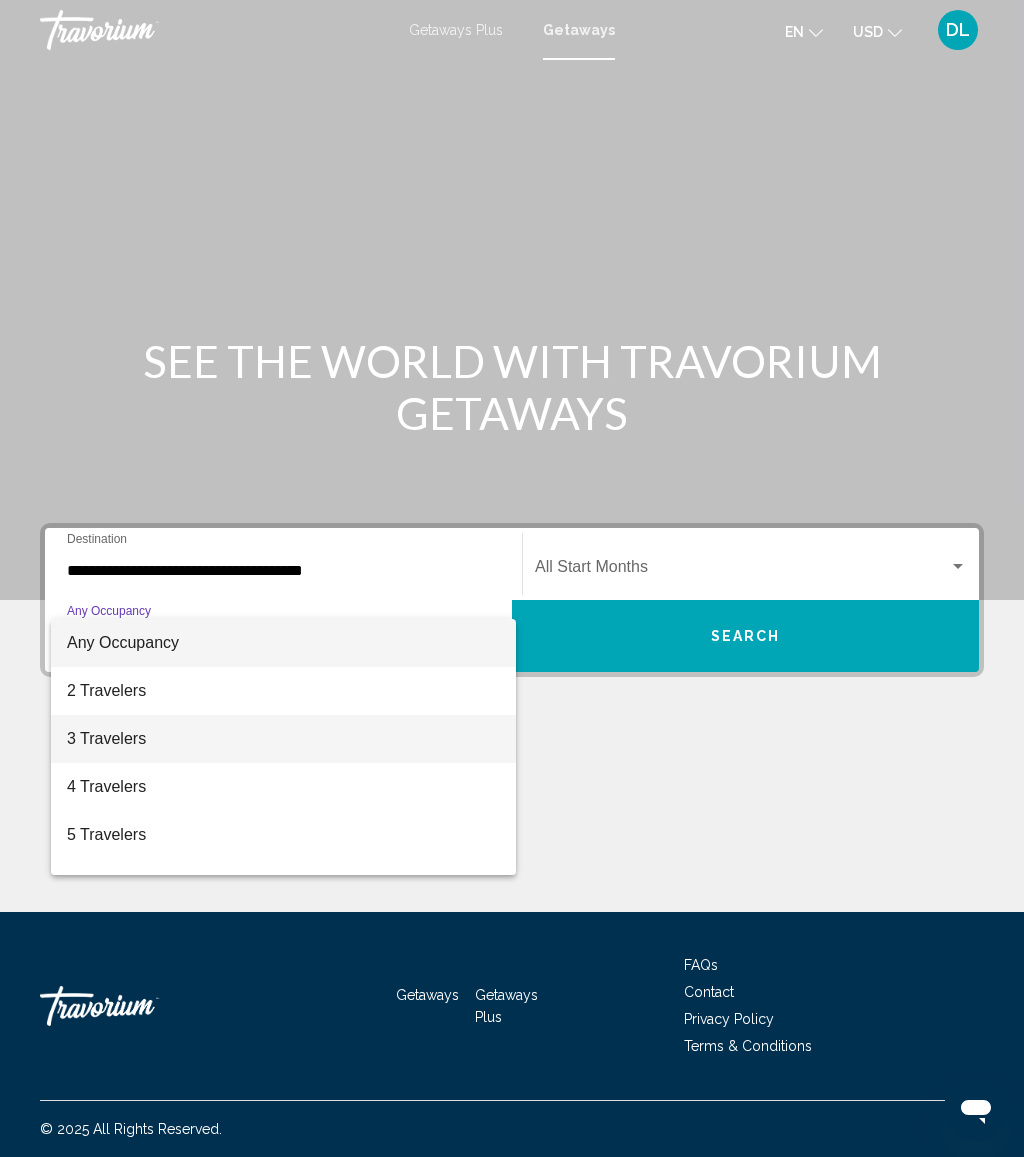 click on "3 Travelers" at bounding box center (283, 739) 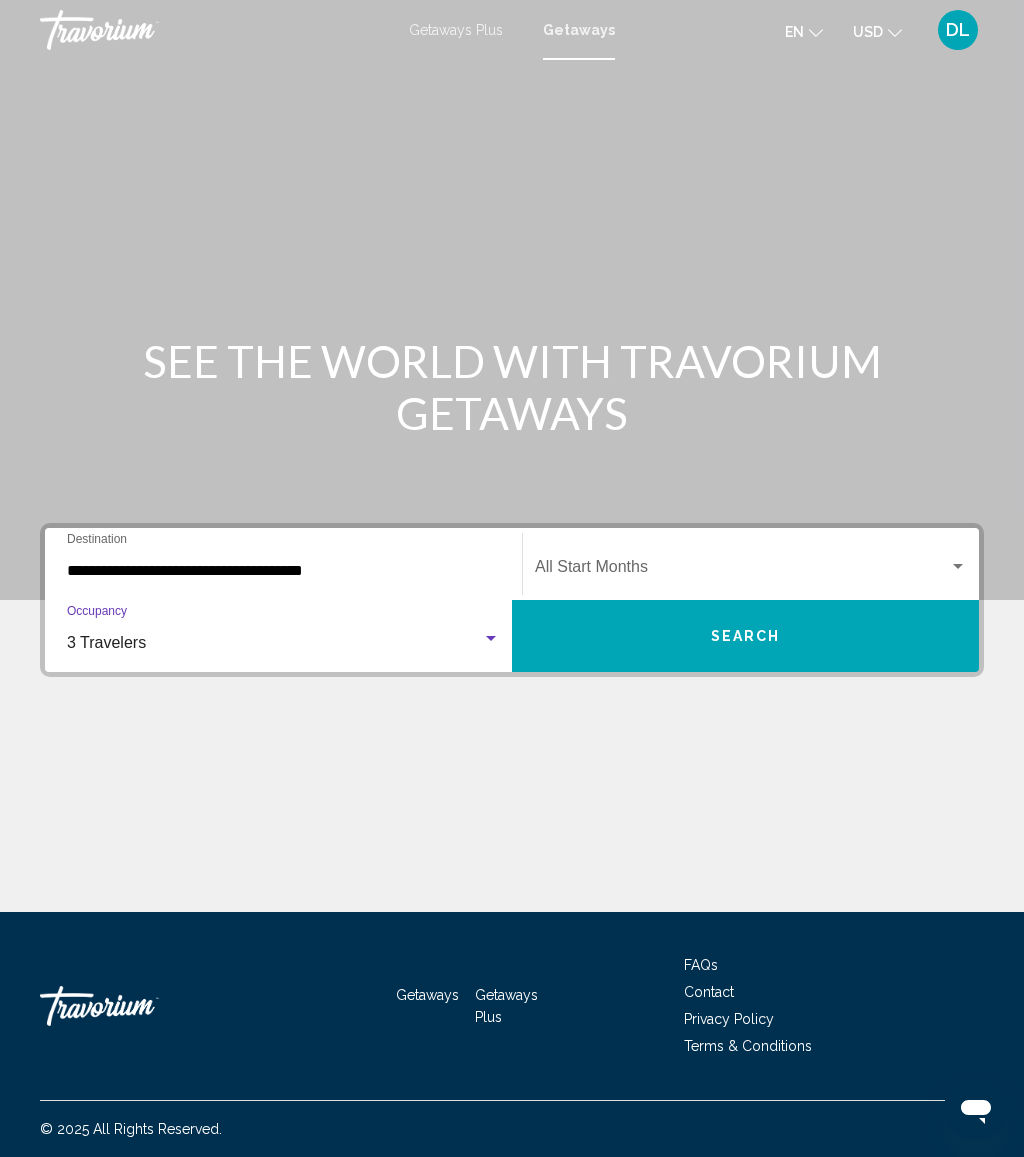 click at bounding box center [742, 571] 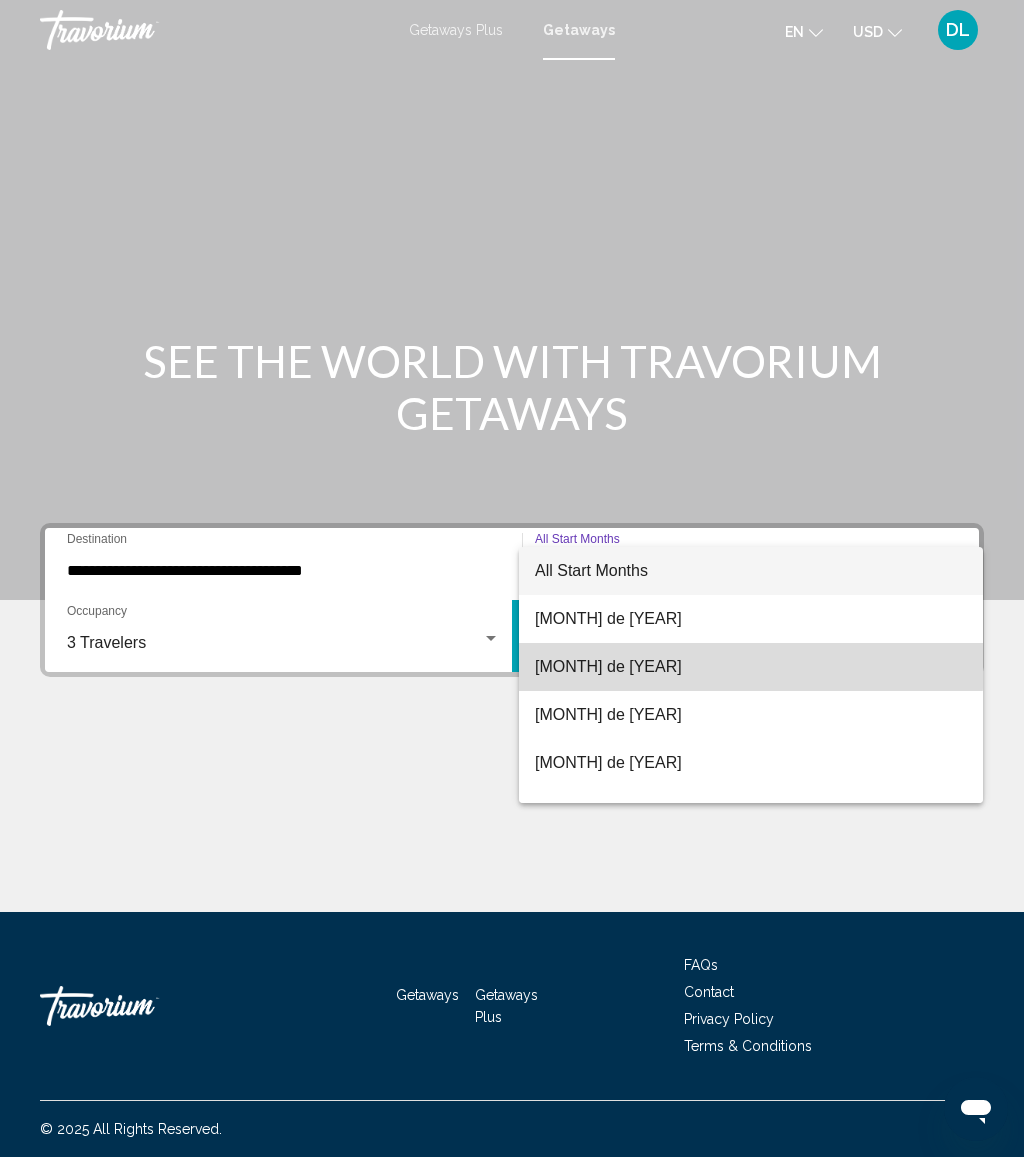 click on "septiembre de 2025" at bounding box center [751, 667] 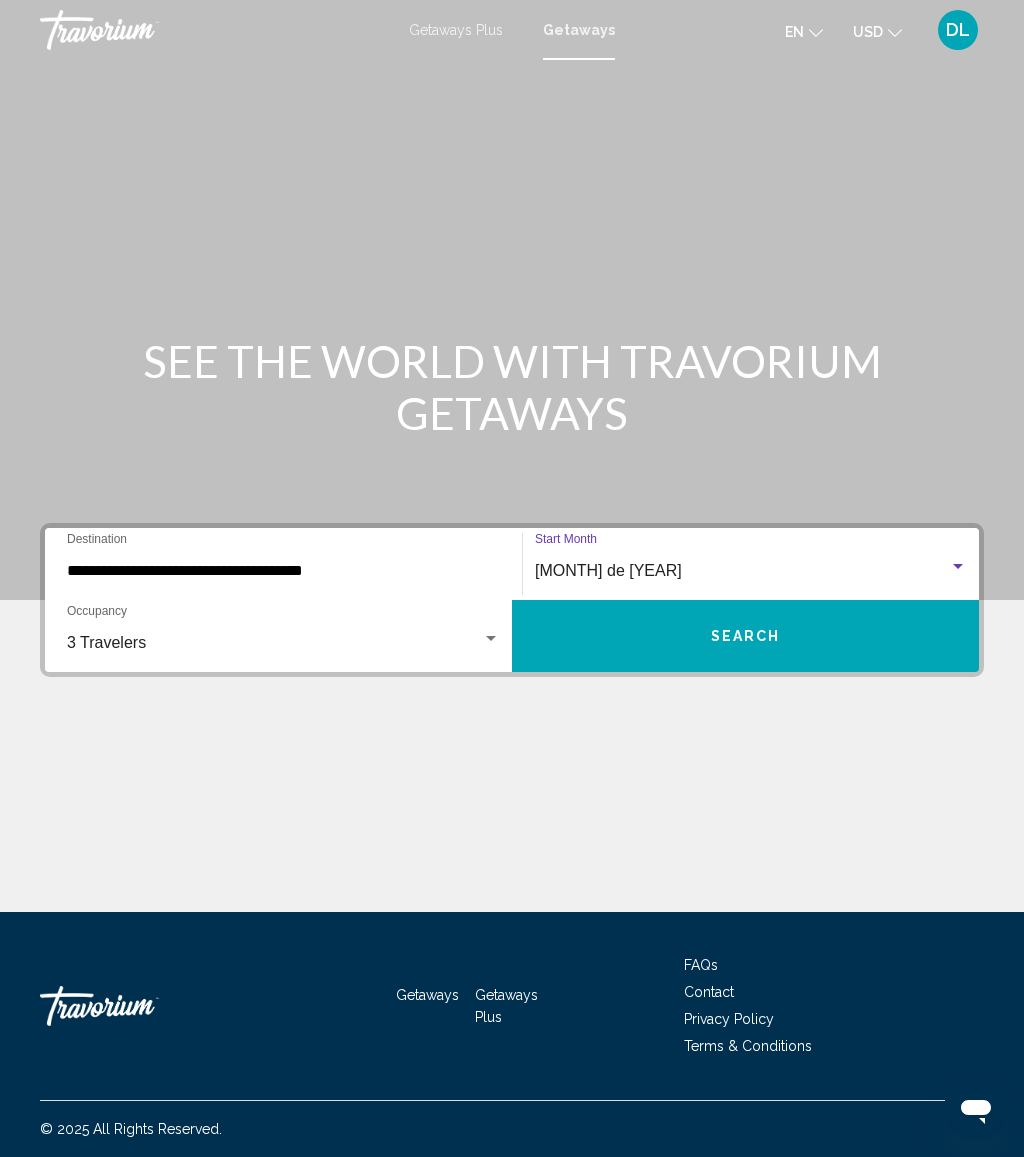 click on "septiembre de 2025" at bounding box center [742, 571] 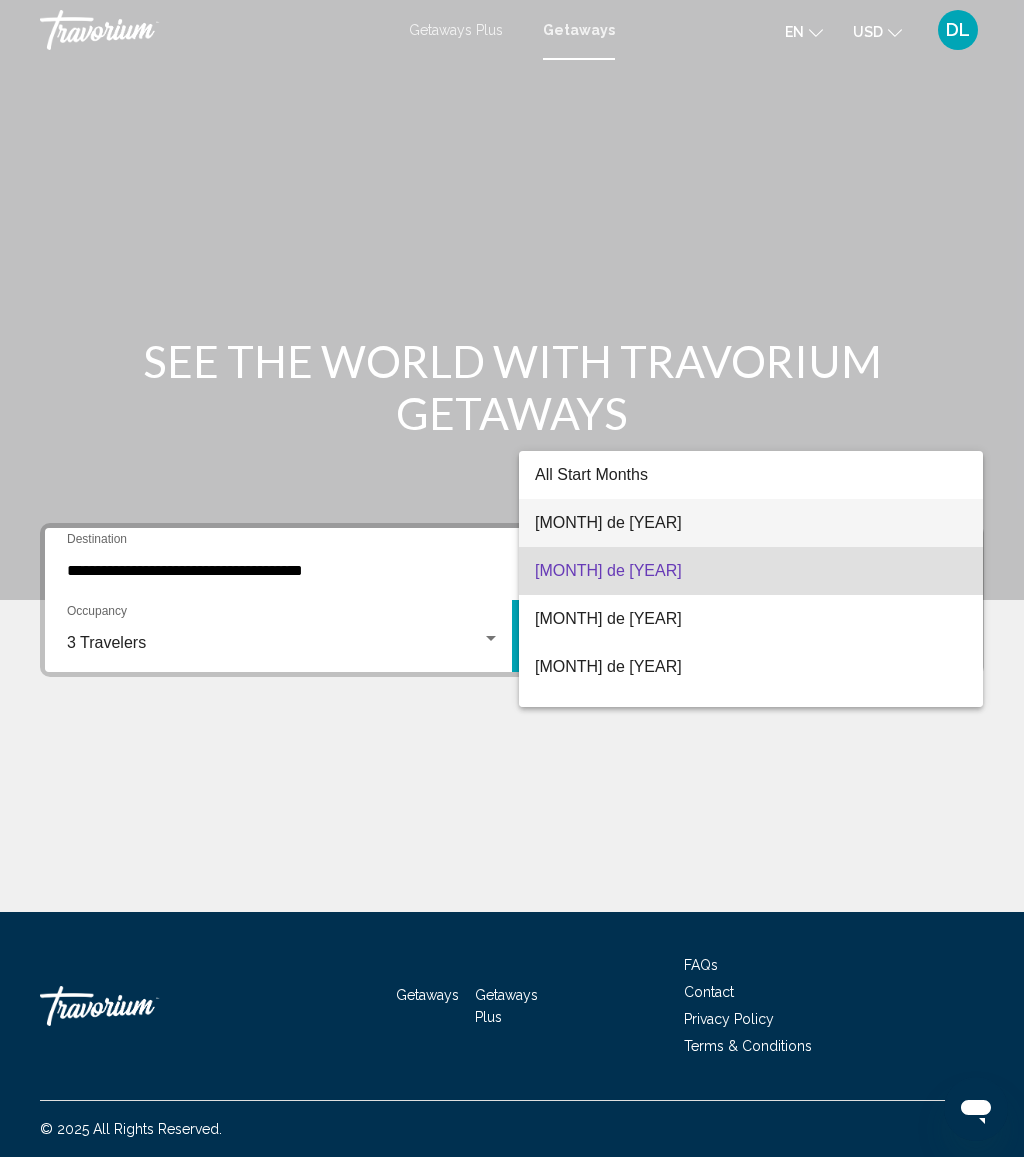 click on "agosto de 2025" at bounding box center [751, 523] 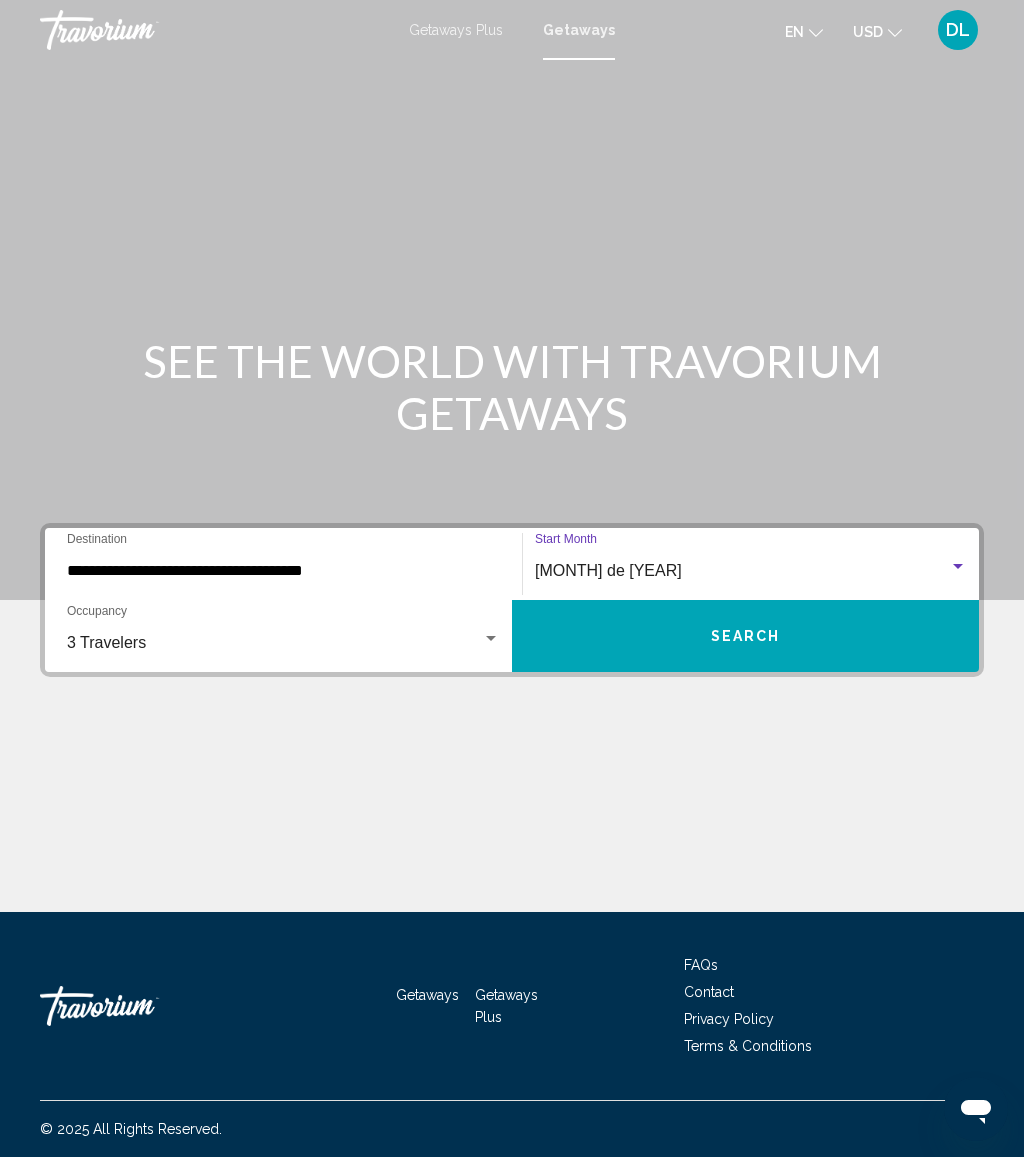 click on "Search" at bounding box center [745, 636] 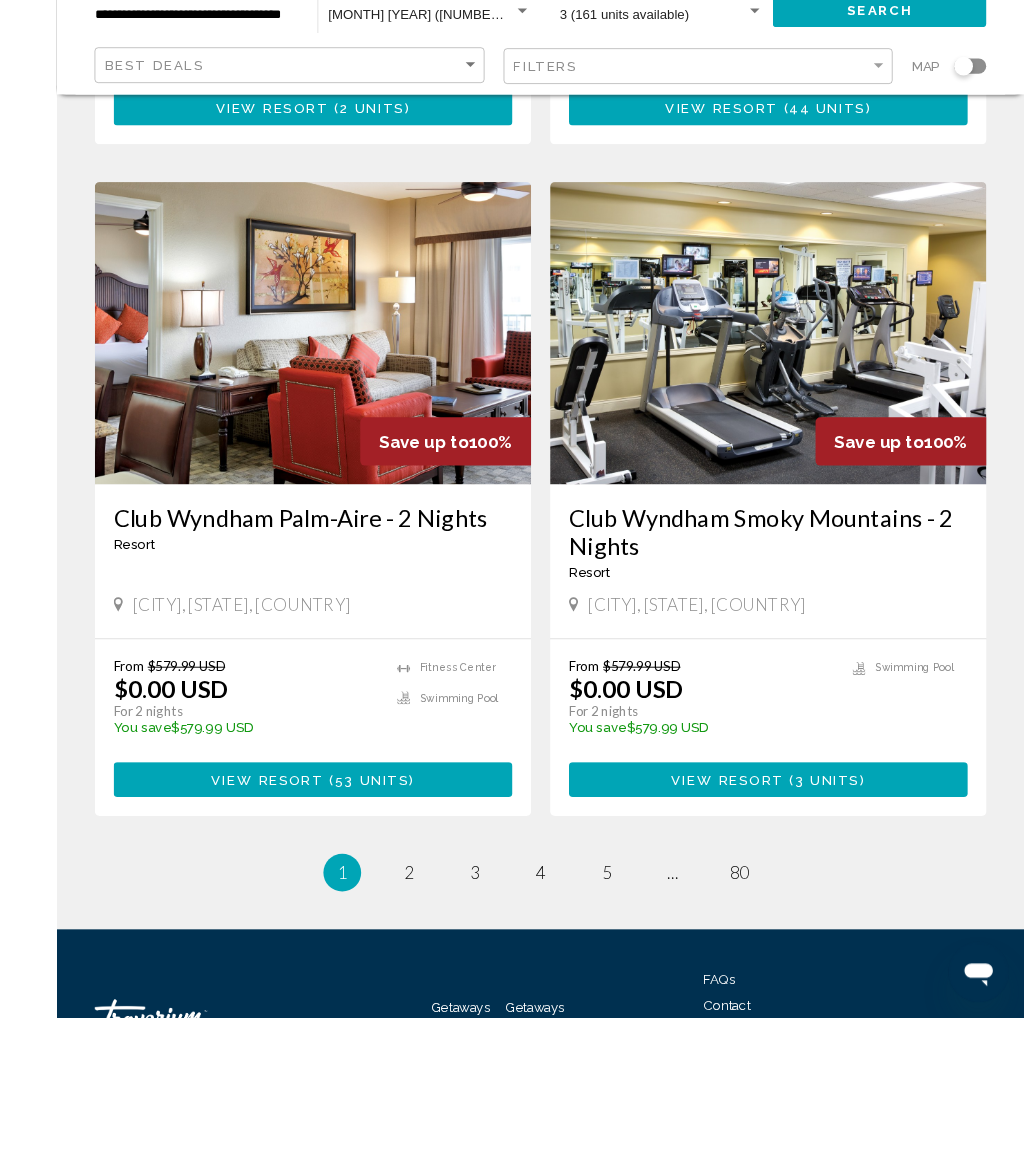 scroll, scrollTop: 3708, scrollLeft: 0, axis: vertical 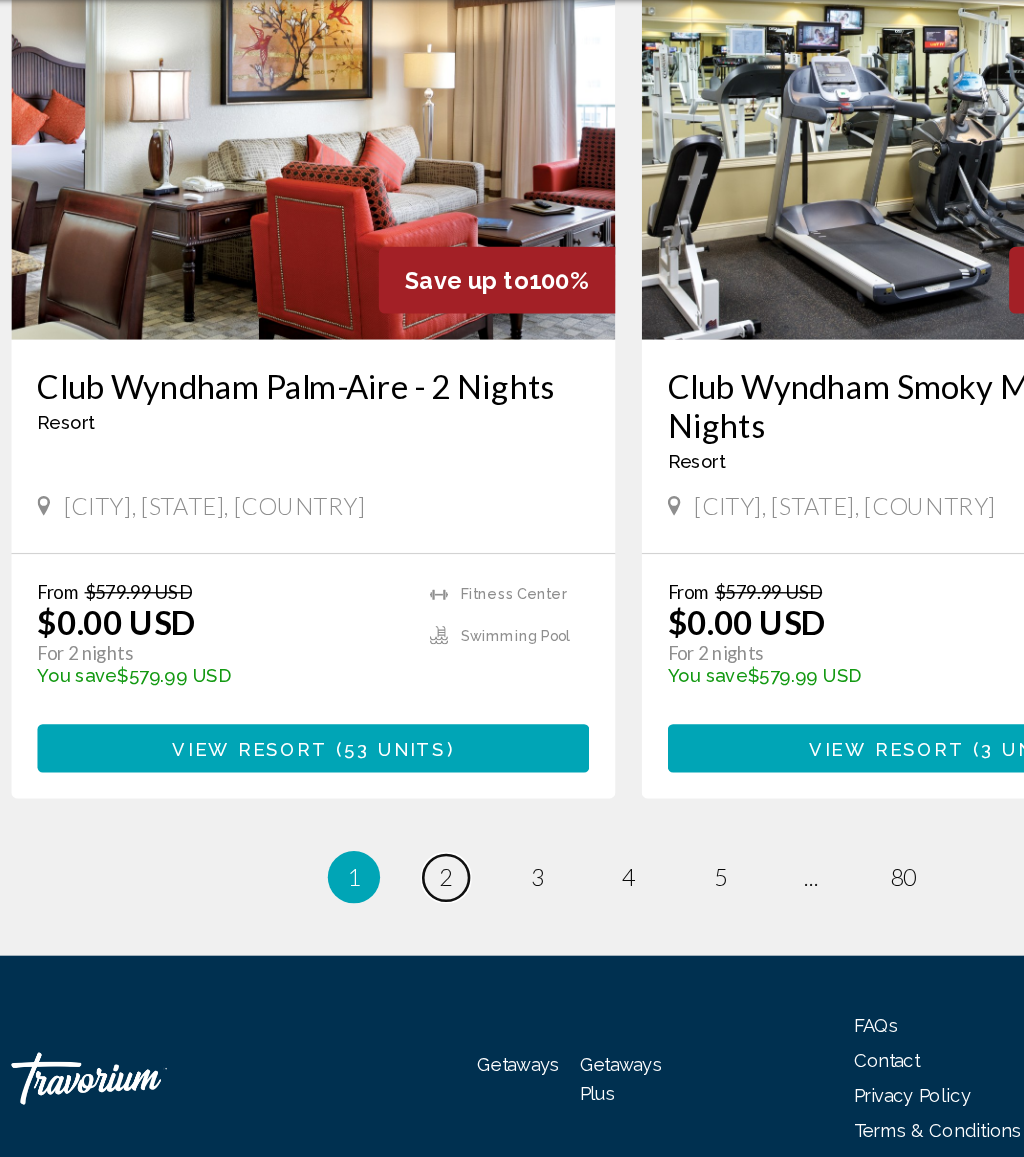 click on "page  2" at bounding box center (372, 852) 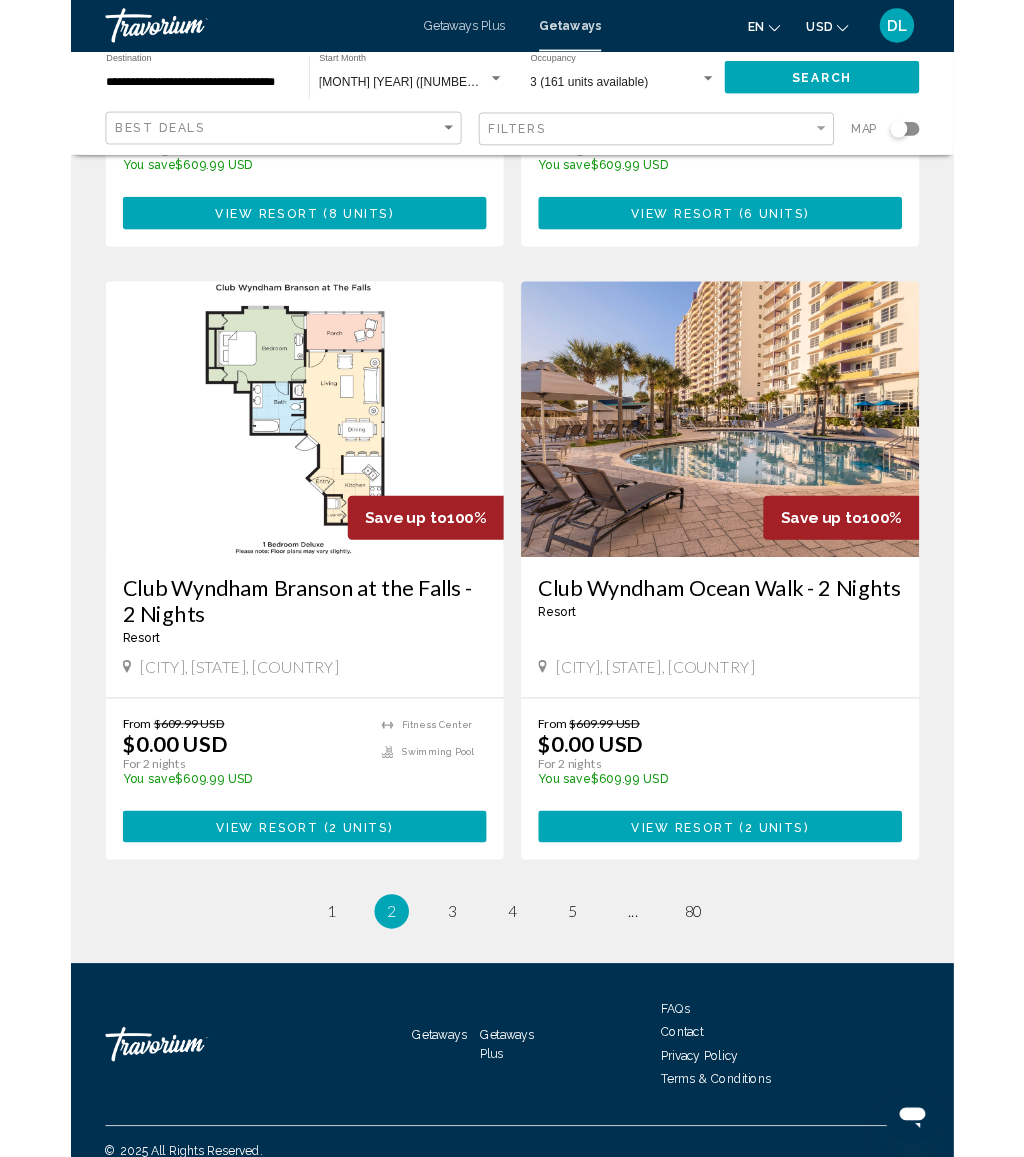 scroll, scrollTop: 3592, scrollLeft: 0, axis: vertical 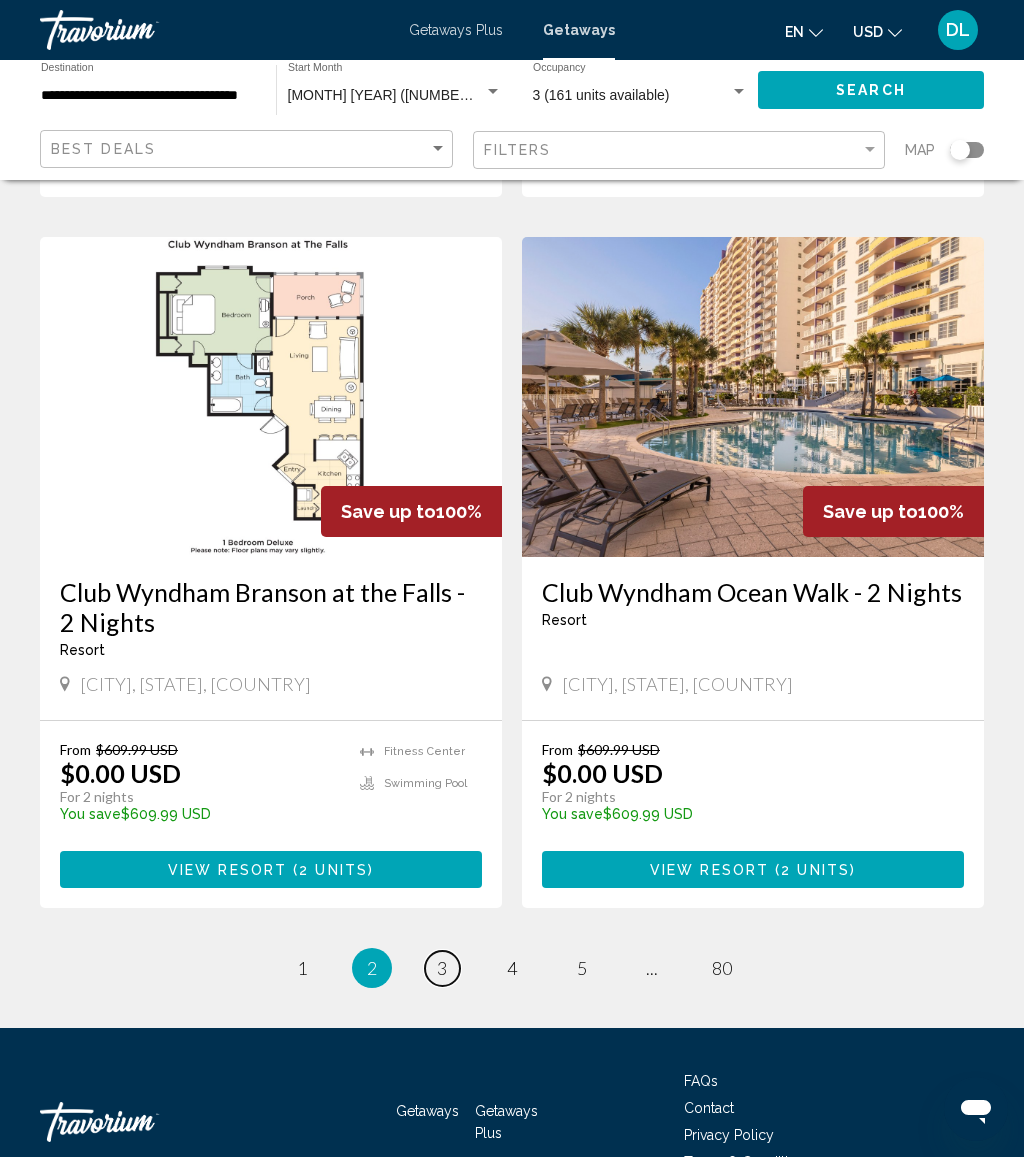 click on "page  3" at bounding box center (442, 968) 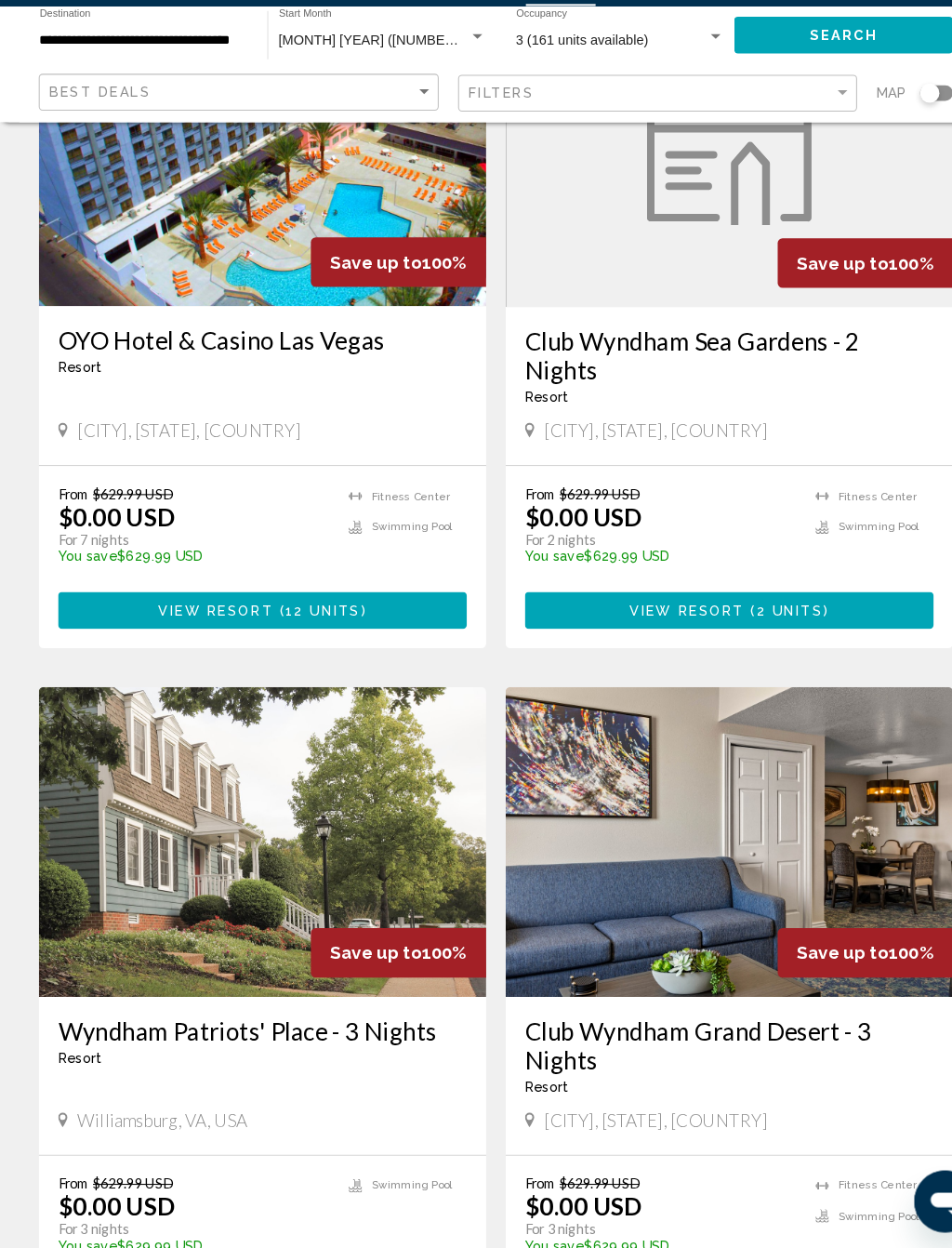 scroll, scrollTop: 868, scrollLeft: 0, axis: vertical 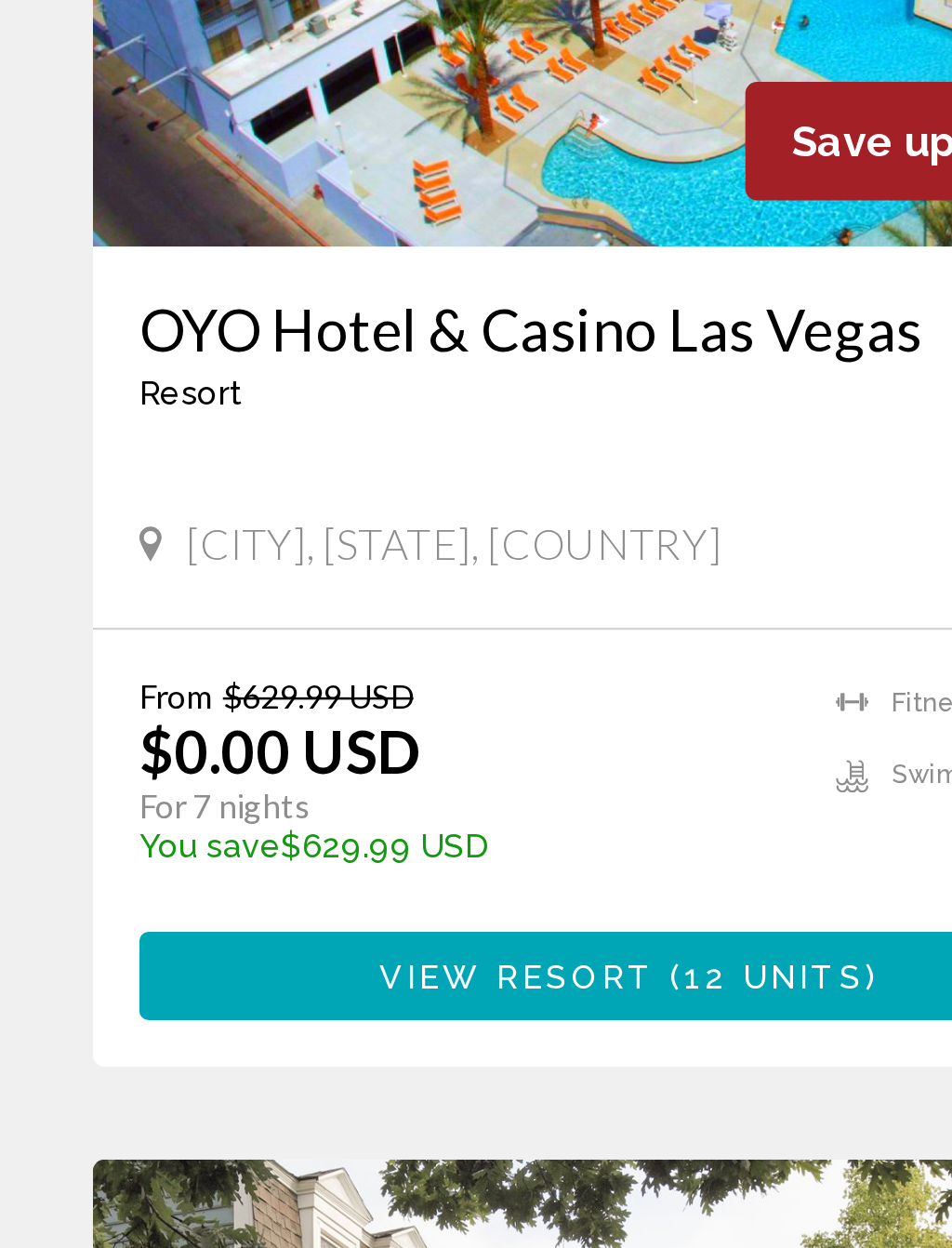 click on "12 units" at bounding box center [311, 635] 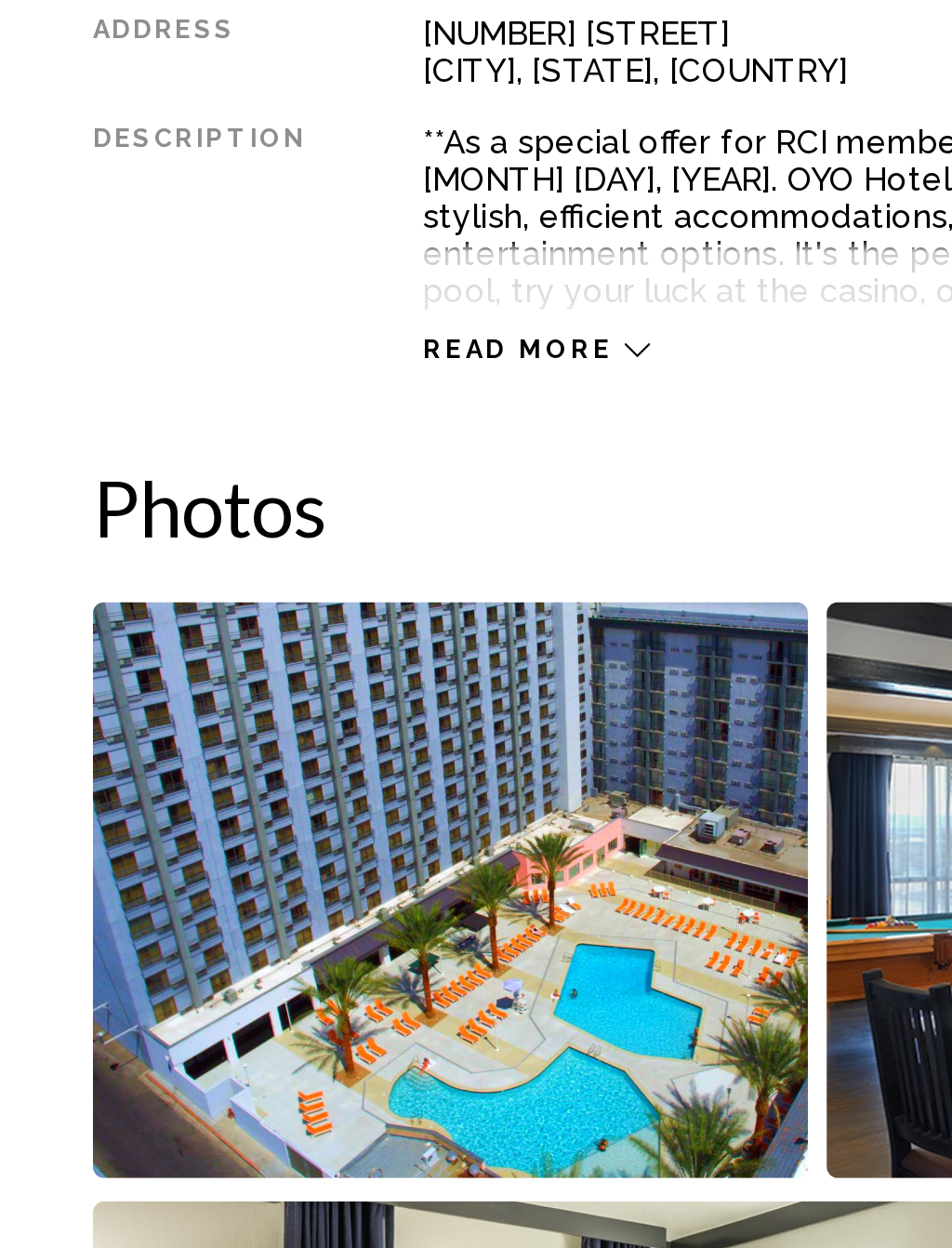 scroll, scrollTop: 0, scrollLeft: 0, axis: both 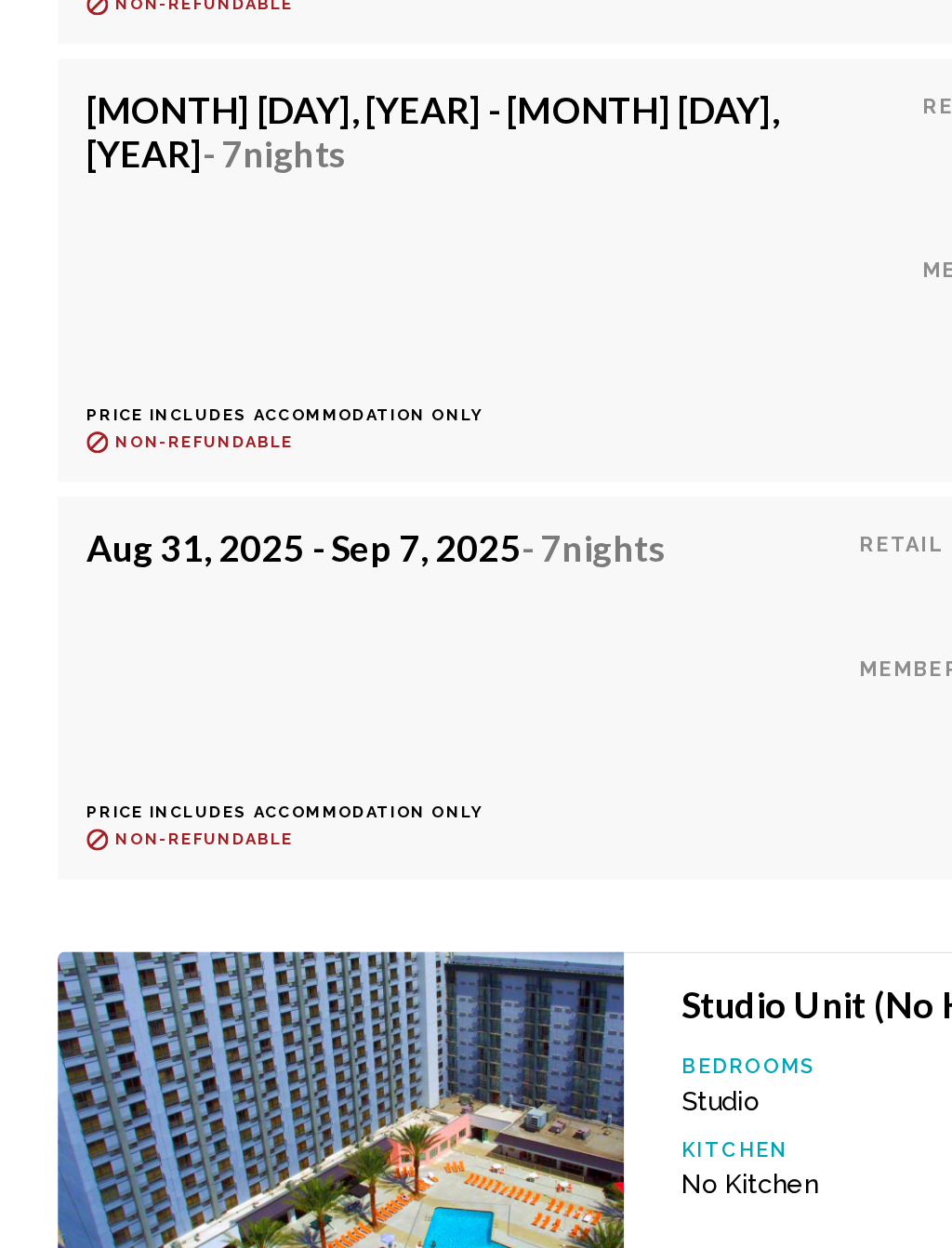 click on "Aug 31, 2025 - Sep 7, 2025  - 7  Nights Price includes accommodation only
Refundable until :
Non-refundable" at bounding box center [248, 886] 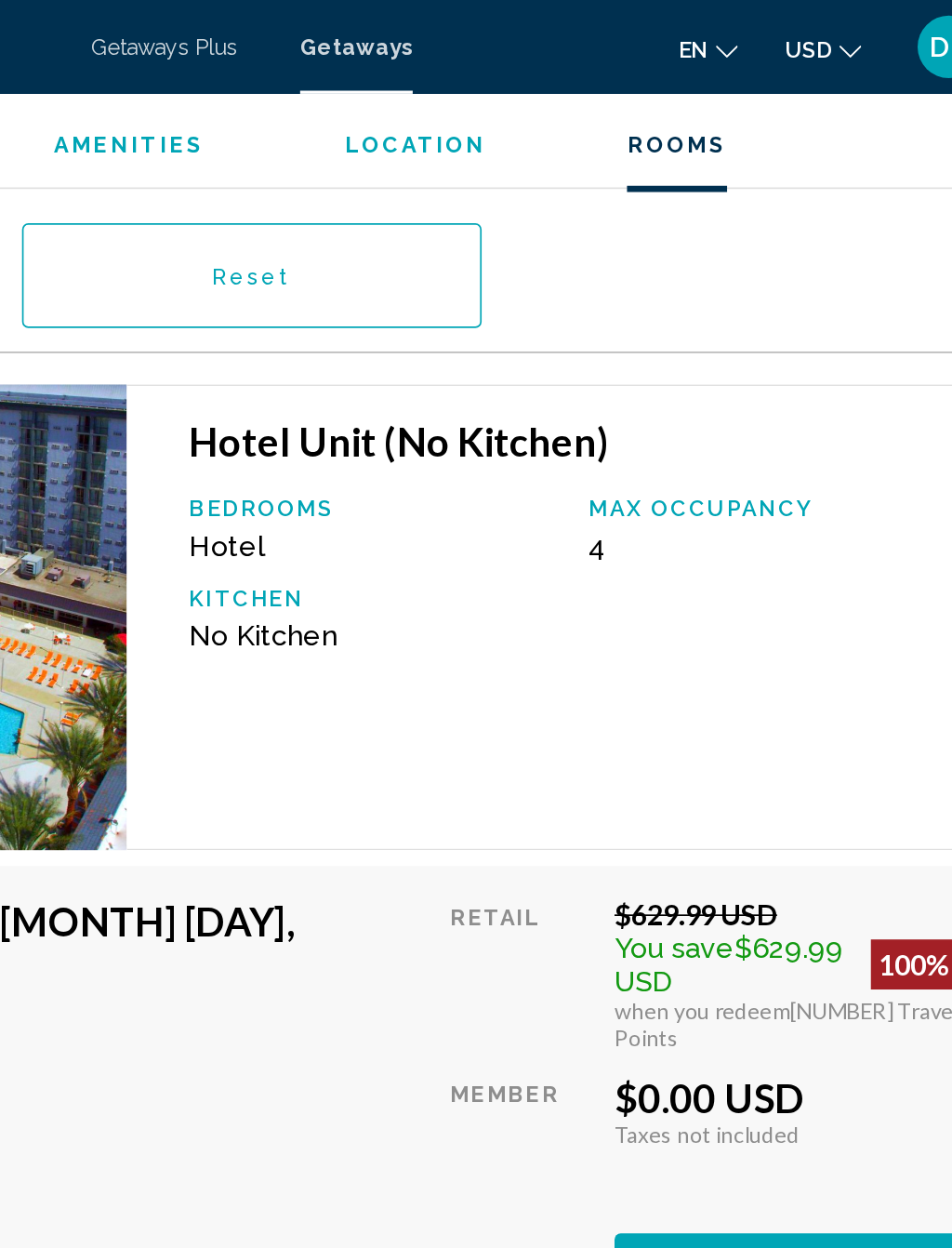 scroll, scrollTop: 3419, scrollLeft: 0, axis: vertical 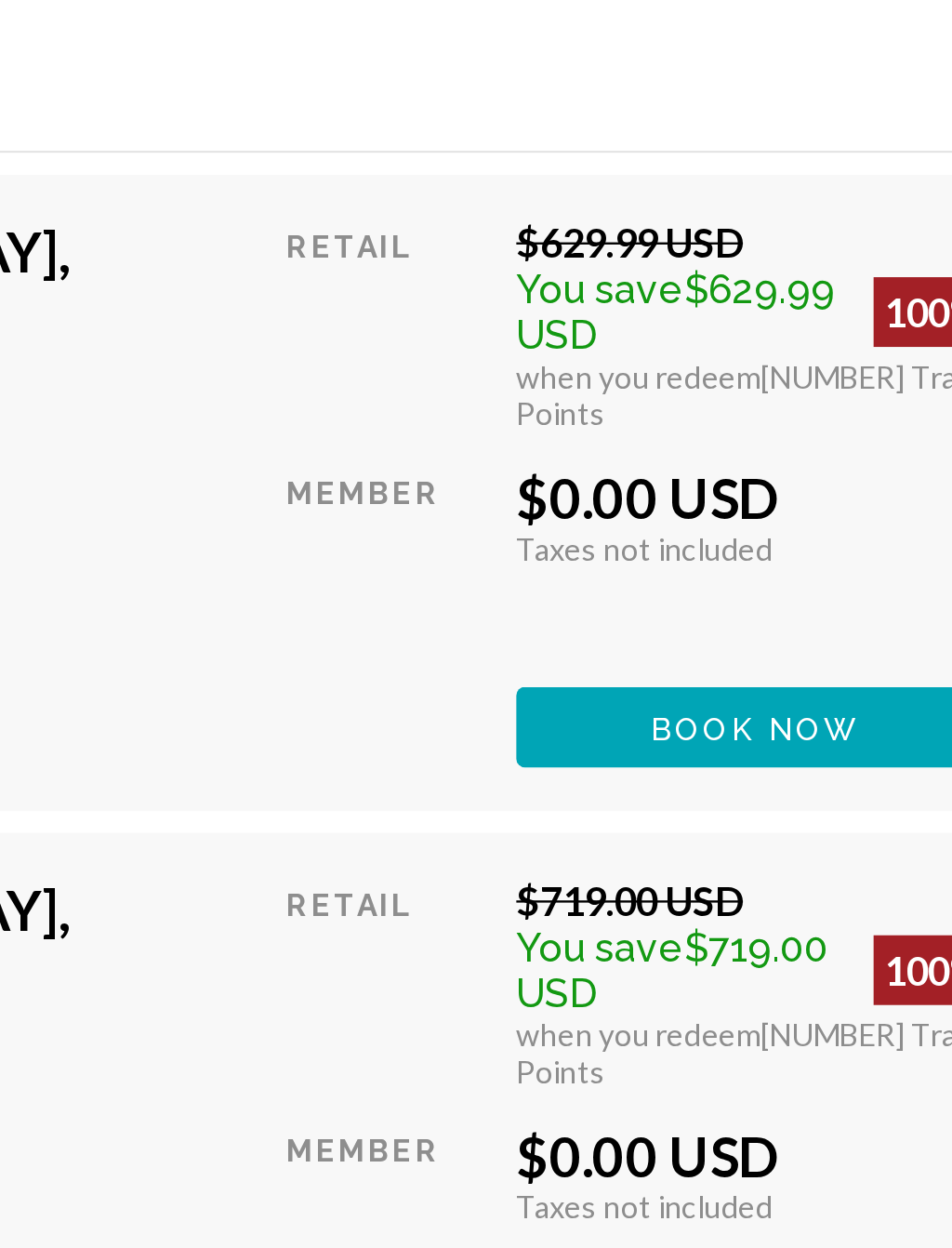 click on "Book now" at bounding box center (794, 750) 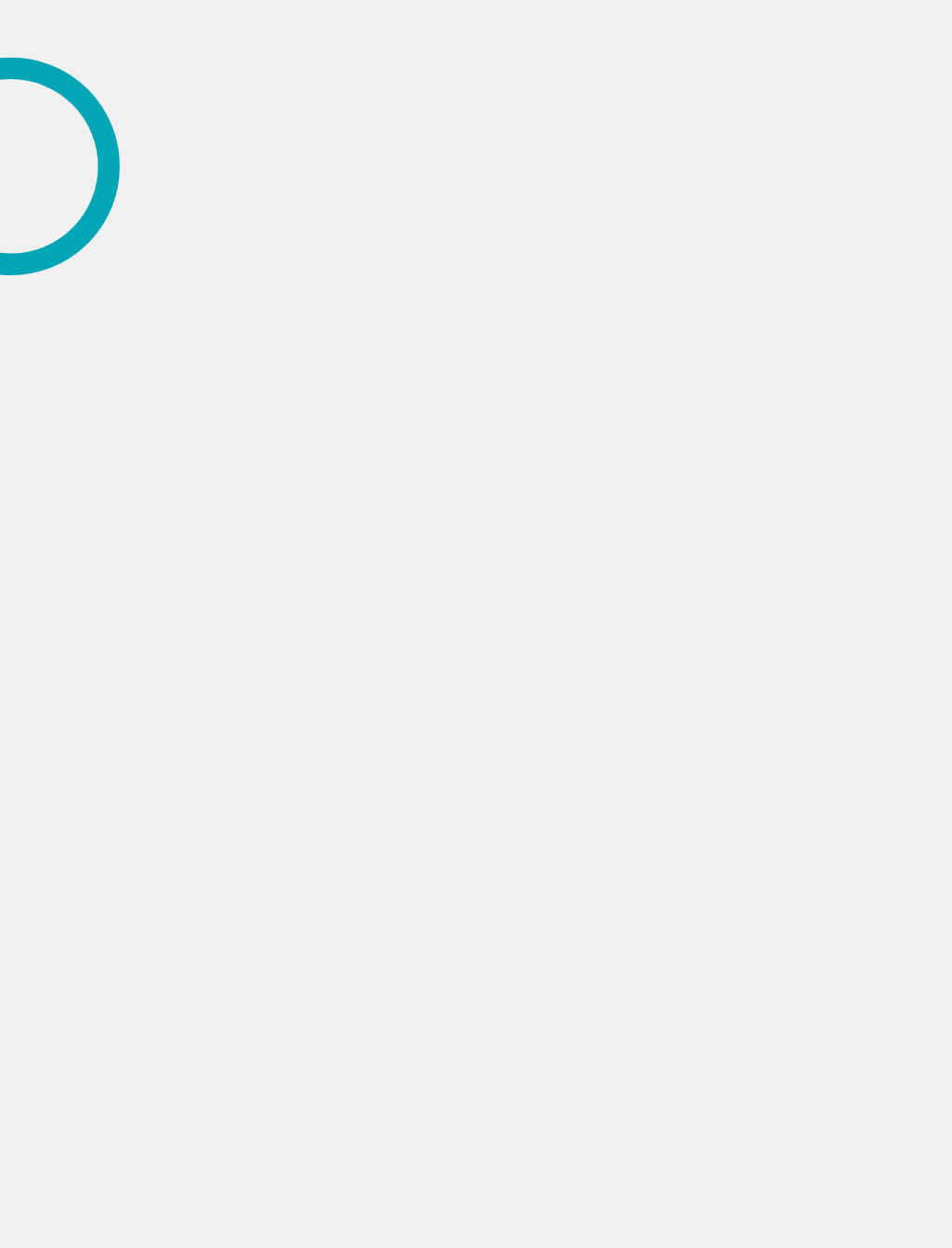 scroll, scrollTop: 0, scrollLeft: 0, axis: both 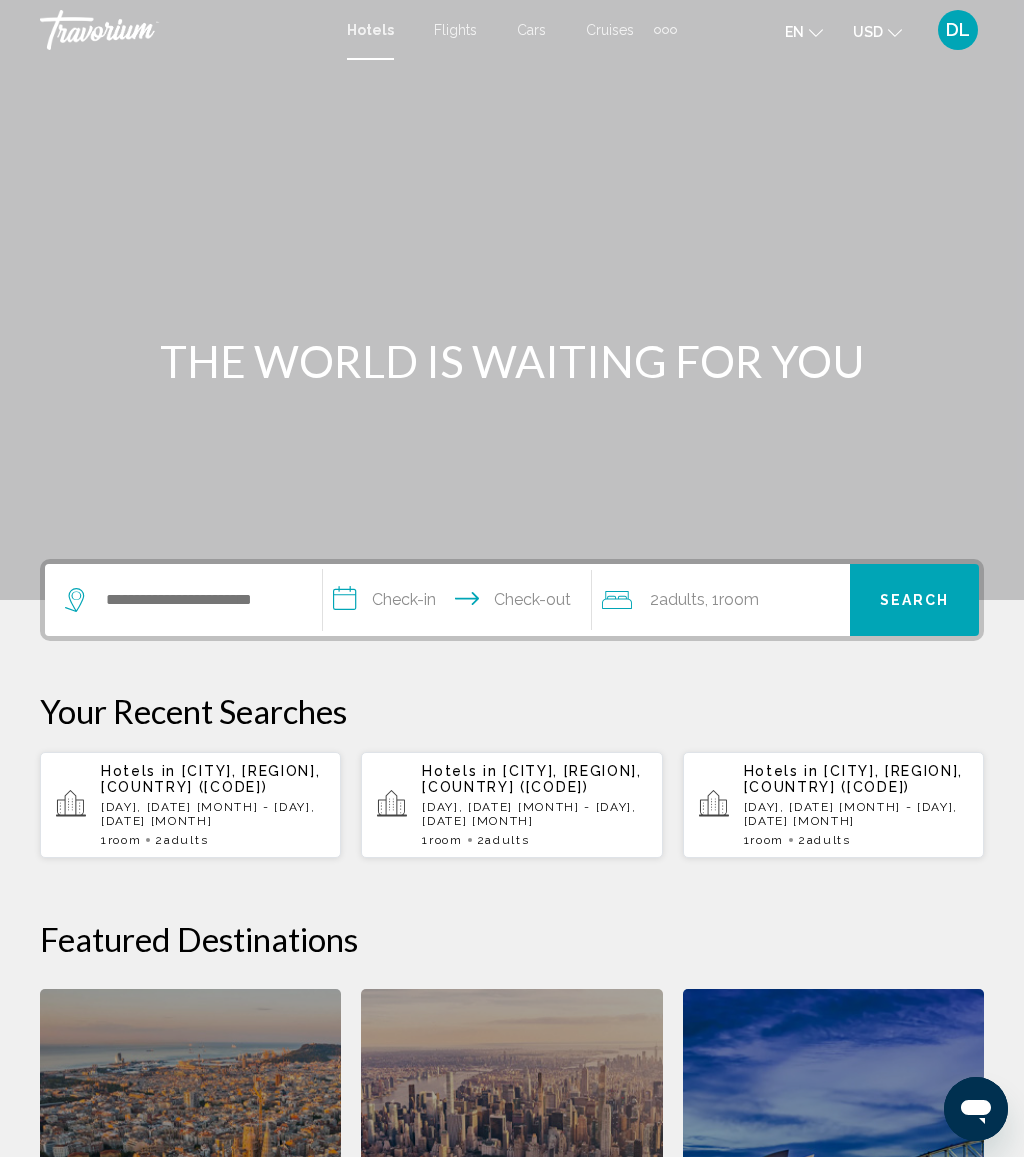 click at bounding box center [183, 600] 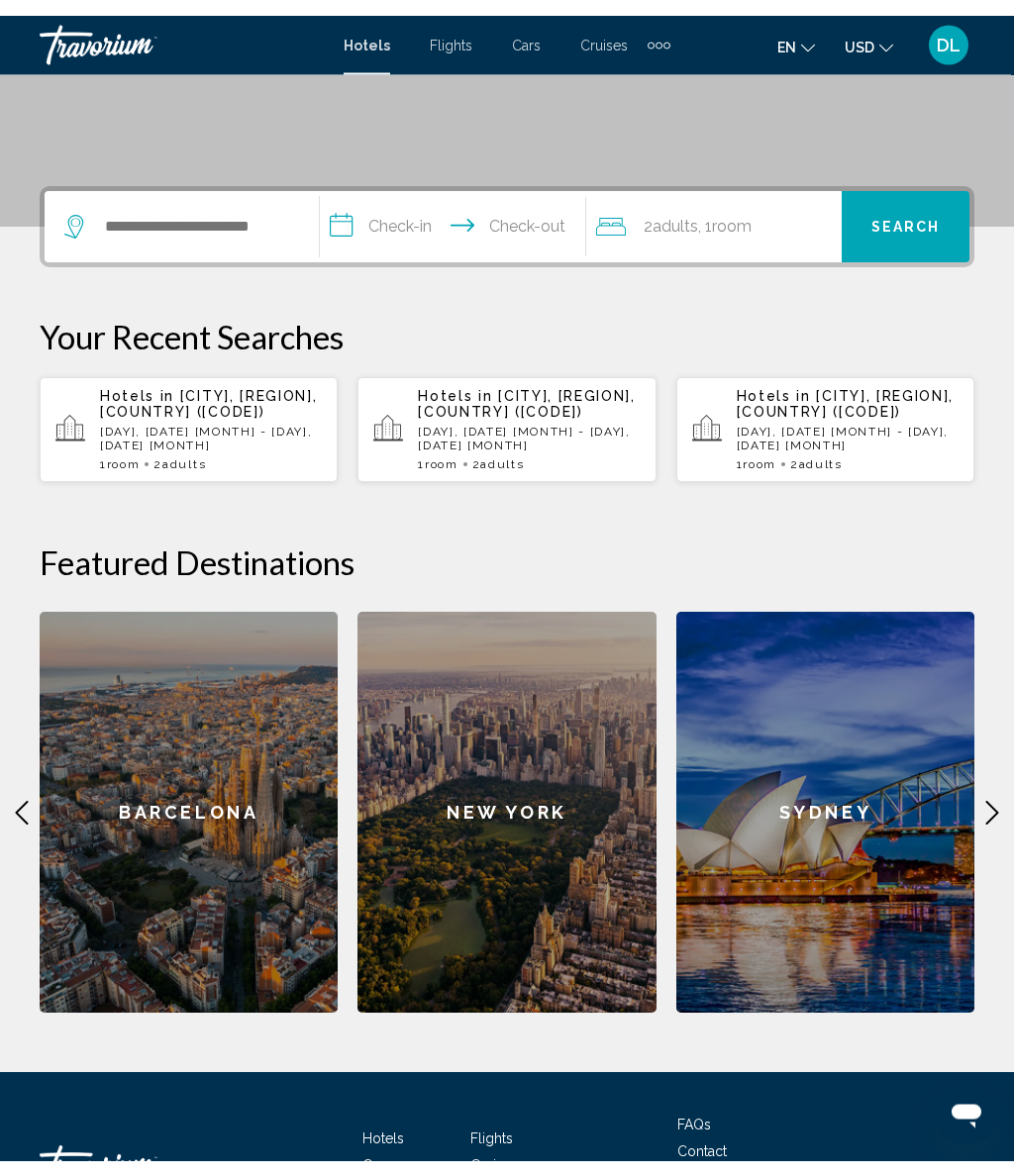scroll, scrollTop: 489, scrollLeft: 0, axis: vertical 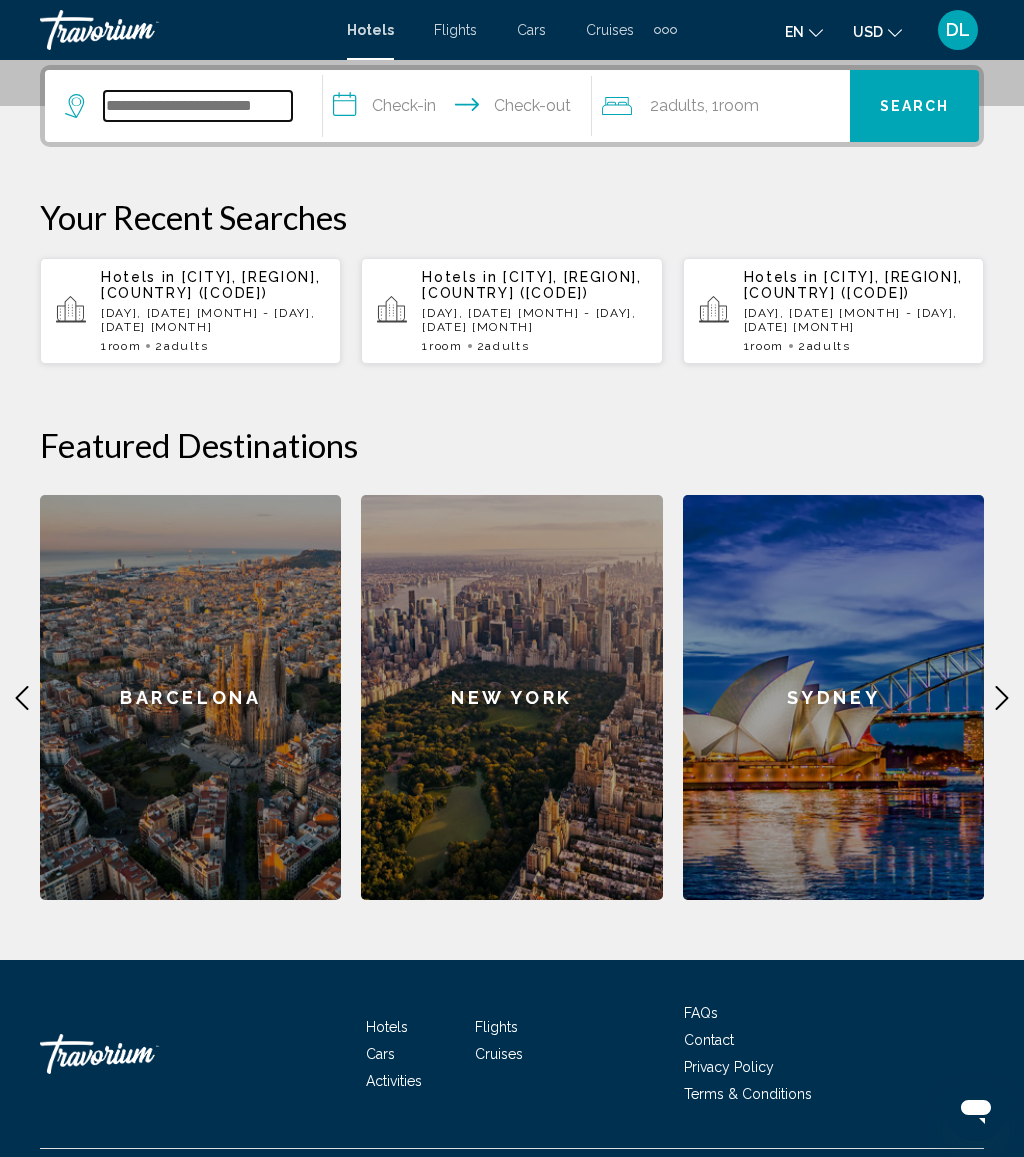 click at bounding box center [198, 106] 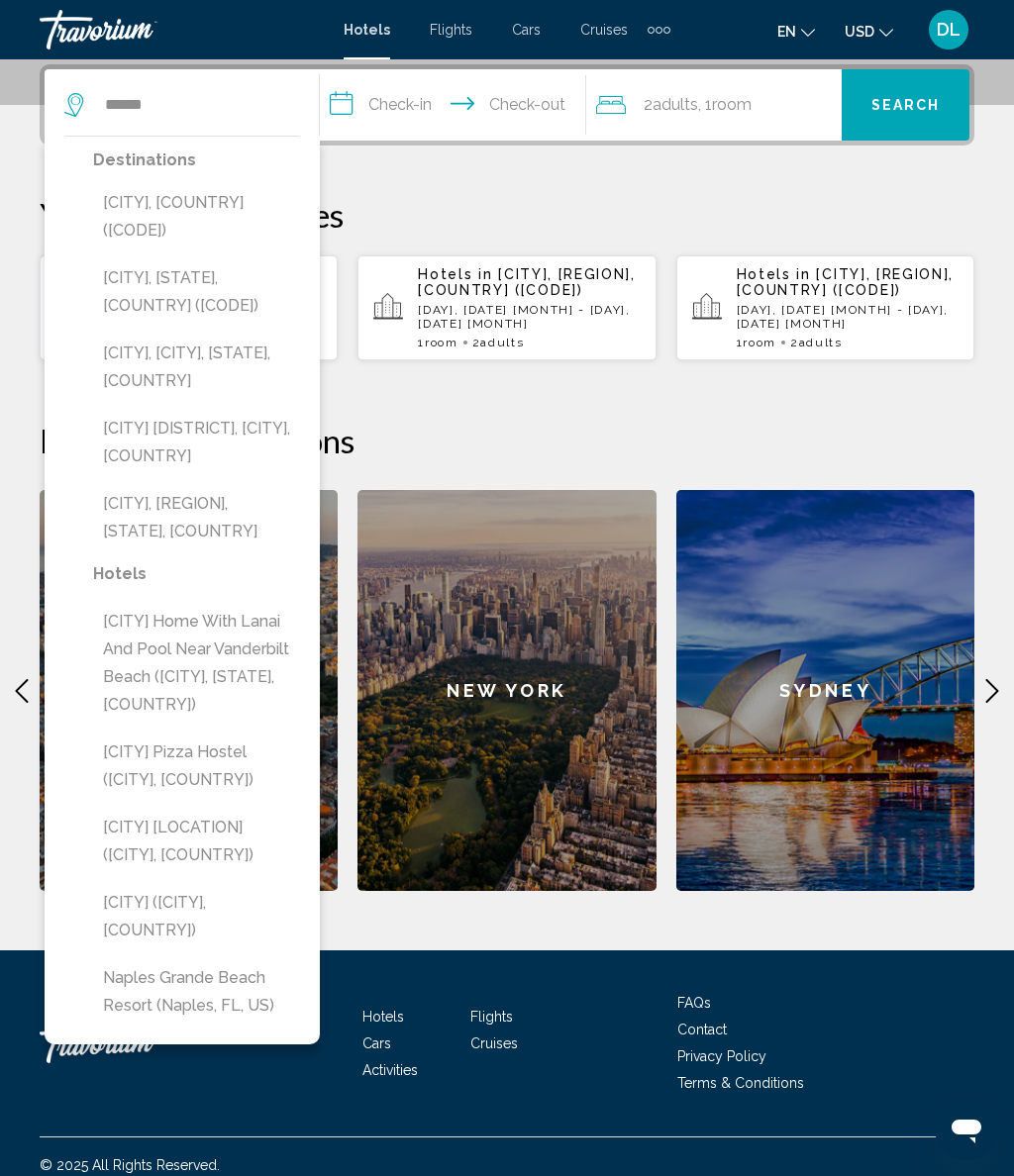 click on "Naples, FL, United States (APF)" at bounding box center [196, 292] 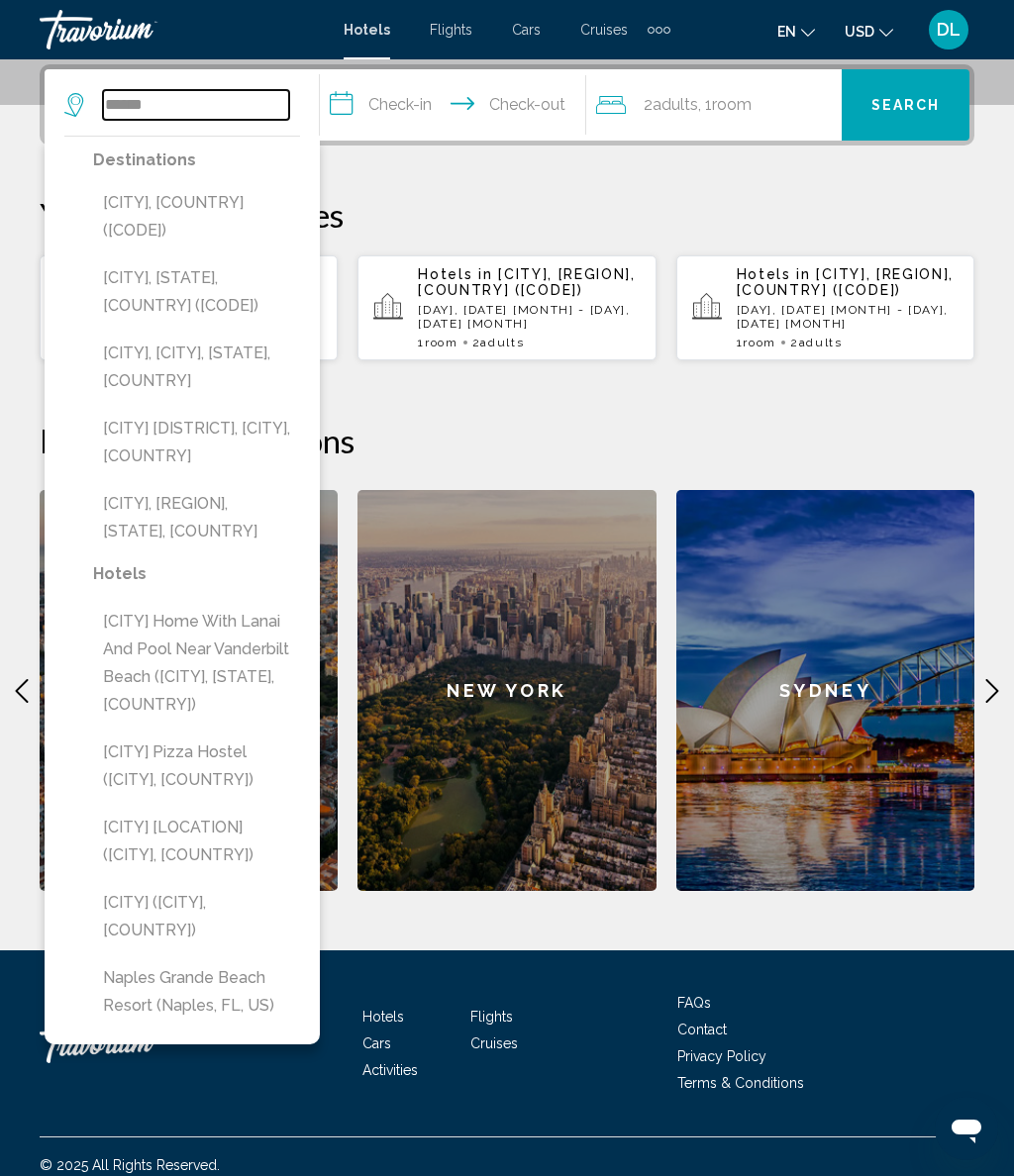 type on "**********" 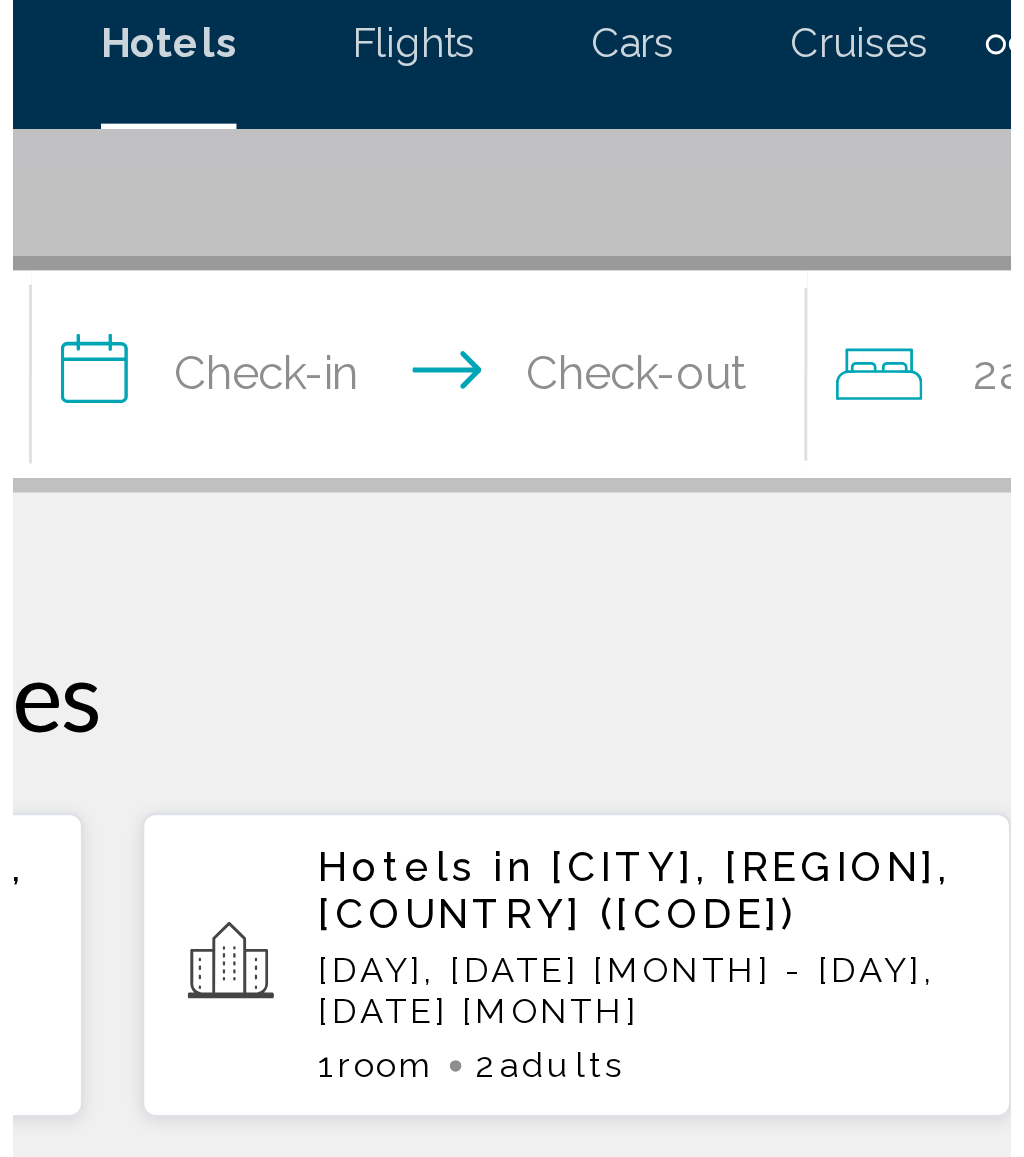 scroll, scrollTop: 415, scrollLeft: 0, axis: vertical 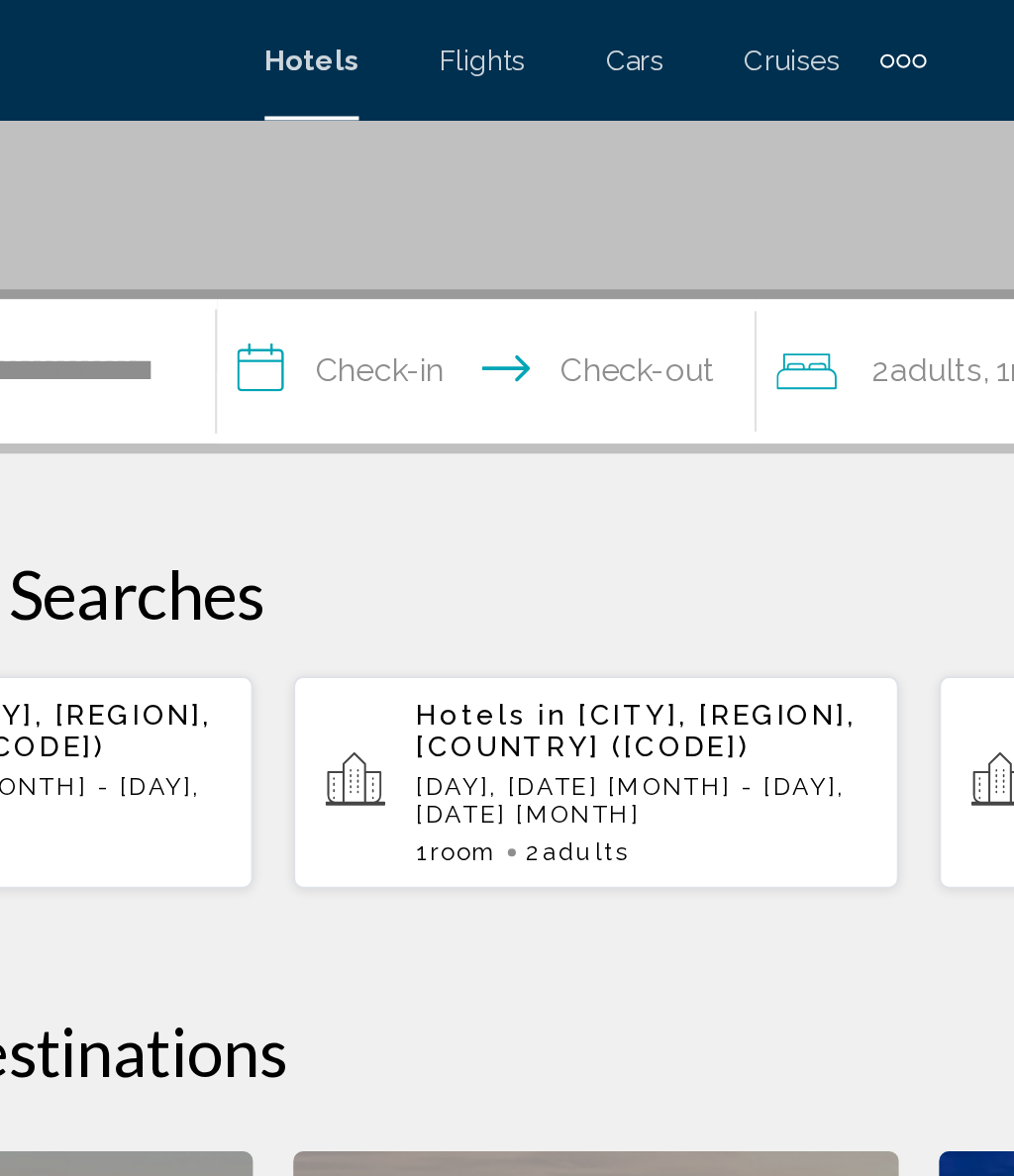 click on "**********" at bounding box center (456, 186) 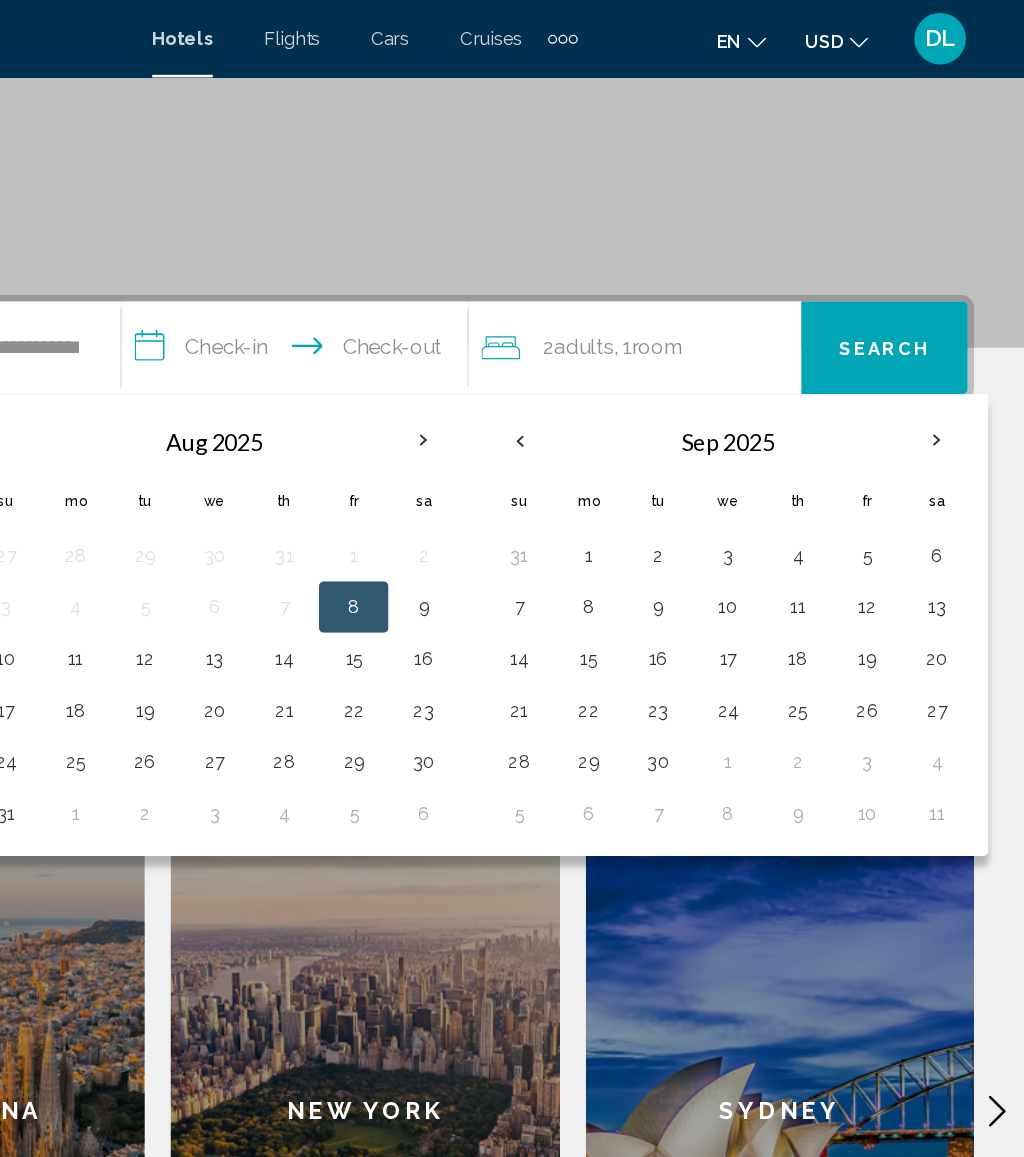 scroll, scrollTop: 328, scrollLeft: 0, axis: vertical 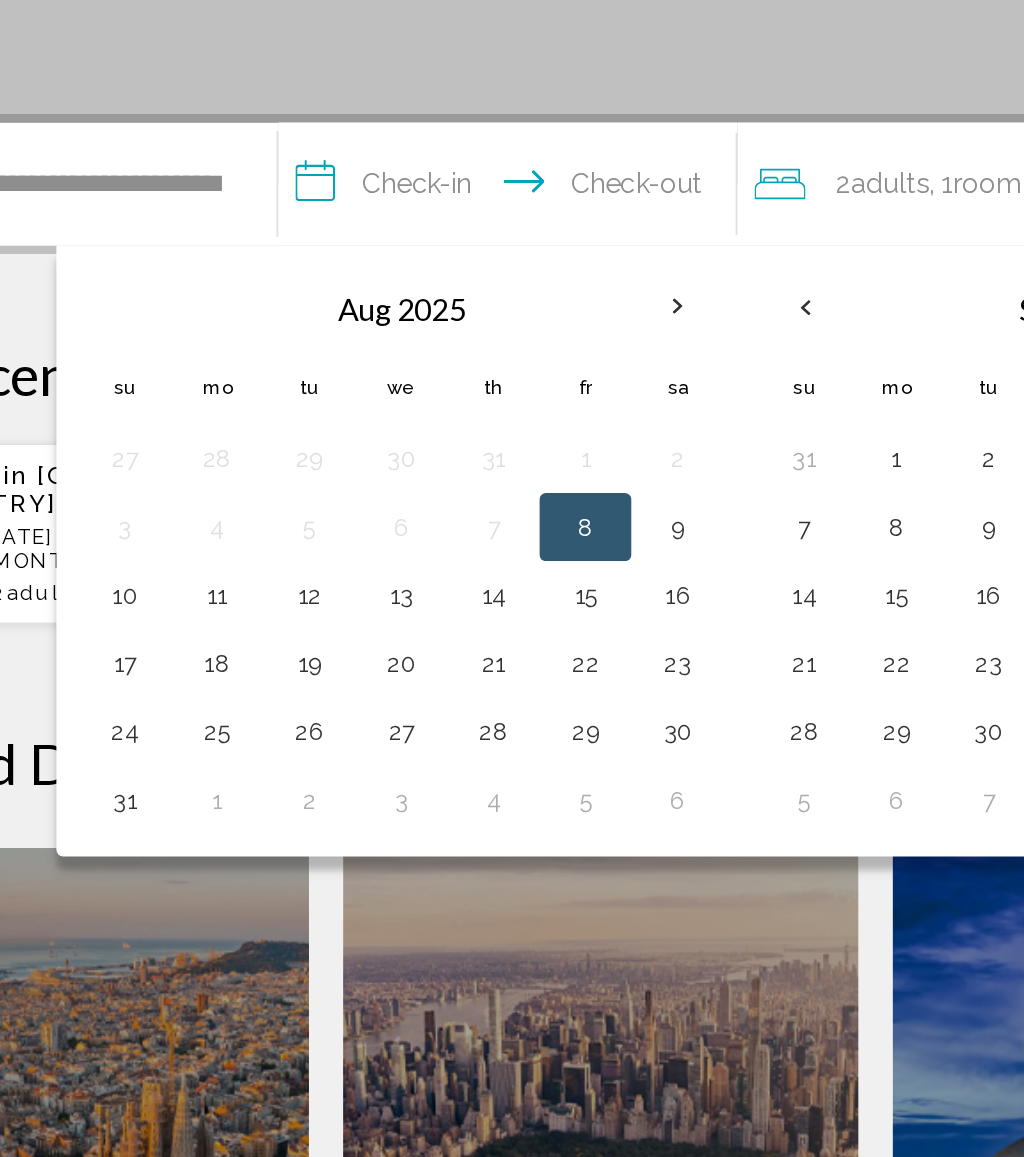 click on "21" at bounding box center [449, 553] 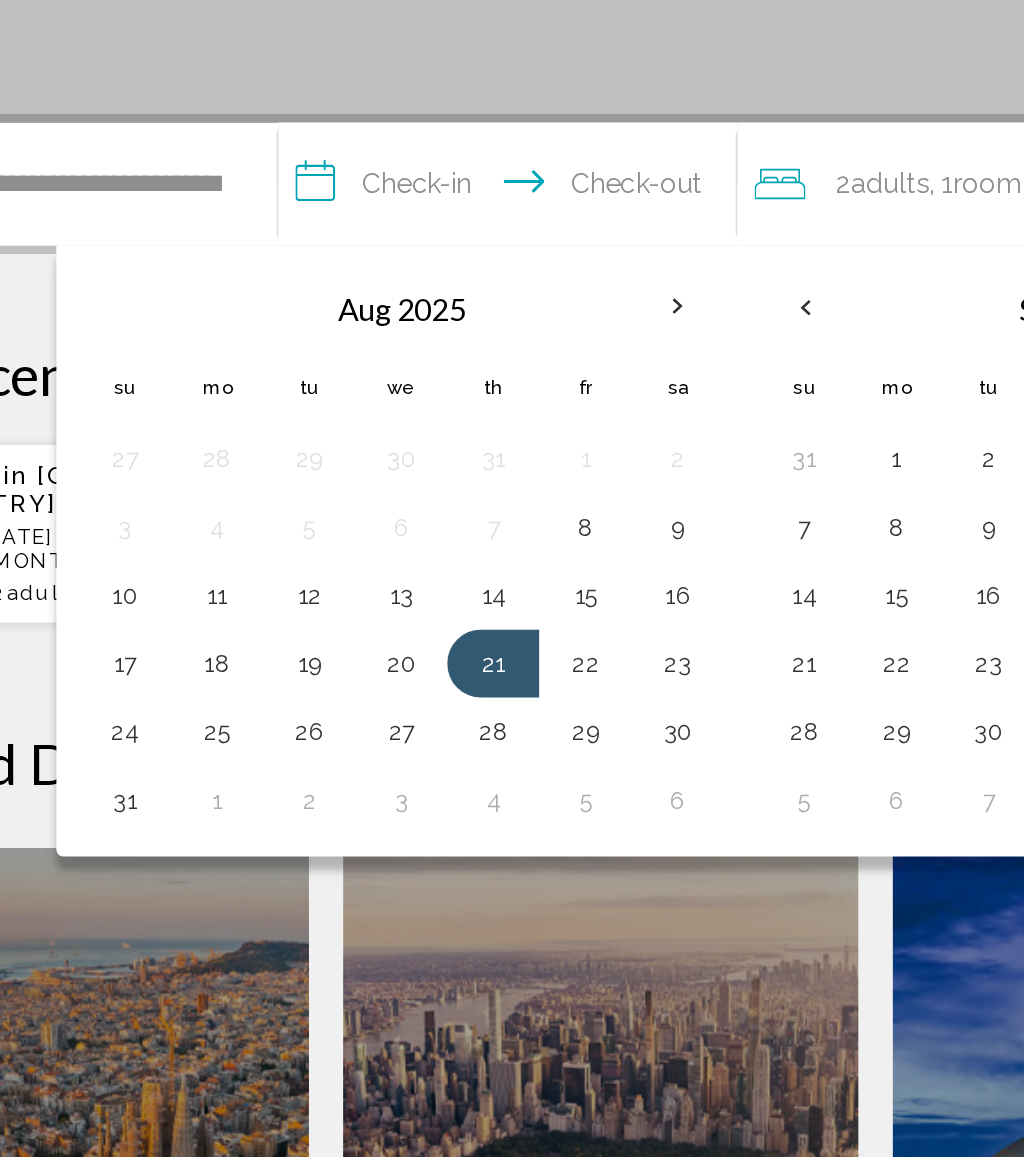 click on "24" at bounding box center [233, 593] 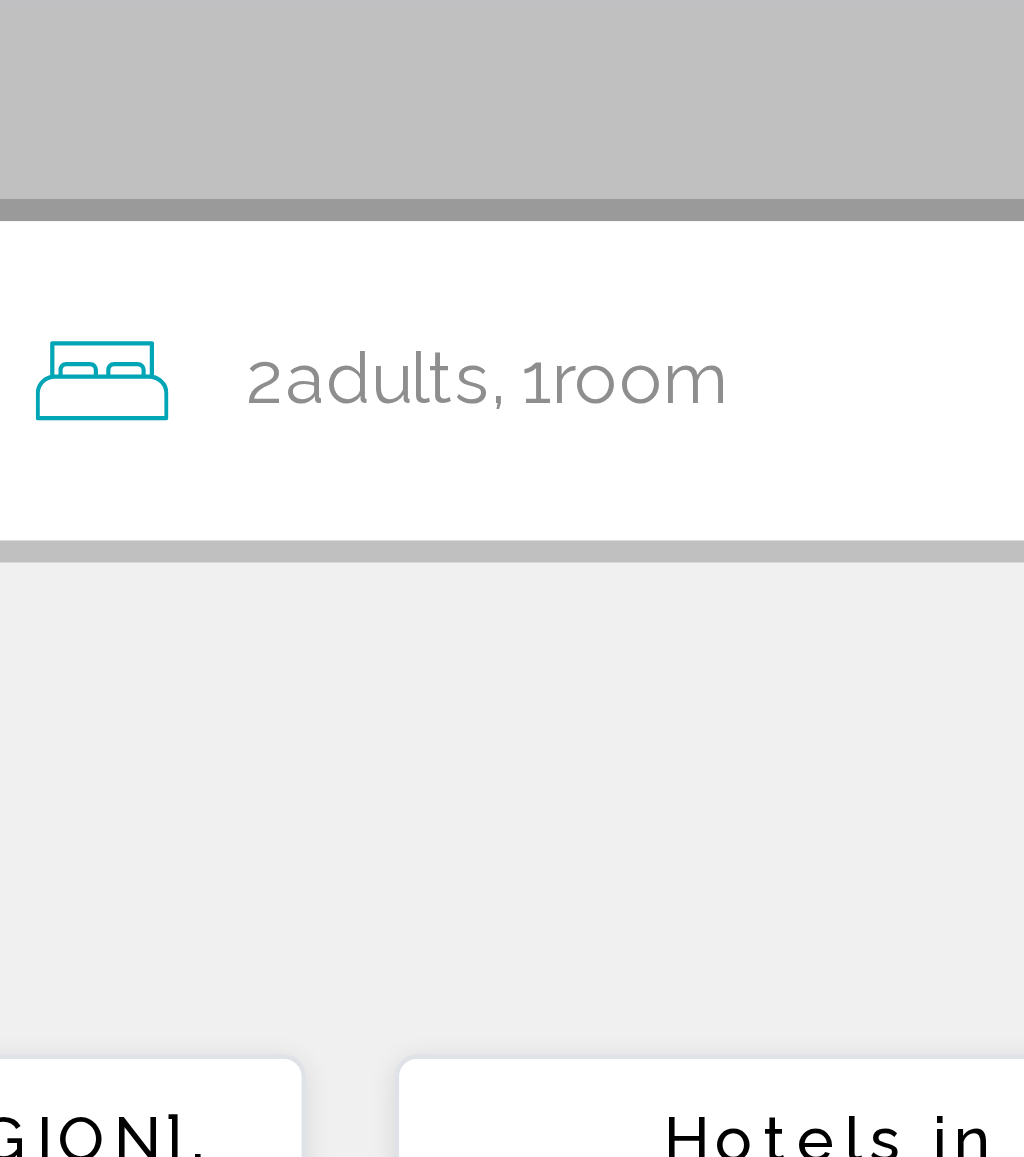 click on "Room" 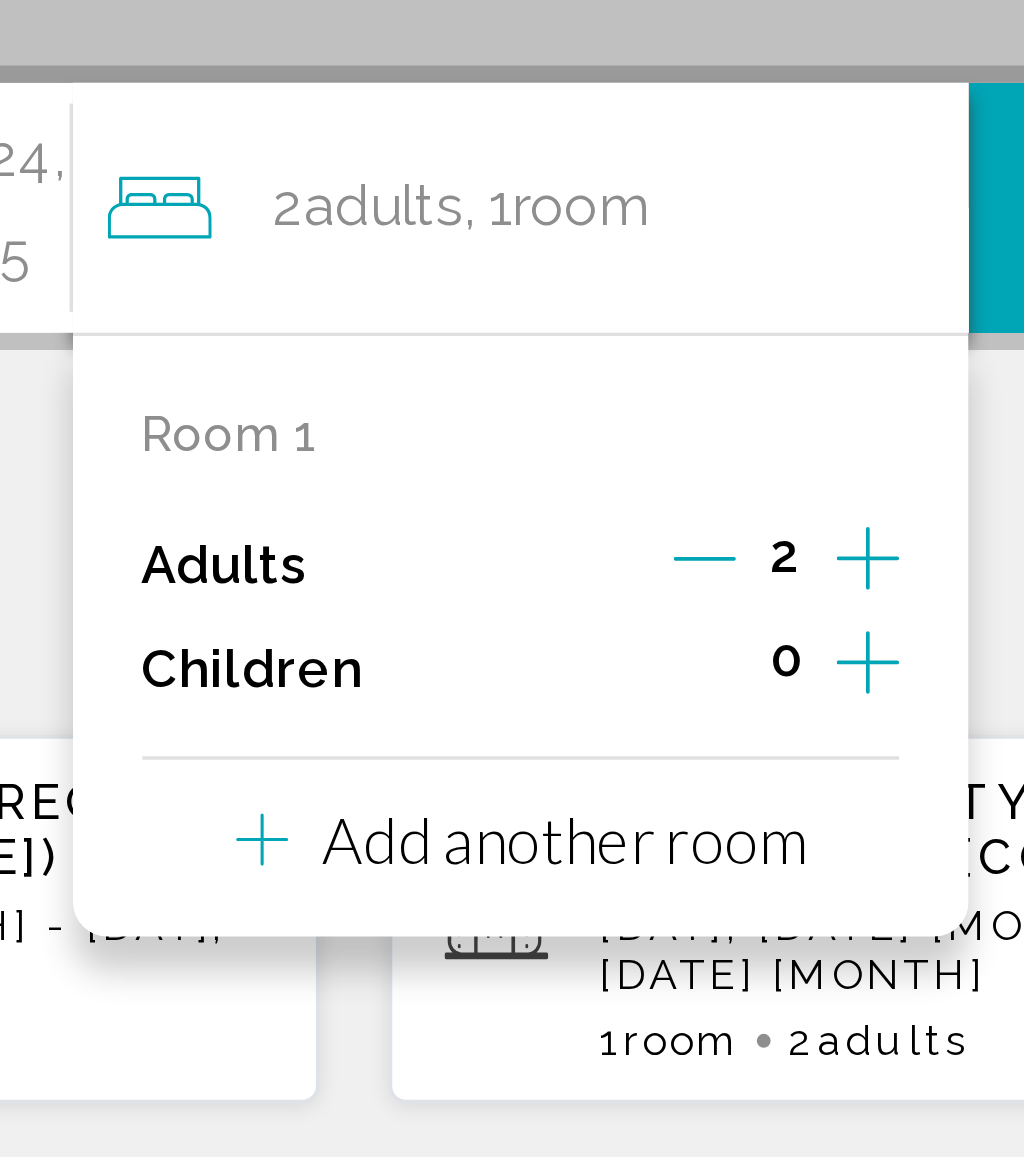 click 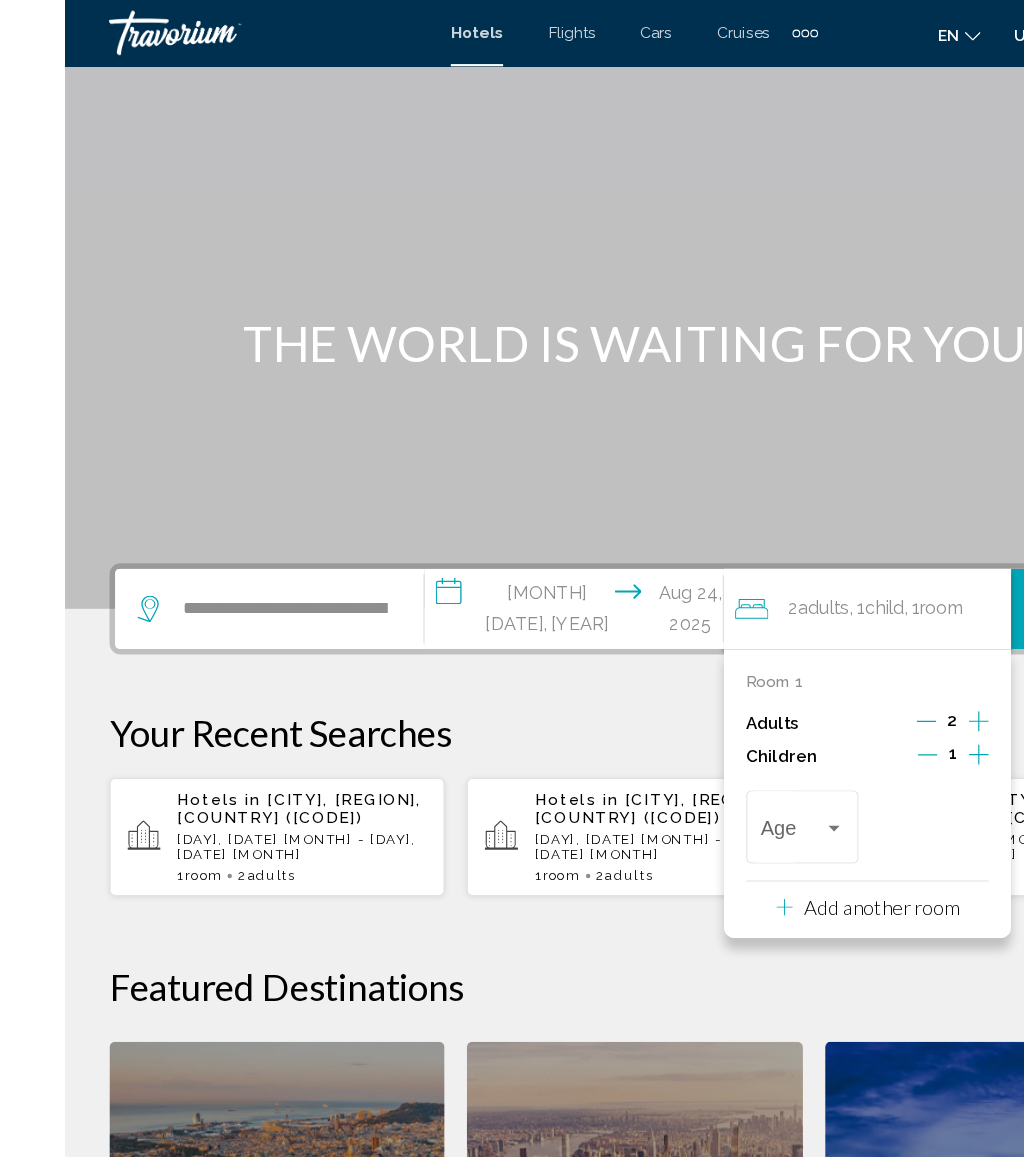 scroll, scrollTop: 0, scrollLeft: 0, axis: both 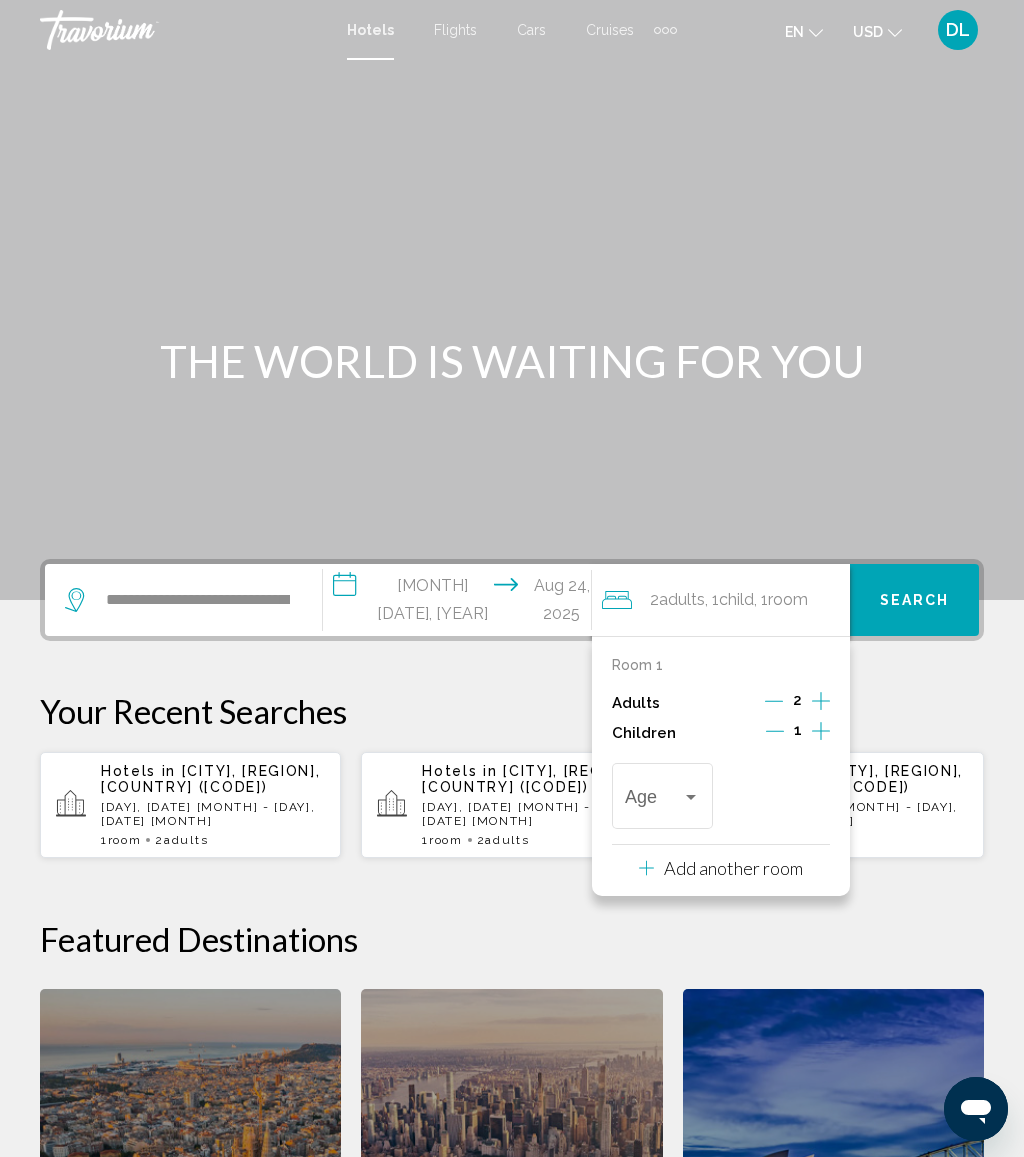 click 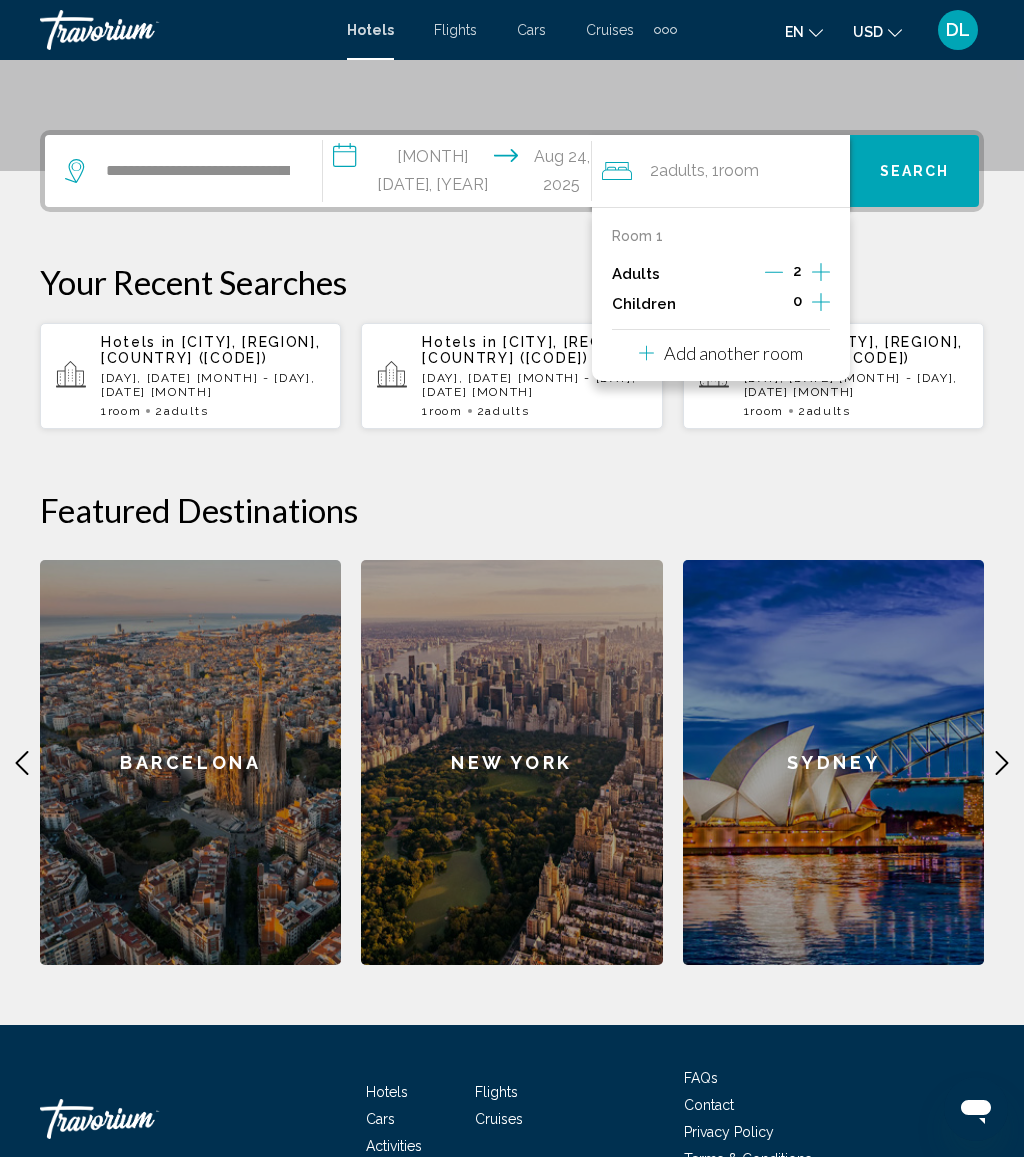 scroll, scrollTop: 494, scrollLeft: 0, axis: vertical 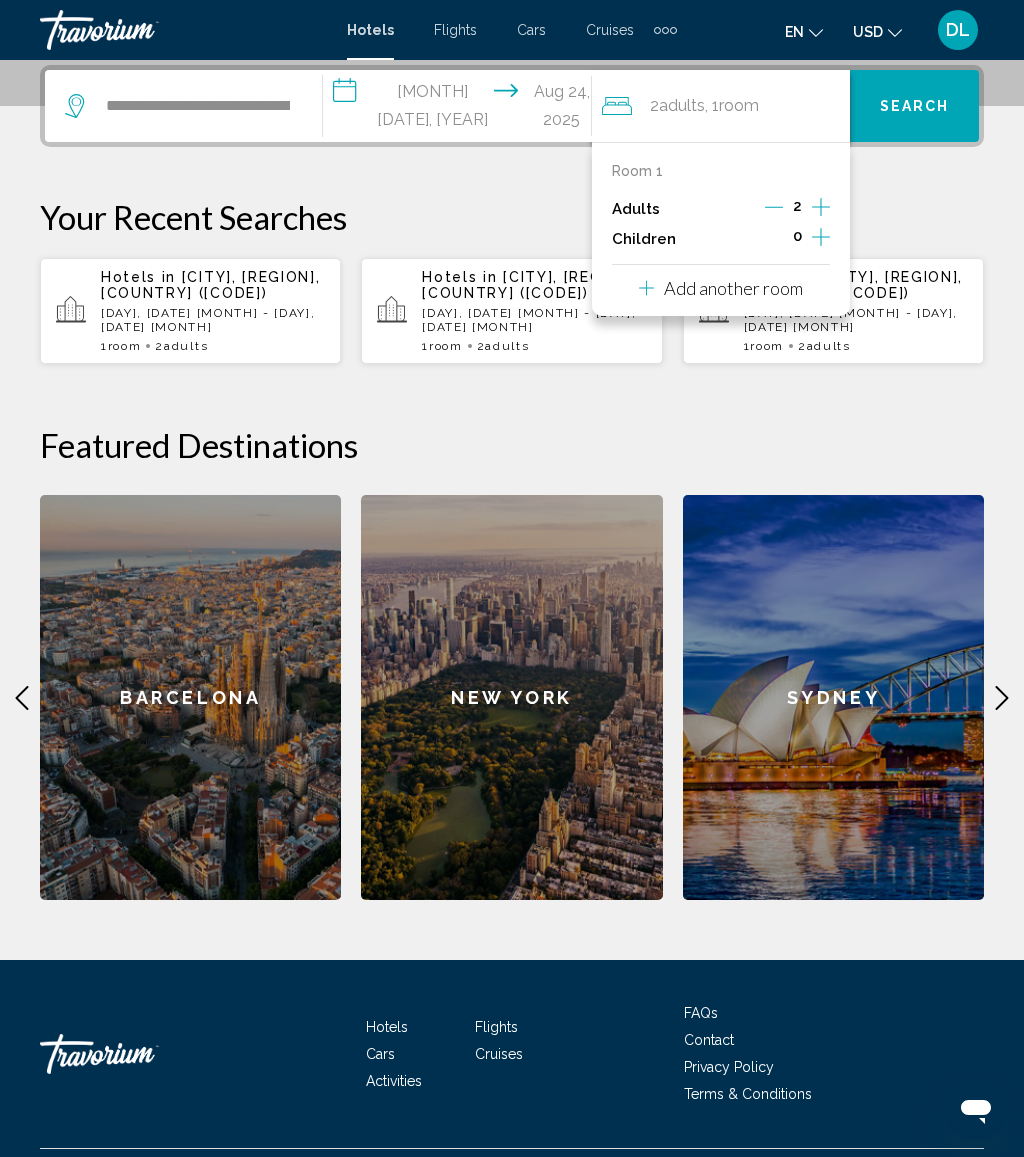 click 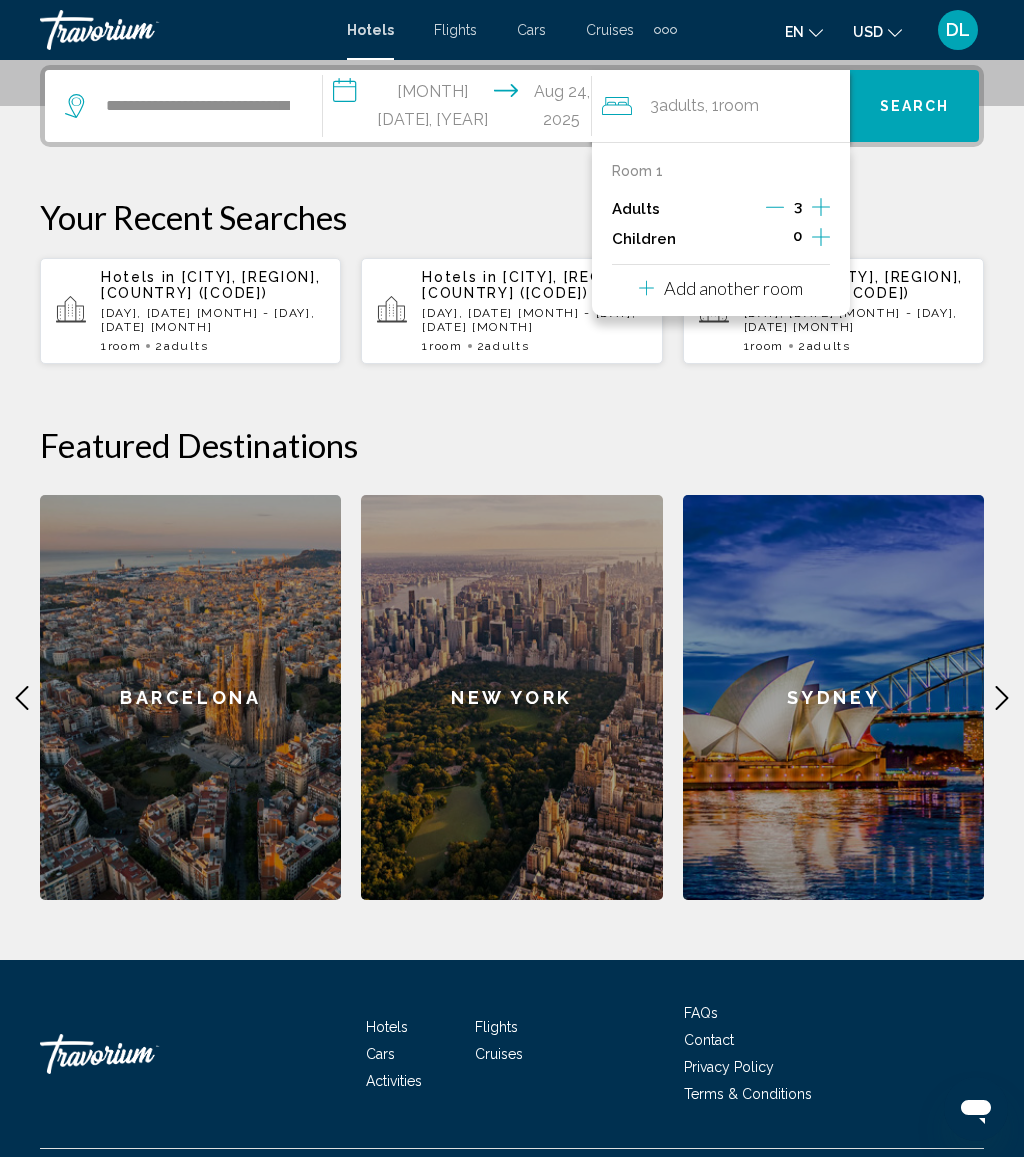 click 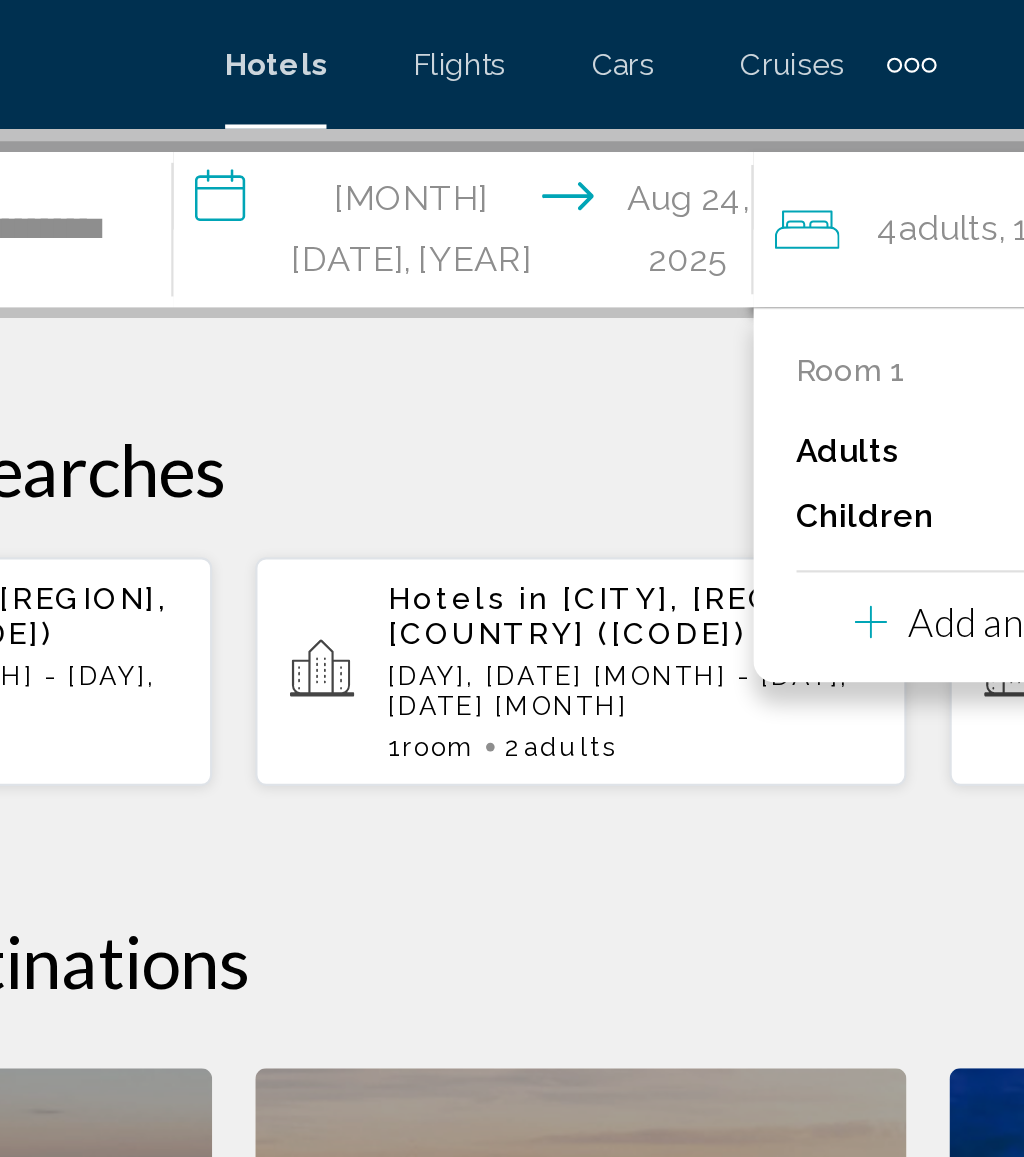 scroll, scrollTop: 469, scrollLeft: 0, axis: vertical 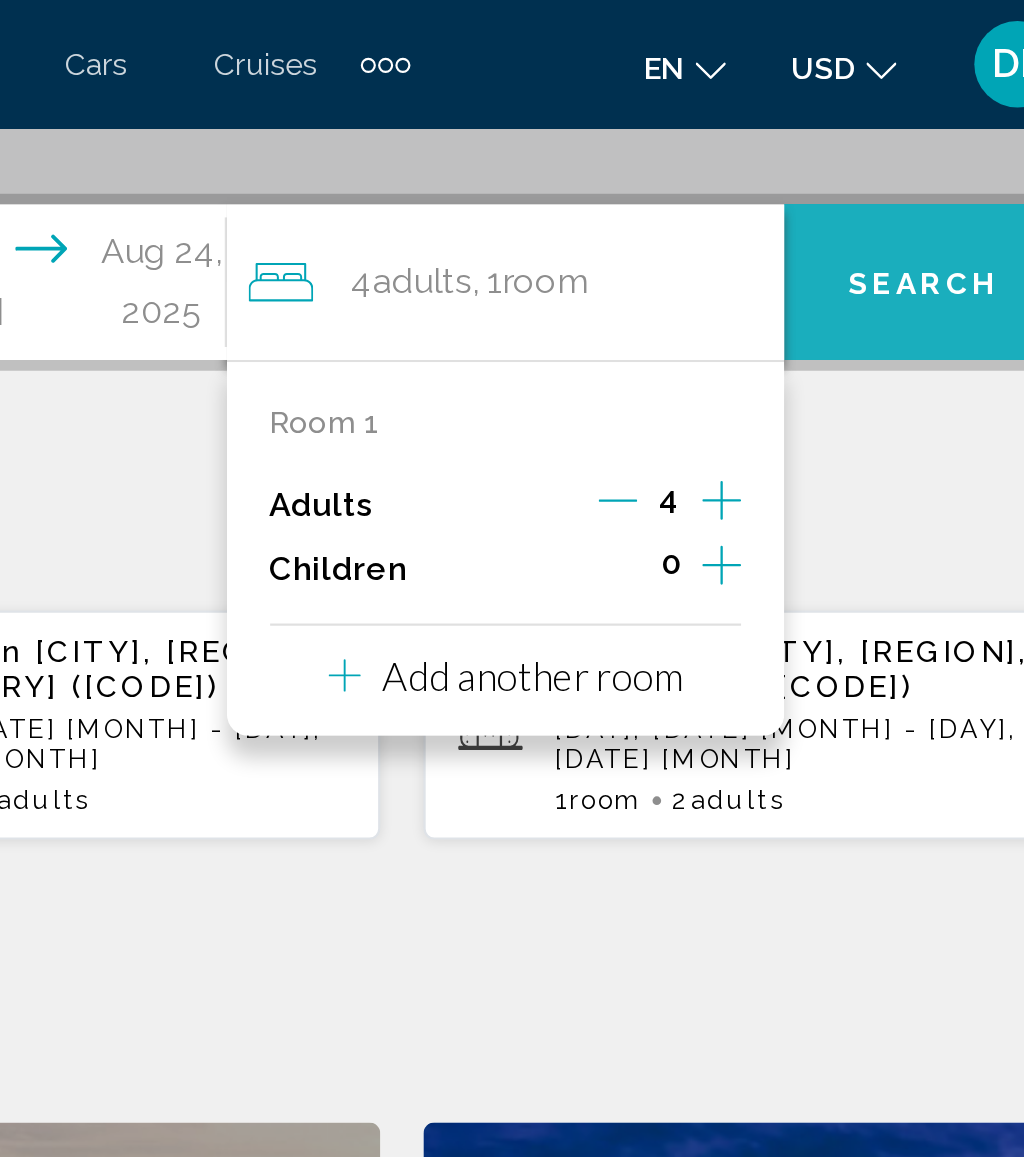 click on "Search" at bounding box center (915, 132) 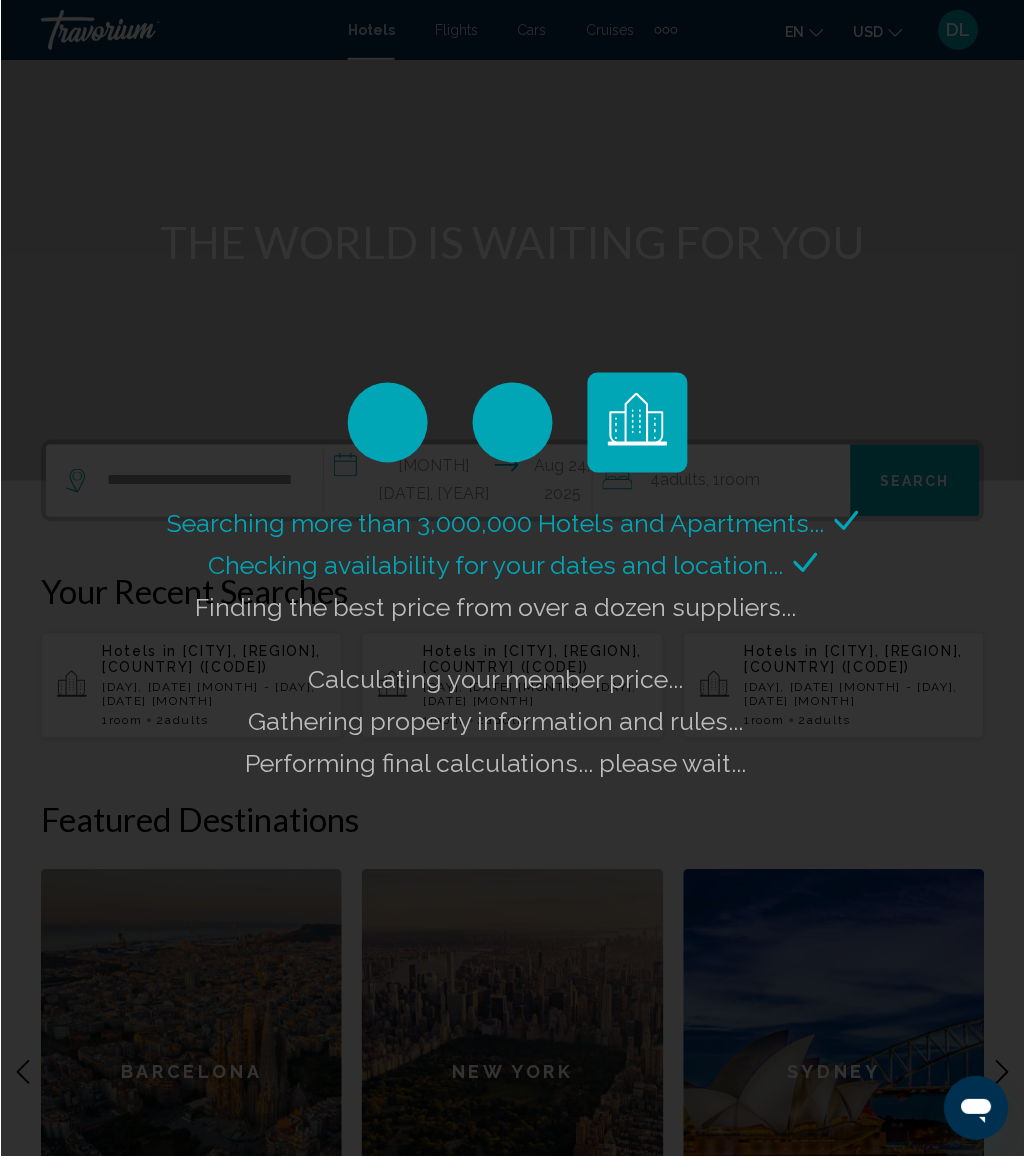scroll, scrollTop: 134, scrollLeft: 0, axis: vertical 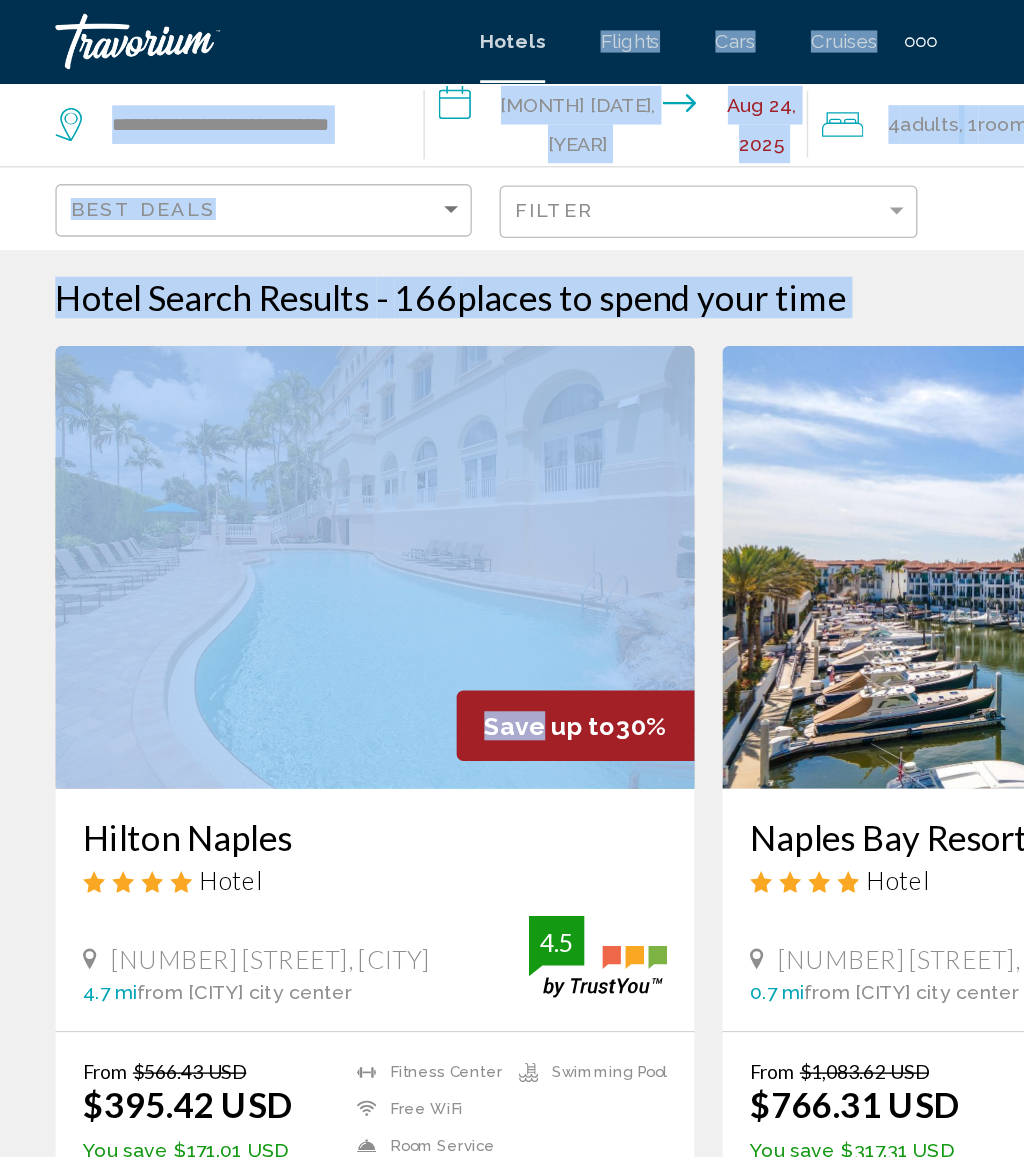 click on "Hotel Search Results  -   166  places to spend your time Save up to  30%   Hilton Naples
Hotel
5111 Tamiami Trl N, Naples 4.7 mi  from Naples city center from hotel 4.5 From $566.43 USD $395.42 USD  You save  $171.01 USD
Fitness Center
Free WiFi
Room Service
Swimming Pool  4.5 Select Room Save up to  29%   Naples Bay Resort & Marina
Hotel
1500 Fifth Ave S, Naples 0.7 mi  from Naples city center from hotel 4.5 From $1,083.62 USD $766.31 USD  You save  $317.31 USD
Breakfast
4" at bounding box center [512, 2446] 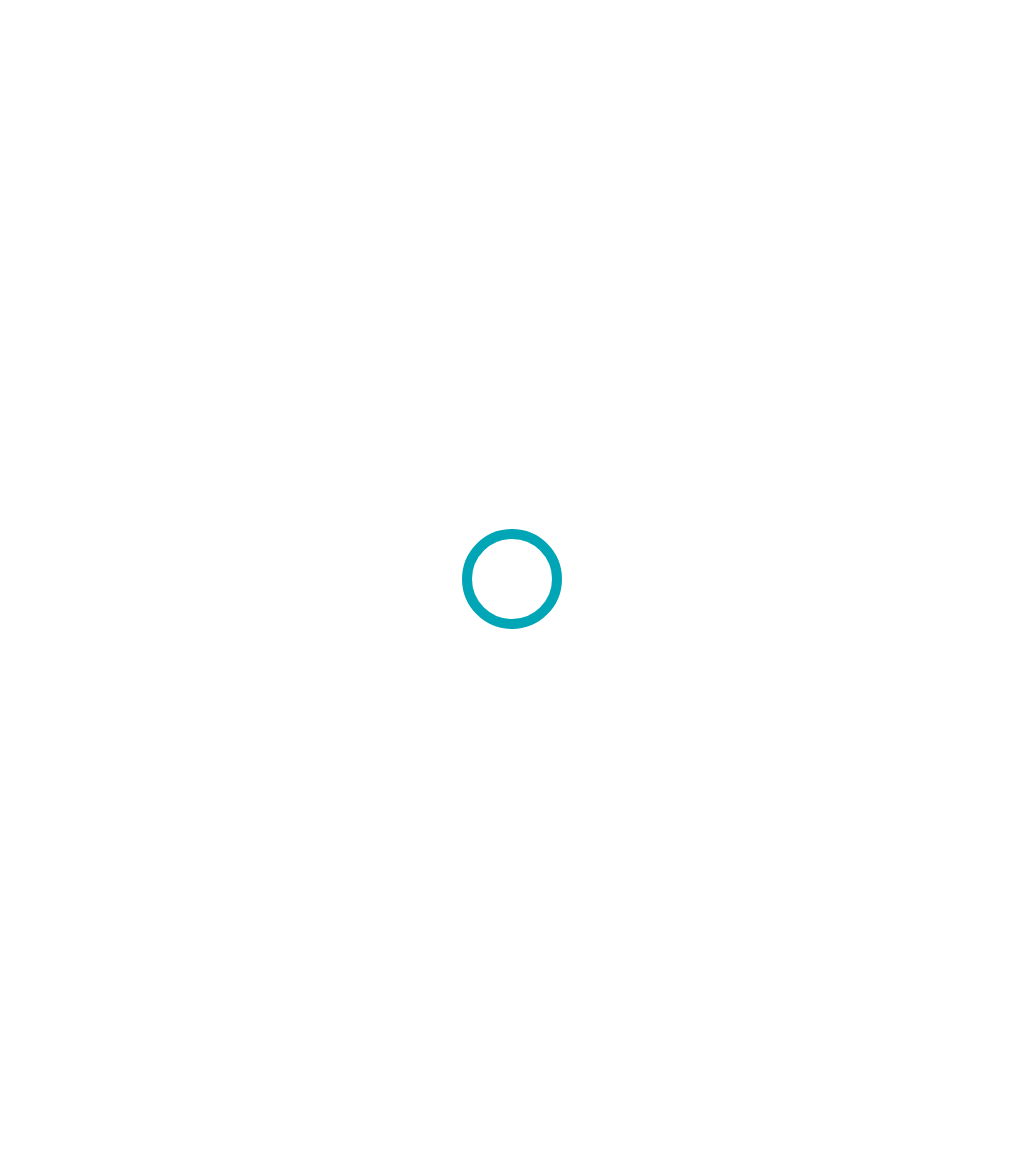 scroll, scrollTop: 0, scrollLeft: 0, axis: both 